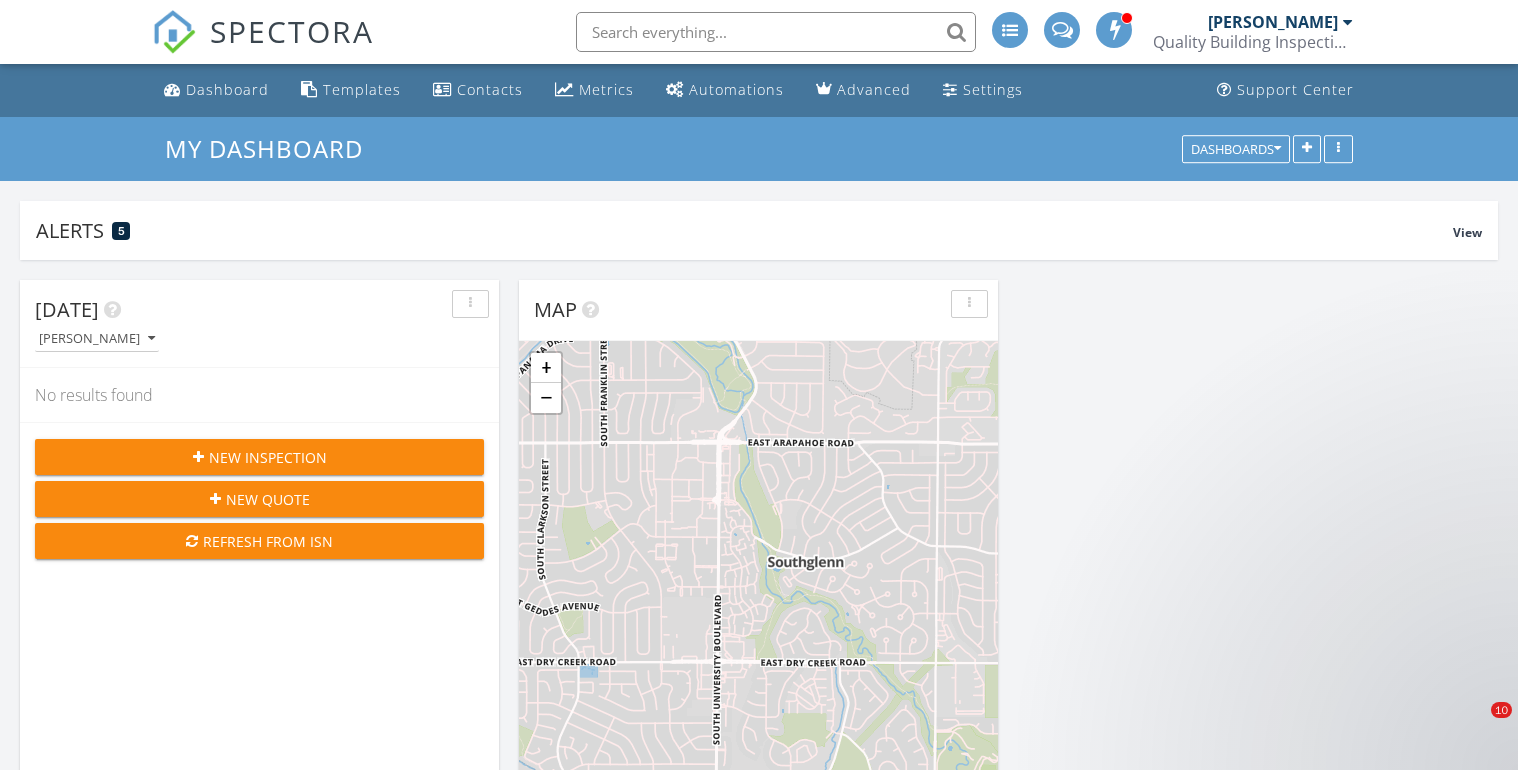 scroll, scrollTop: 744, scrollLeft: 0, axis: vertical 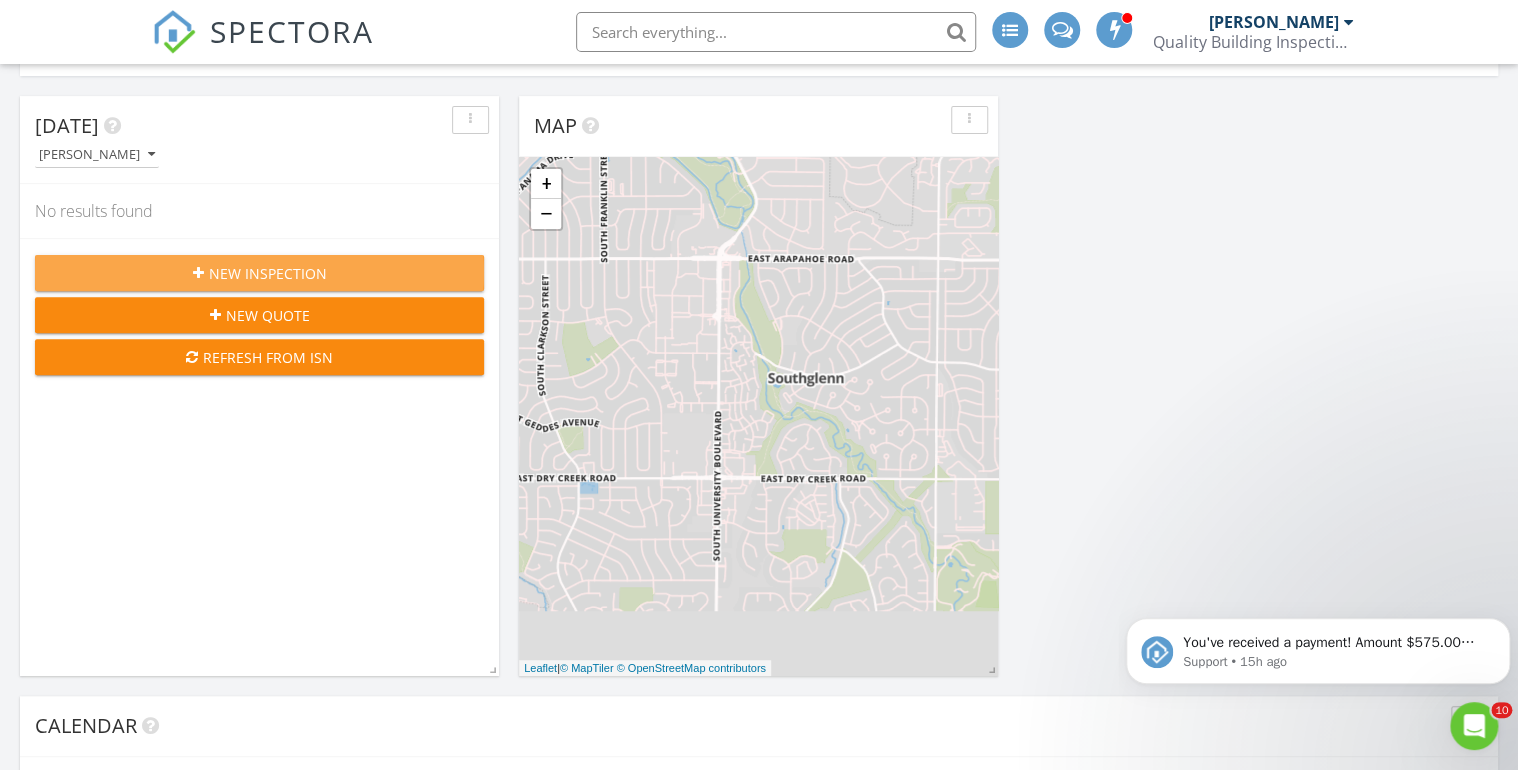 click on "New Inspection" at bounding box center [268, 273] 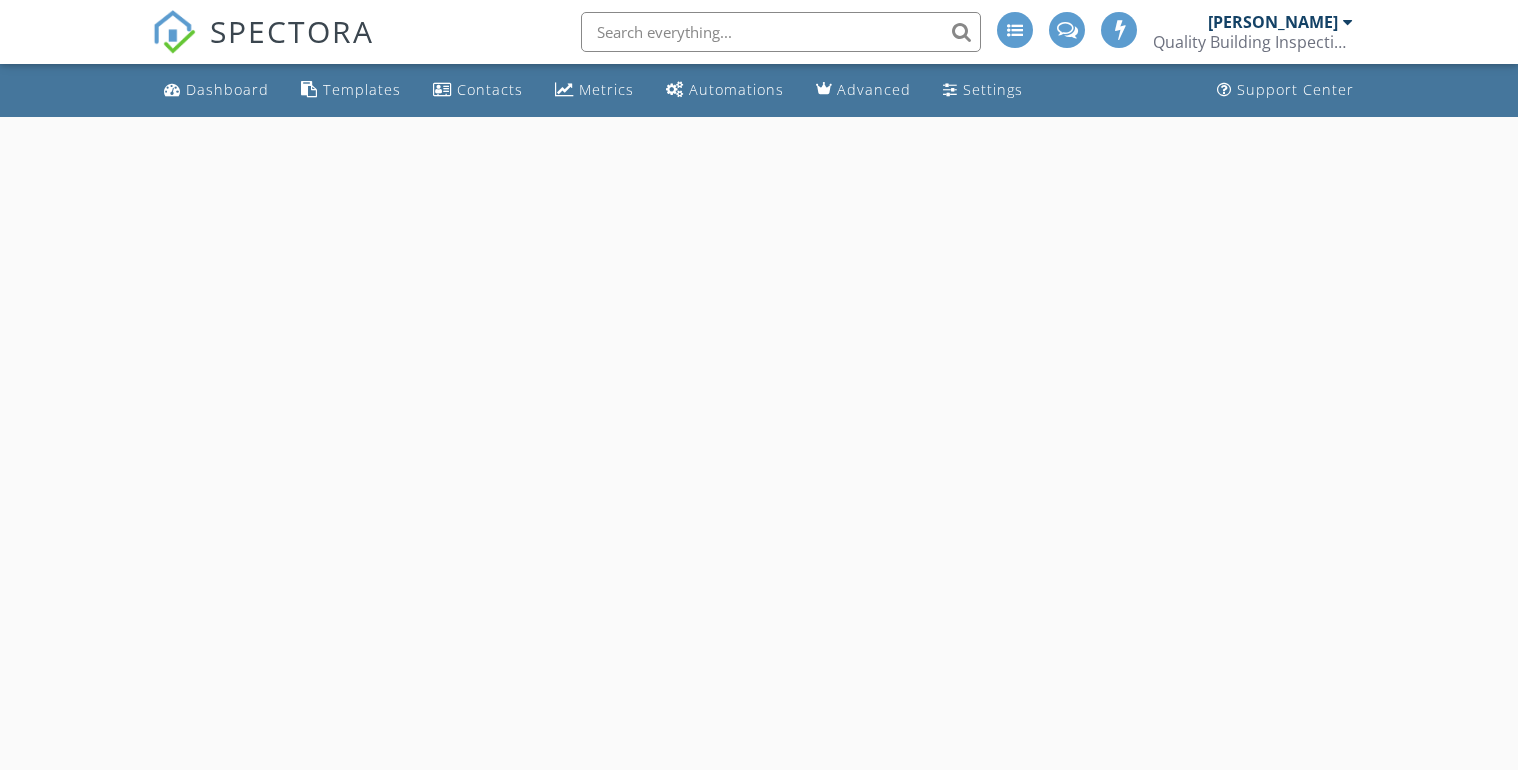 scroll, scrollTop: 0, scrollLeft: 0, axis: both 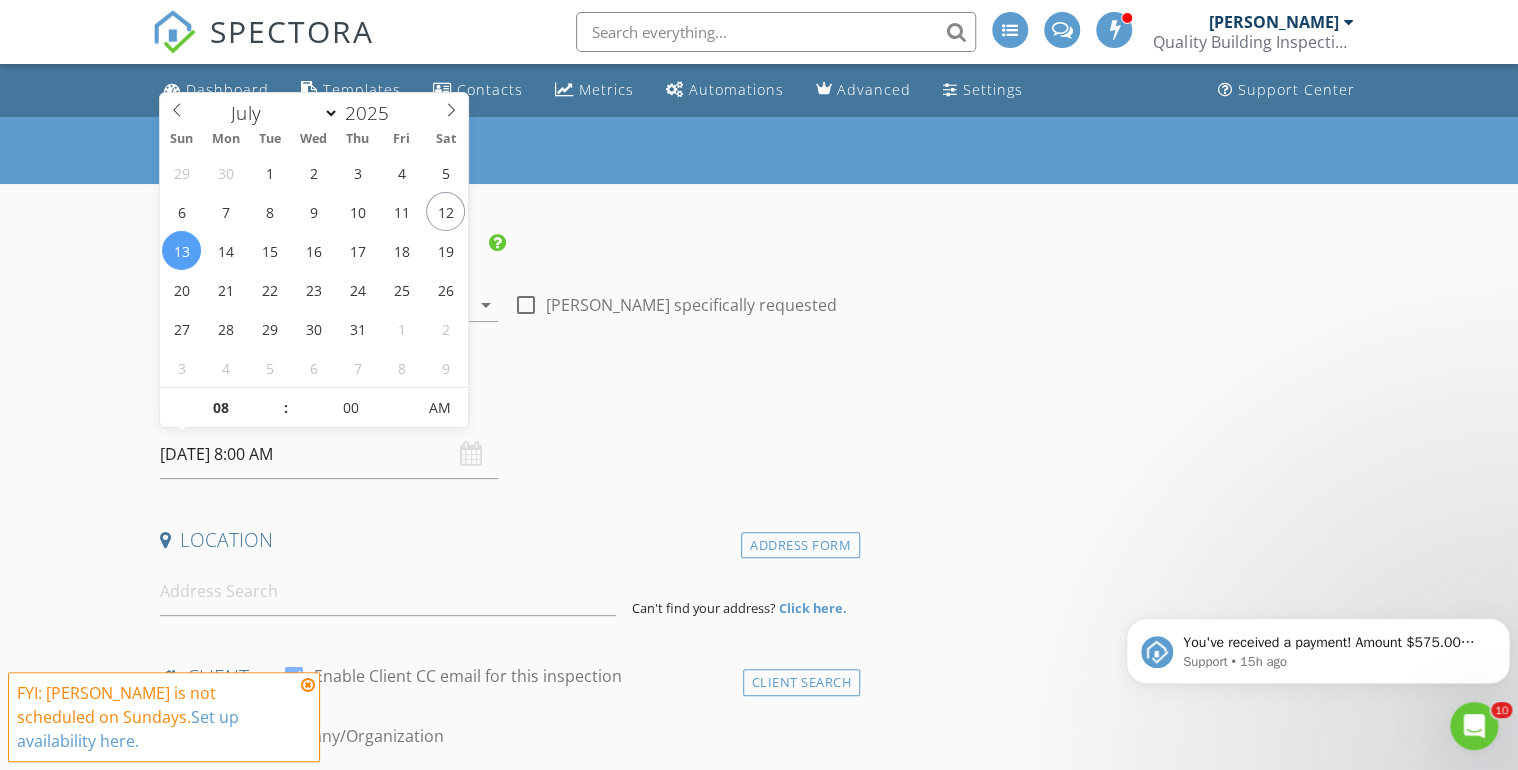 click on "07/13/2025 8:00 AM" at bounding box center [329, 454] 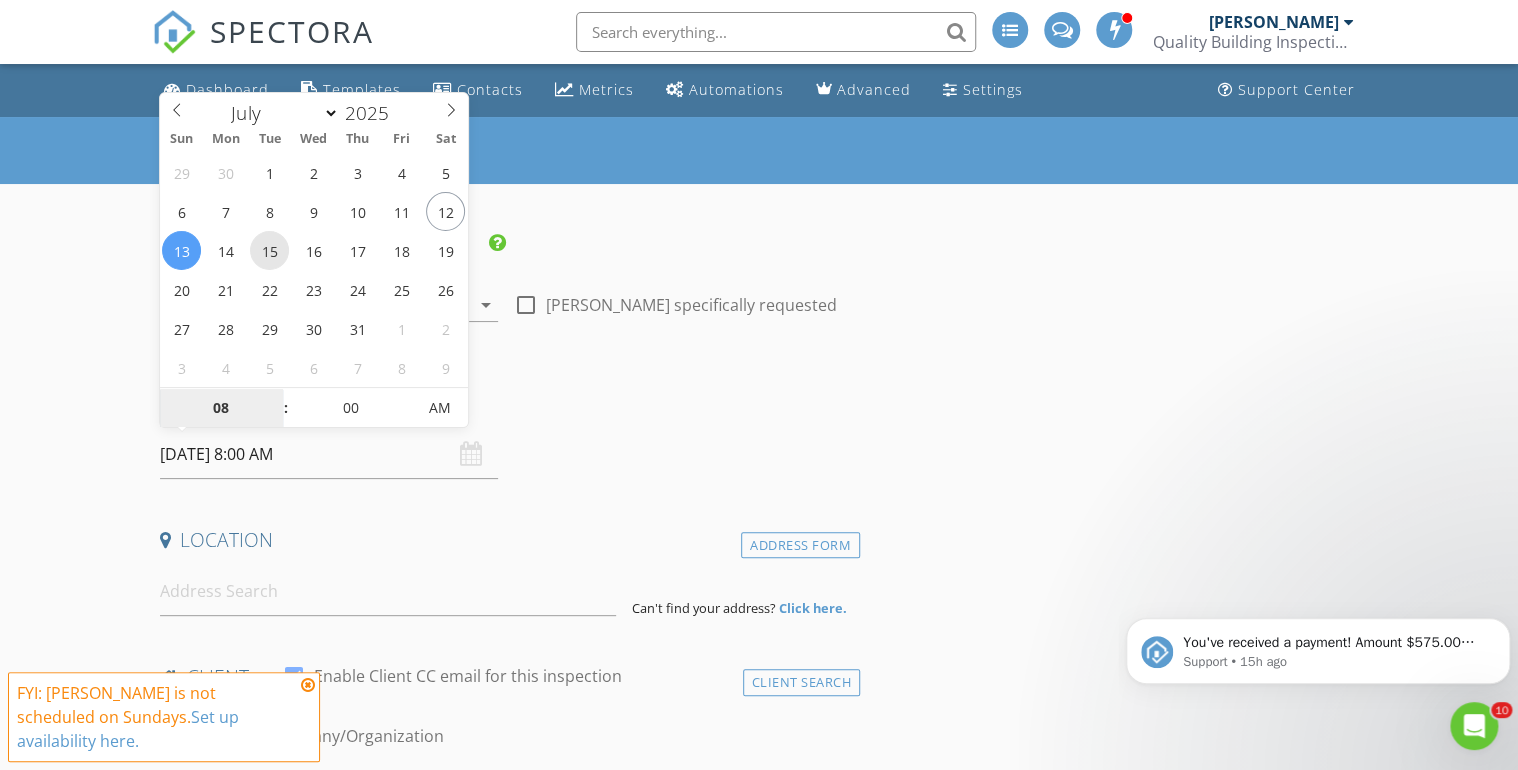 type on "07/15/2025 8:00 AM" 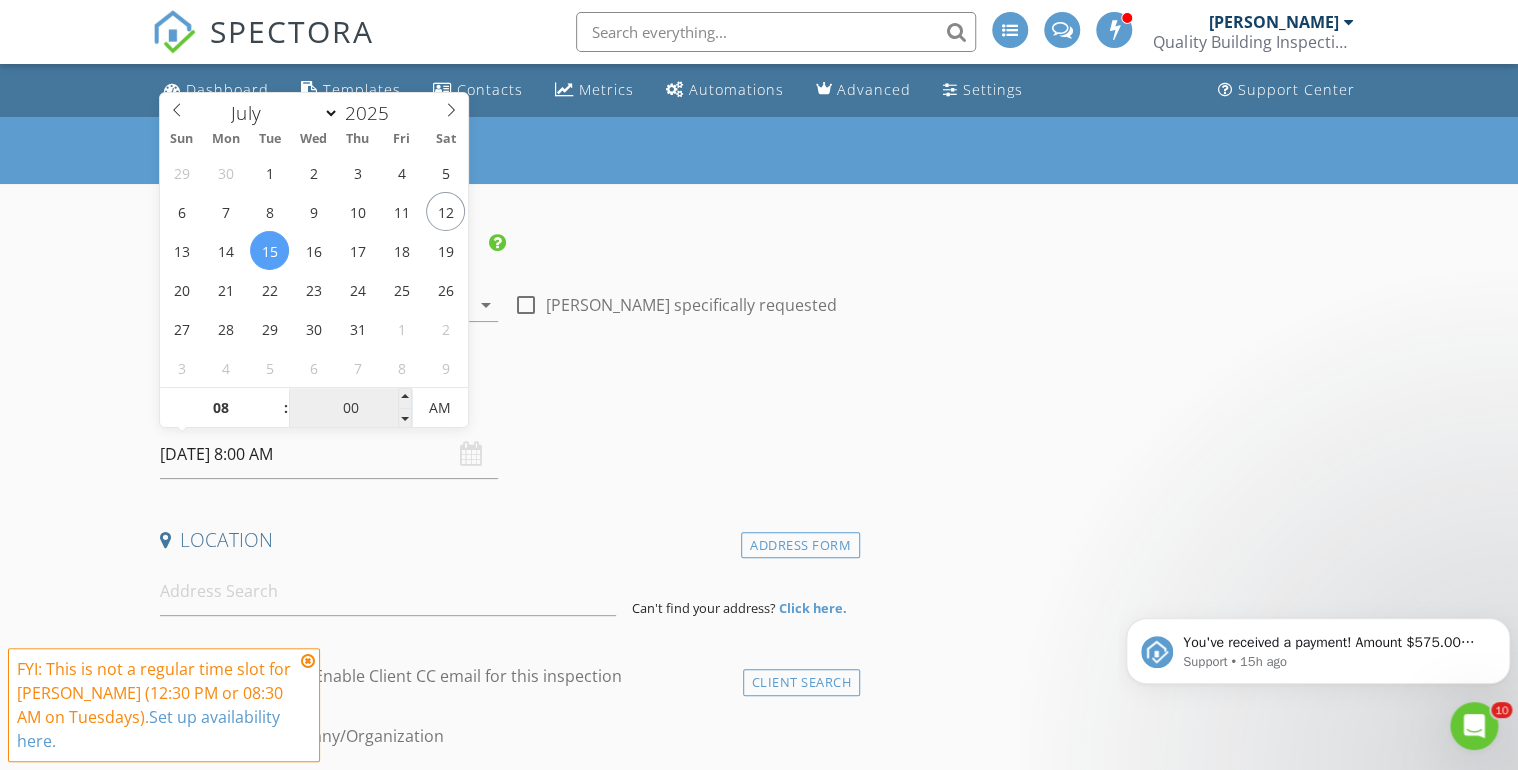 click on "00" at bounding box center (350, 409) 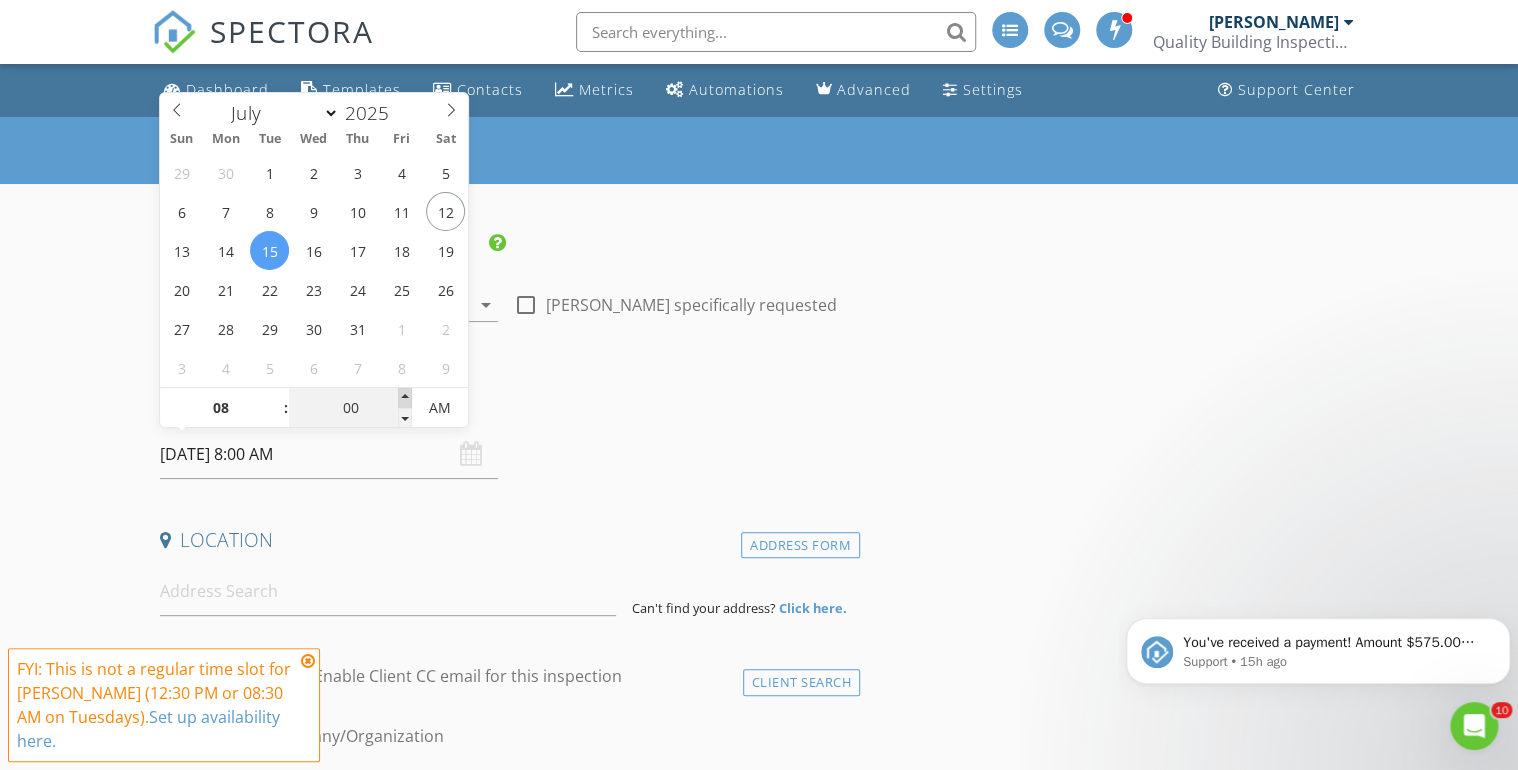 type on "05" 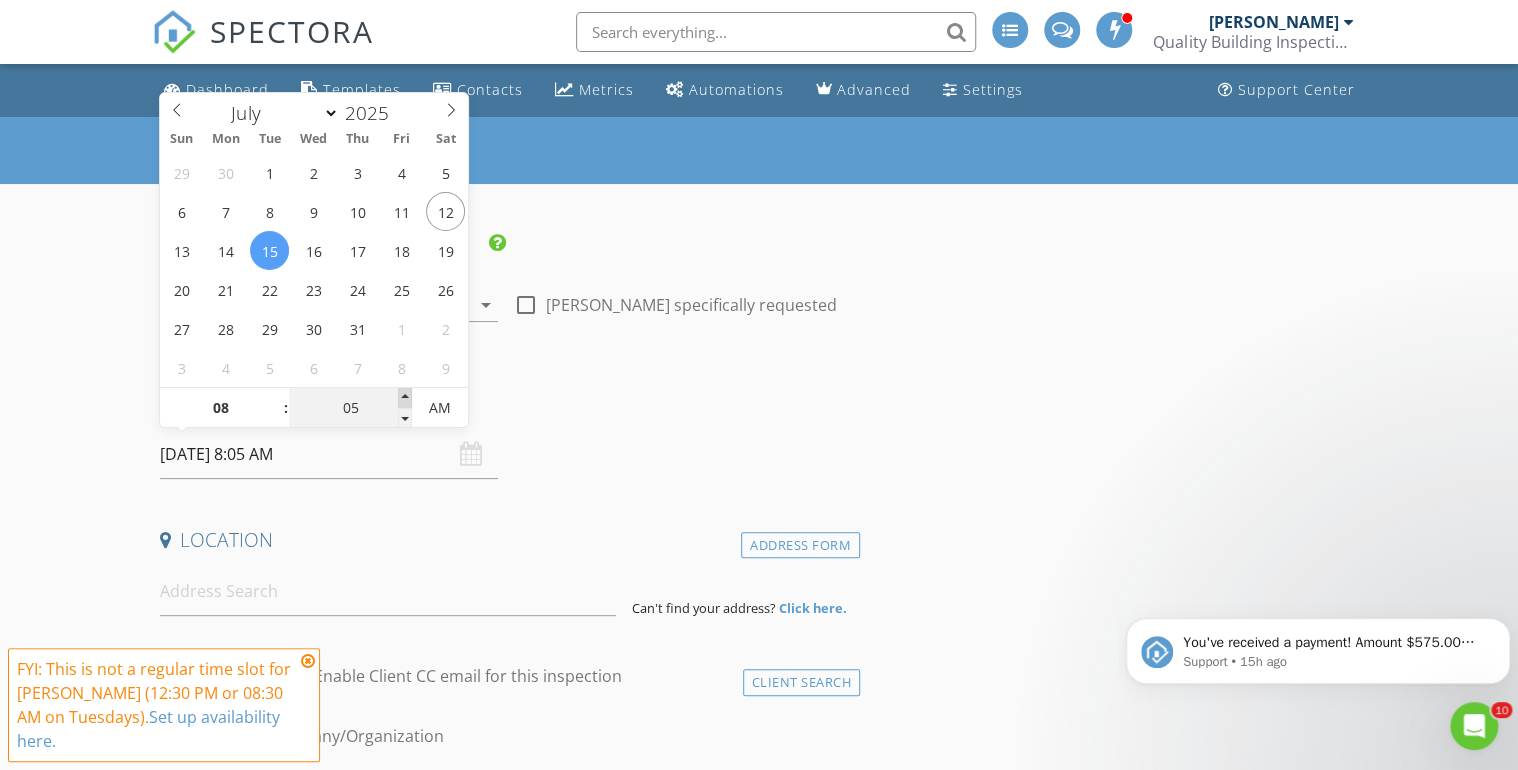 click at bounding box center [405, 398] 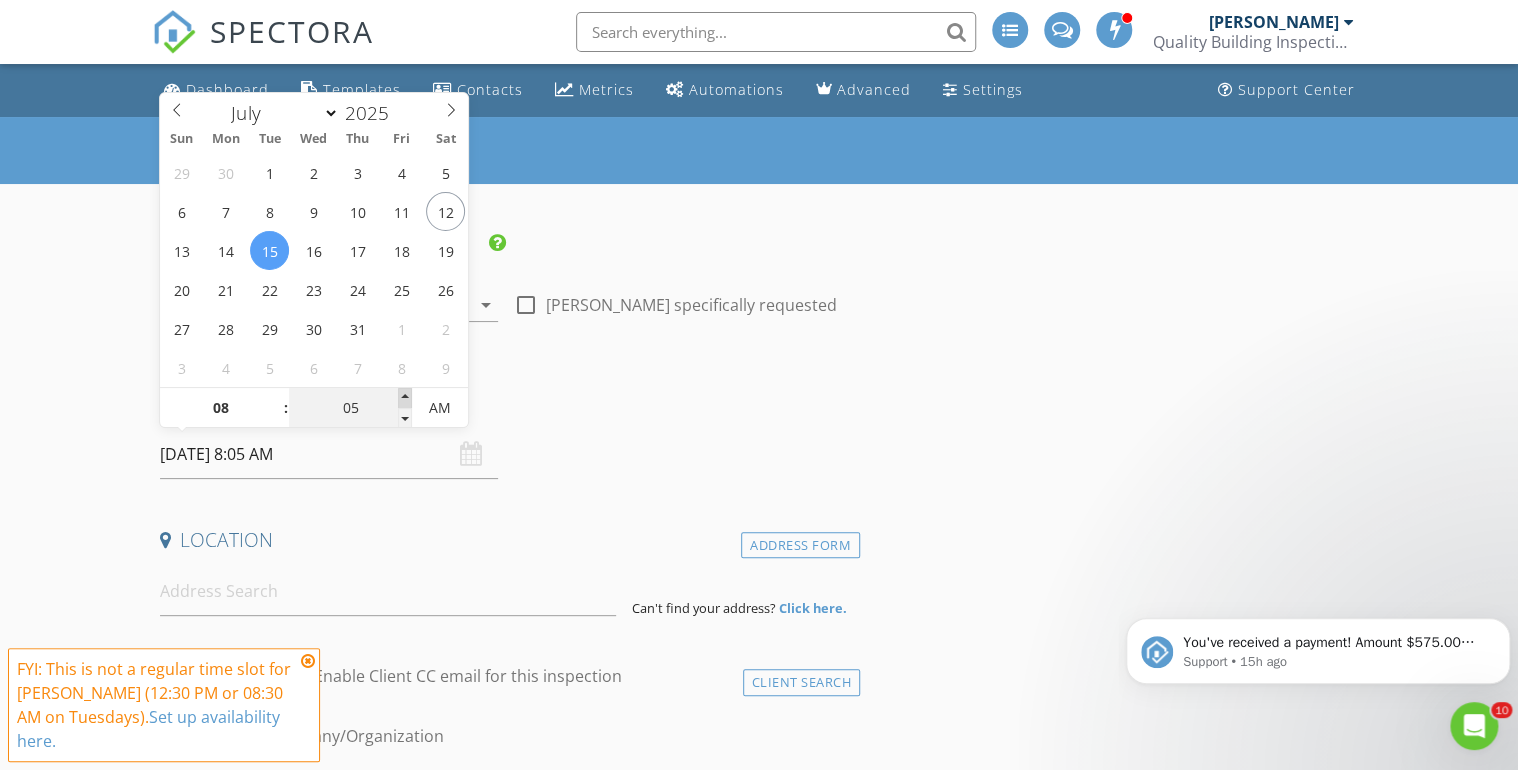 type on "10" 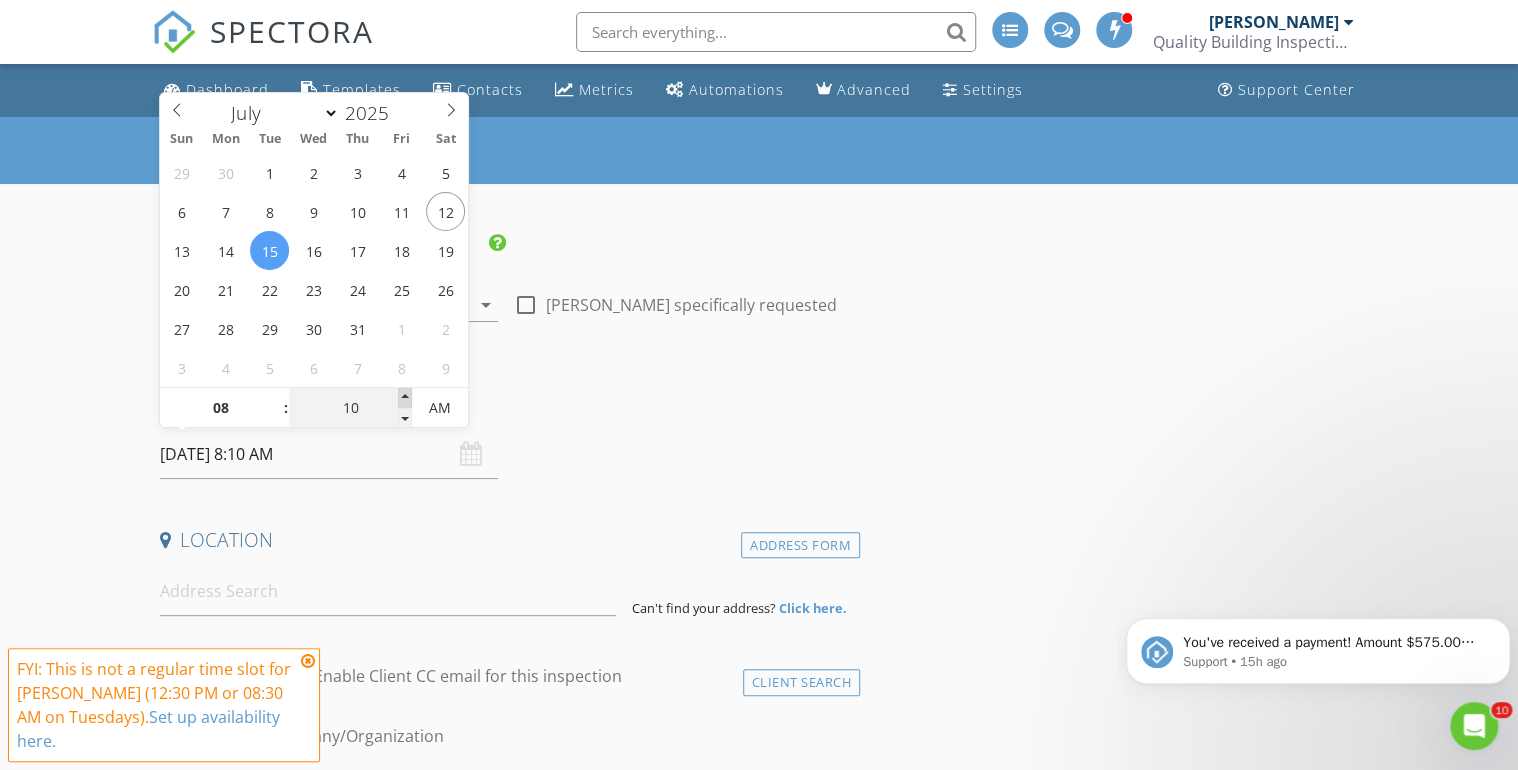 click at bounding box center [405, 398] 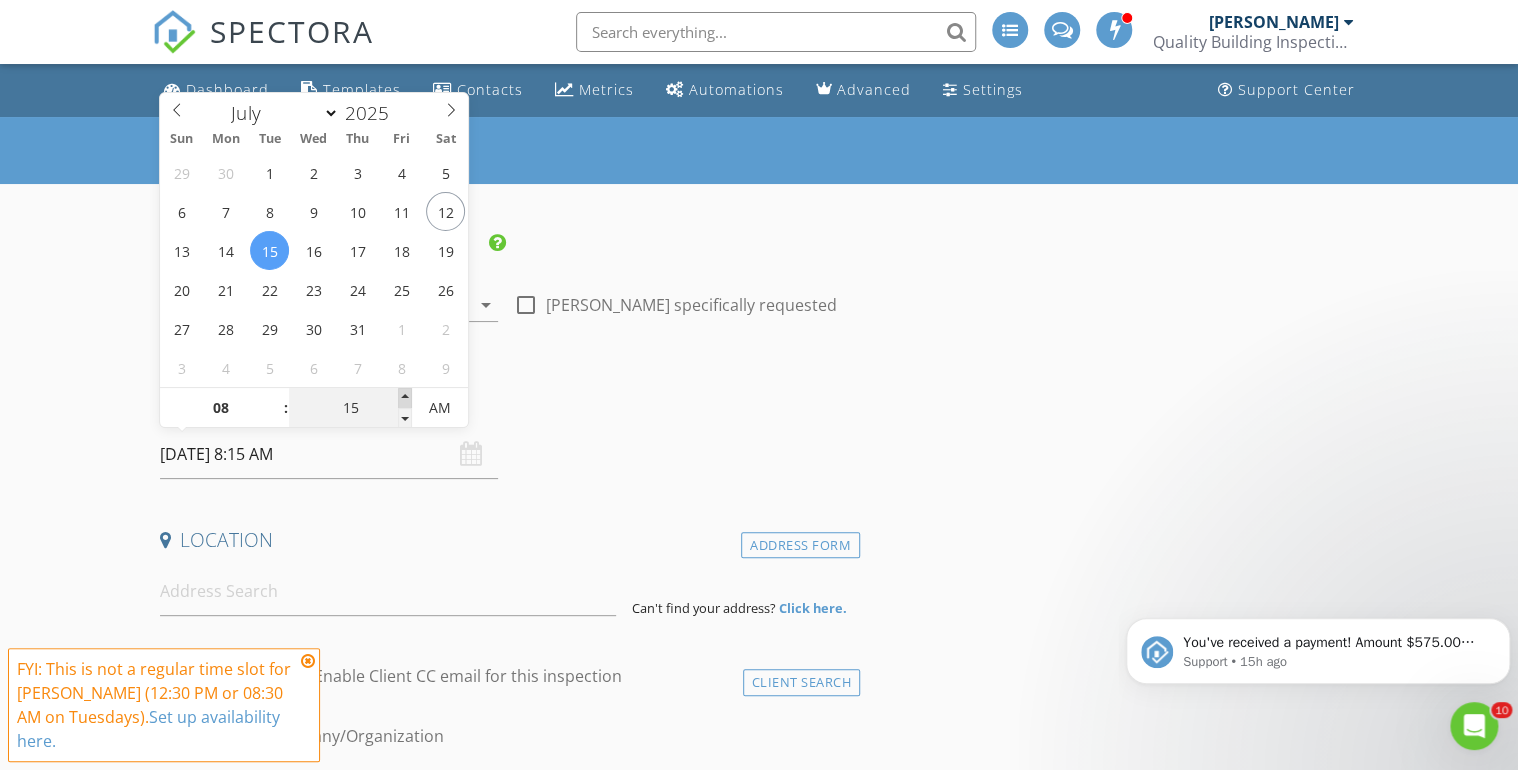 click at bounding box center [405, 398] 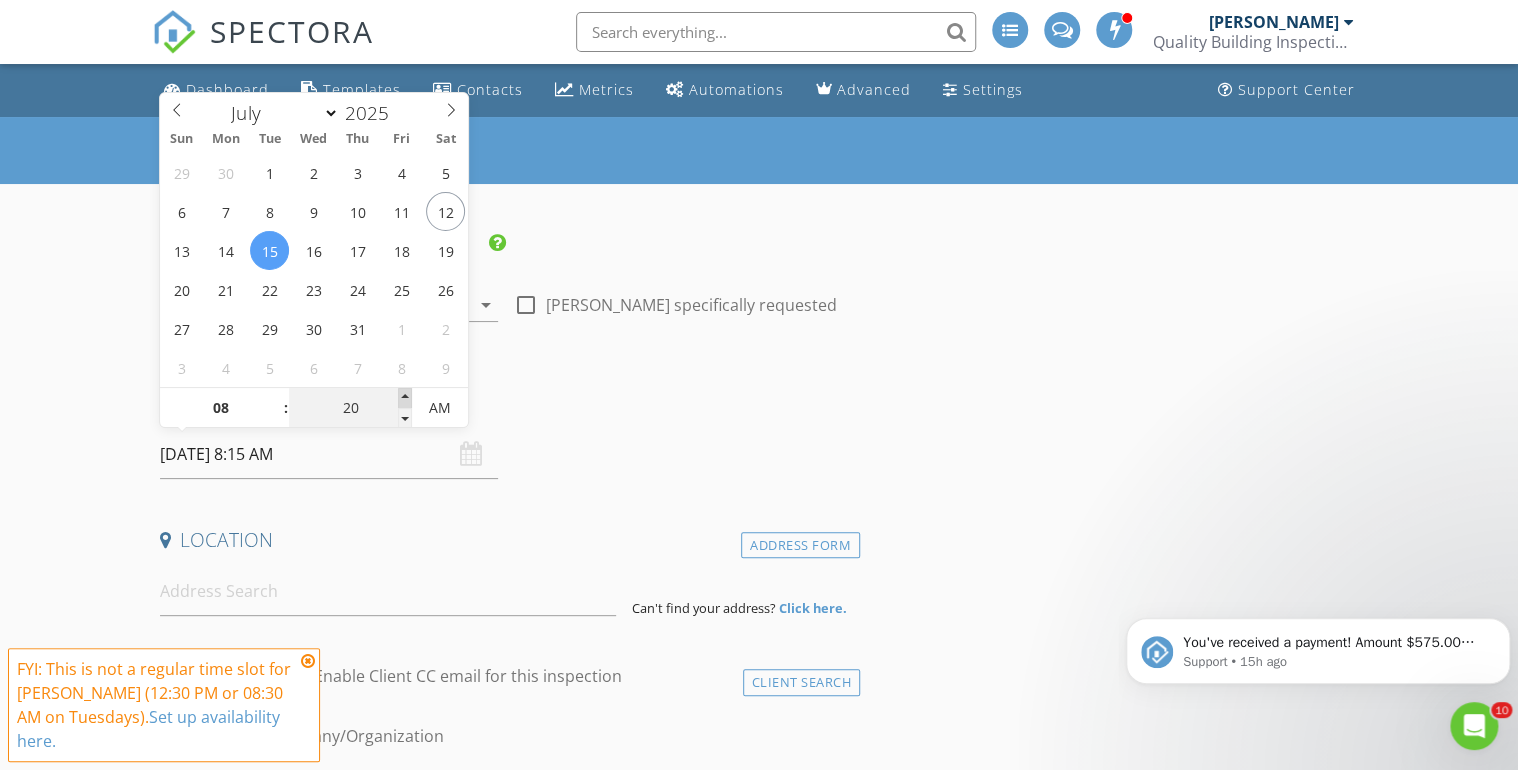 type on "07/15/2025 8:20 AM" 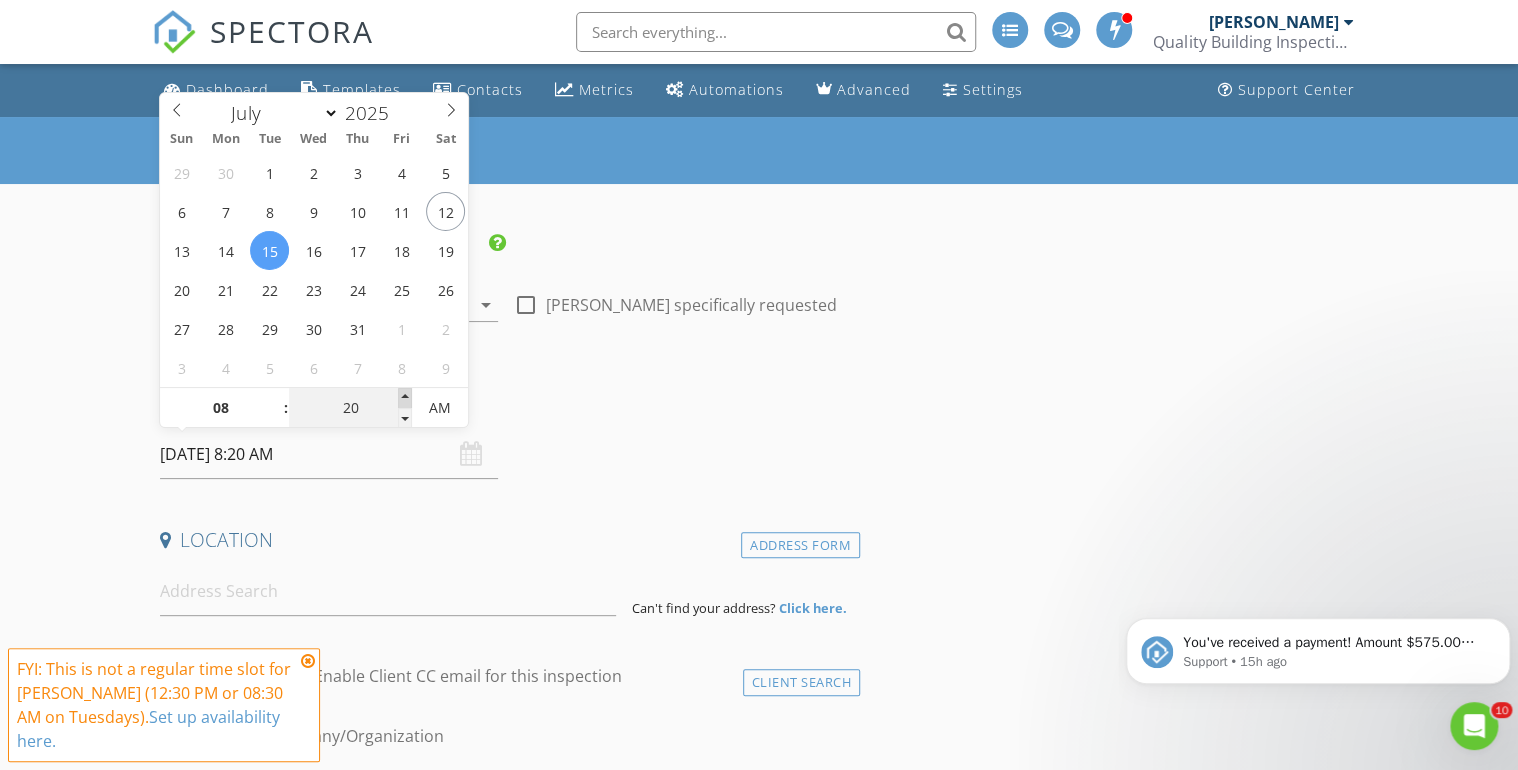 click at bounding box center (405, 398) 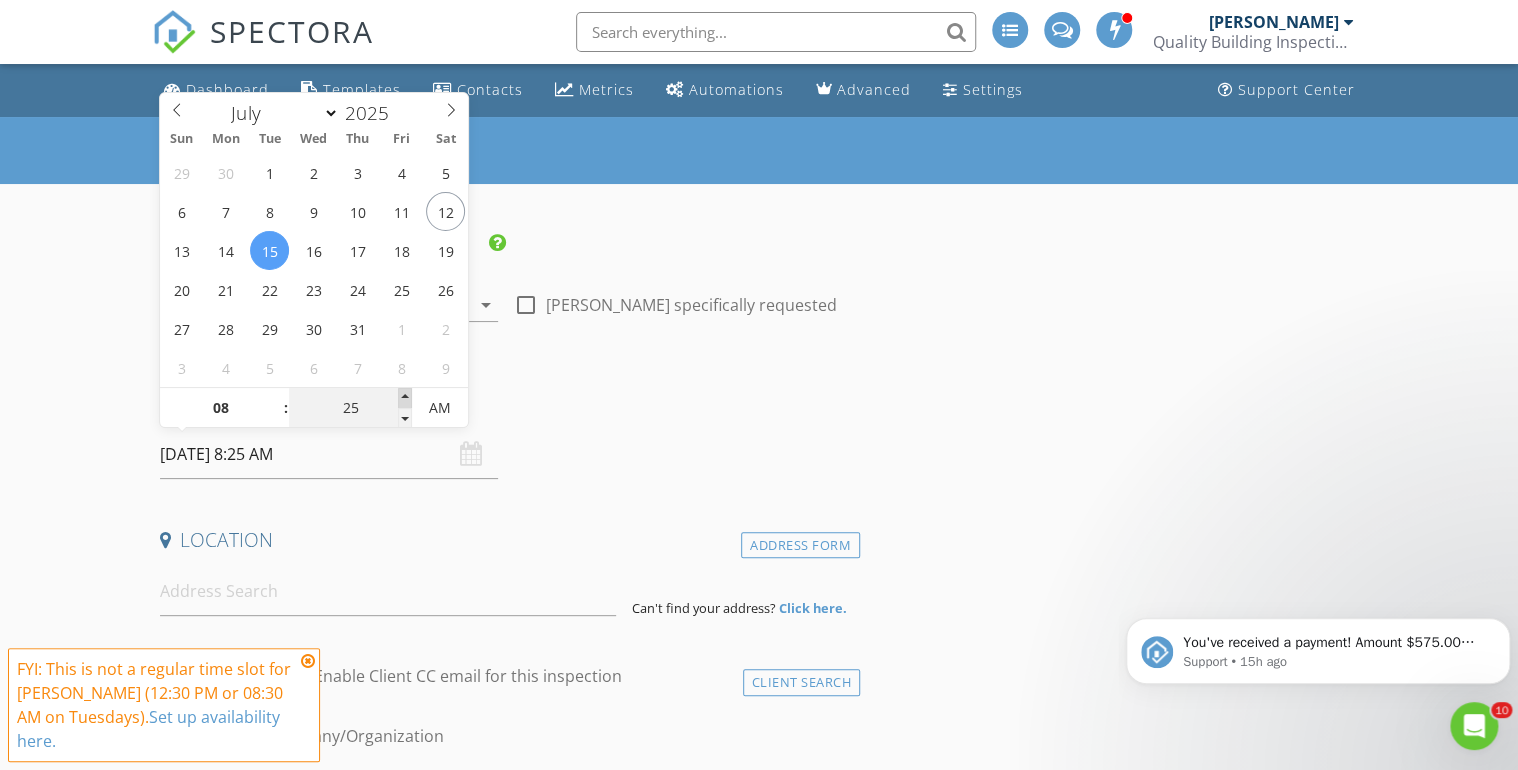 click at bounding box center (405, 398) 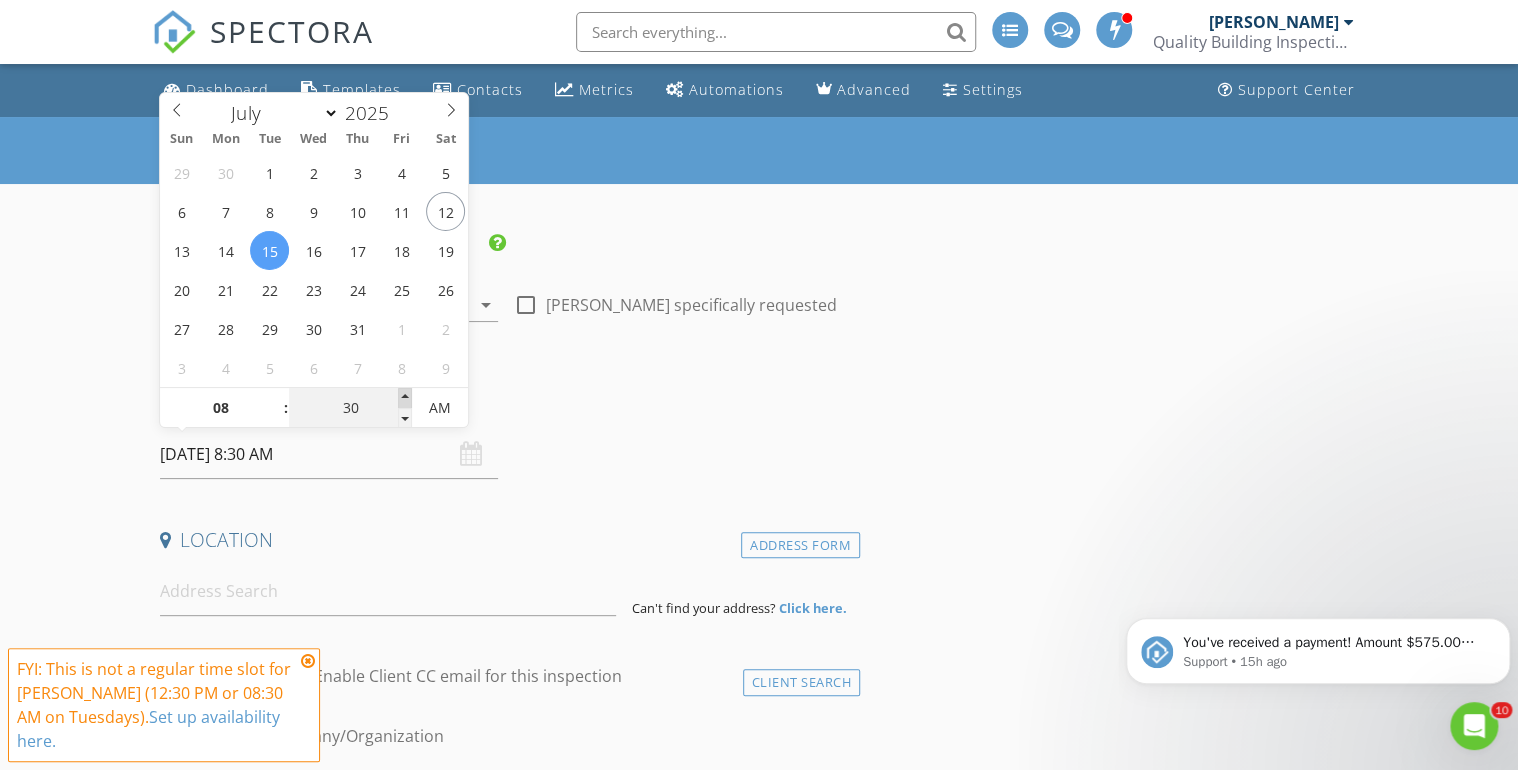 click at bounding box center [405, 398] 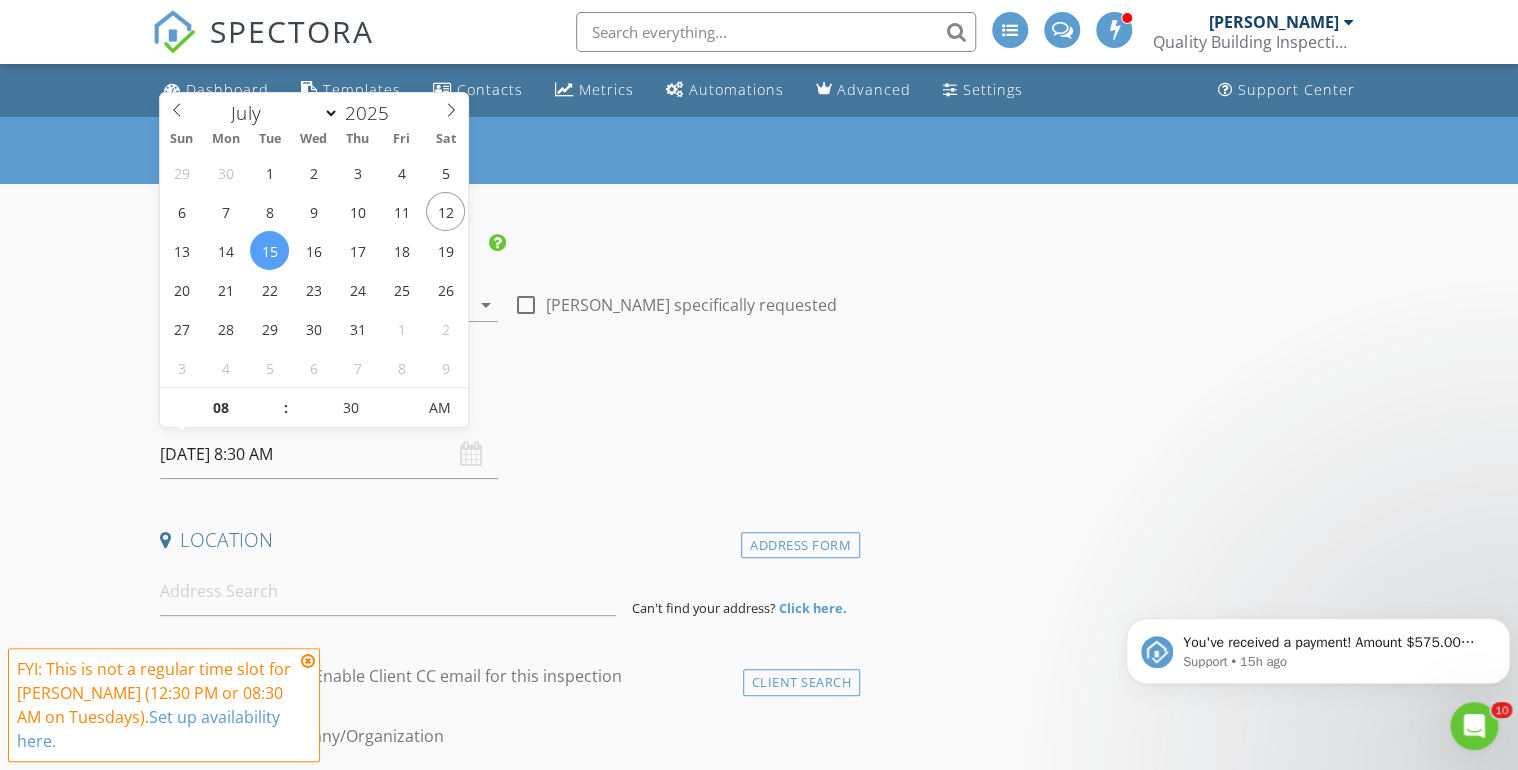 click on "Date/Time" at bounding box center (506, 403) 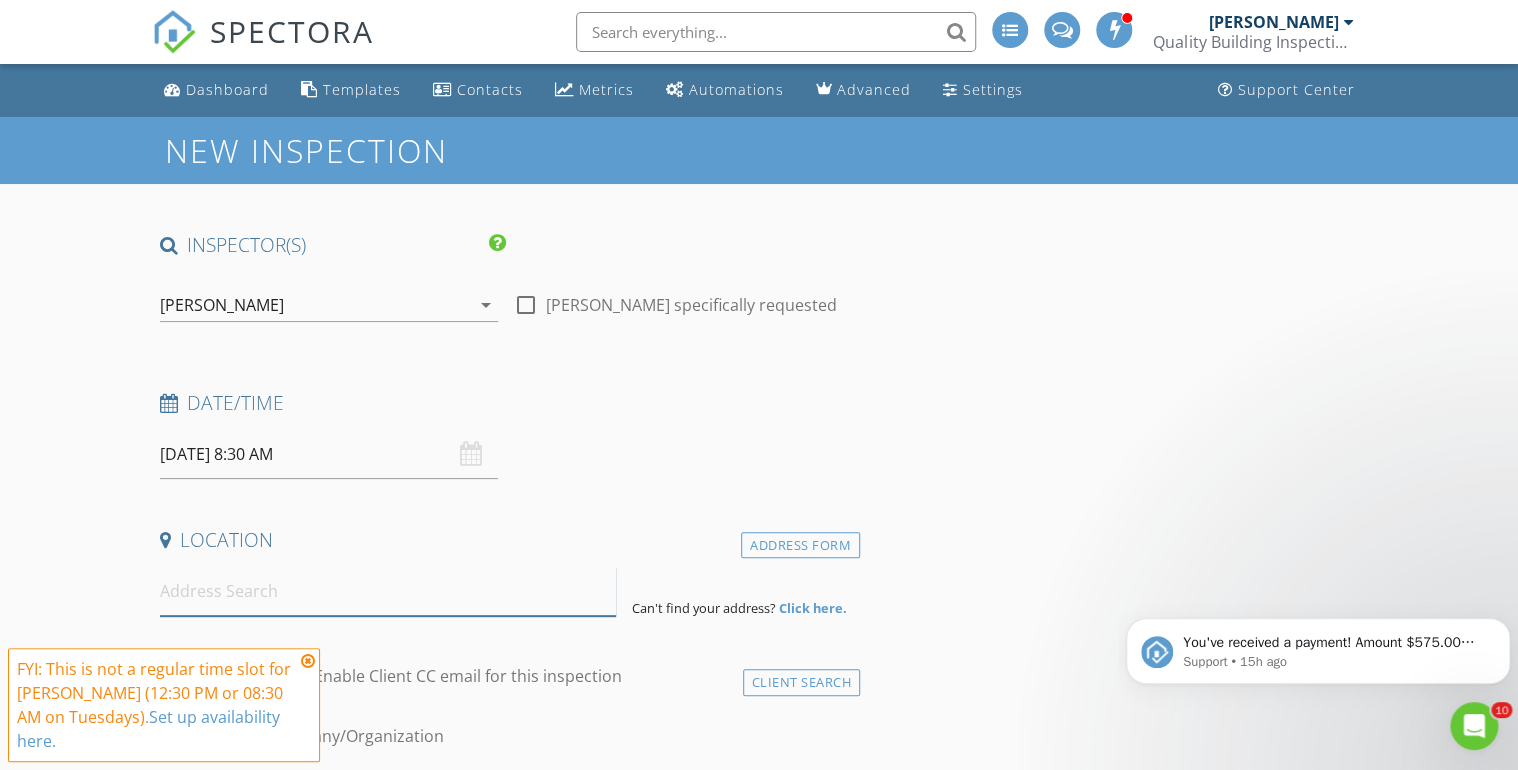 click at bounding box center (388, 591) 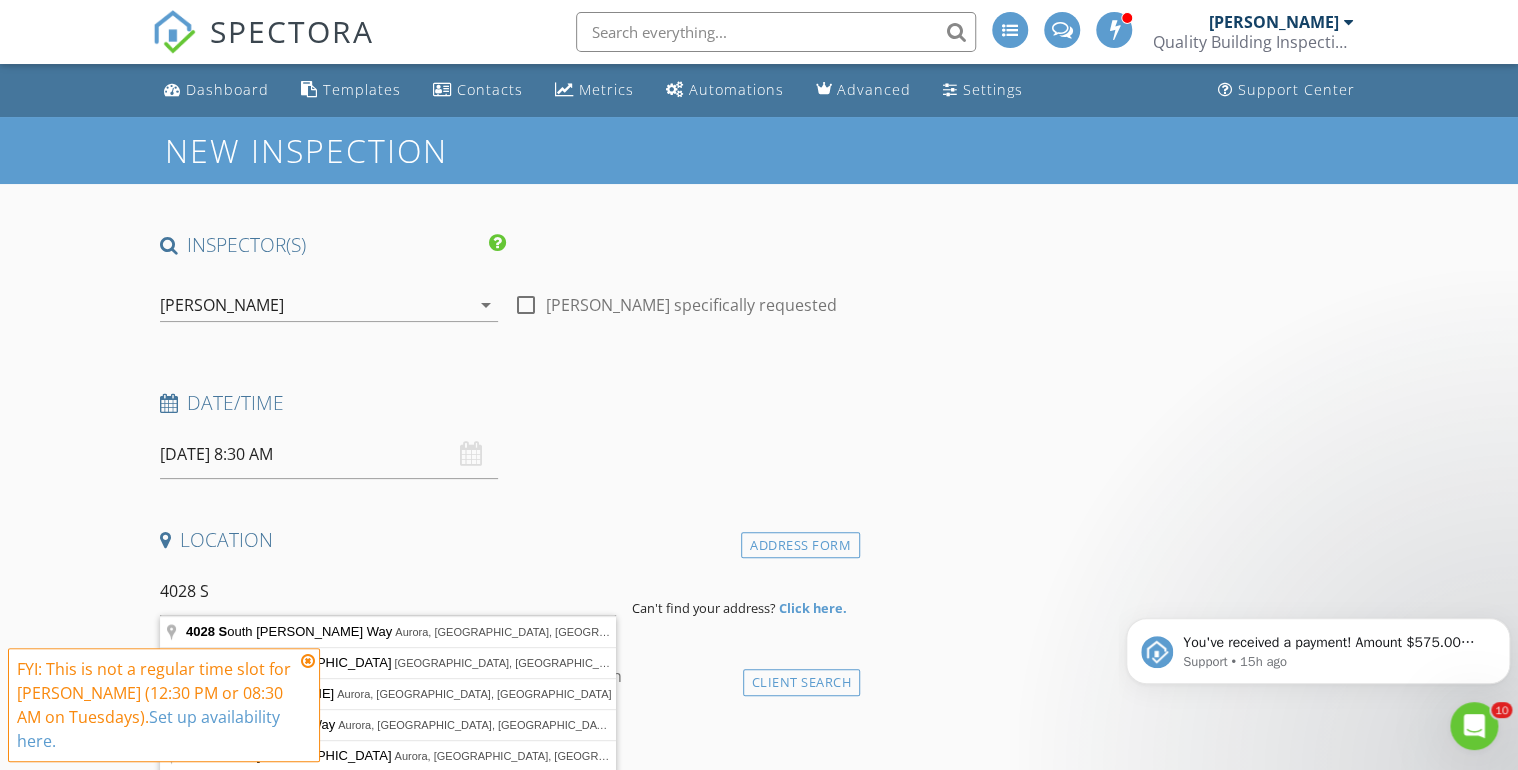 type on "4028 South Atchison Way, Aurora, CO, USA" 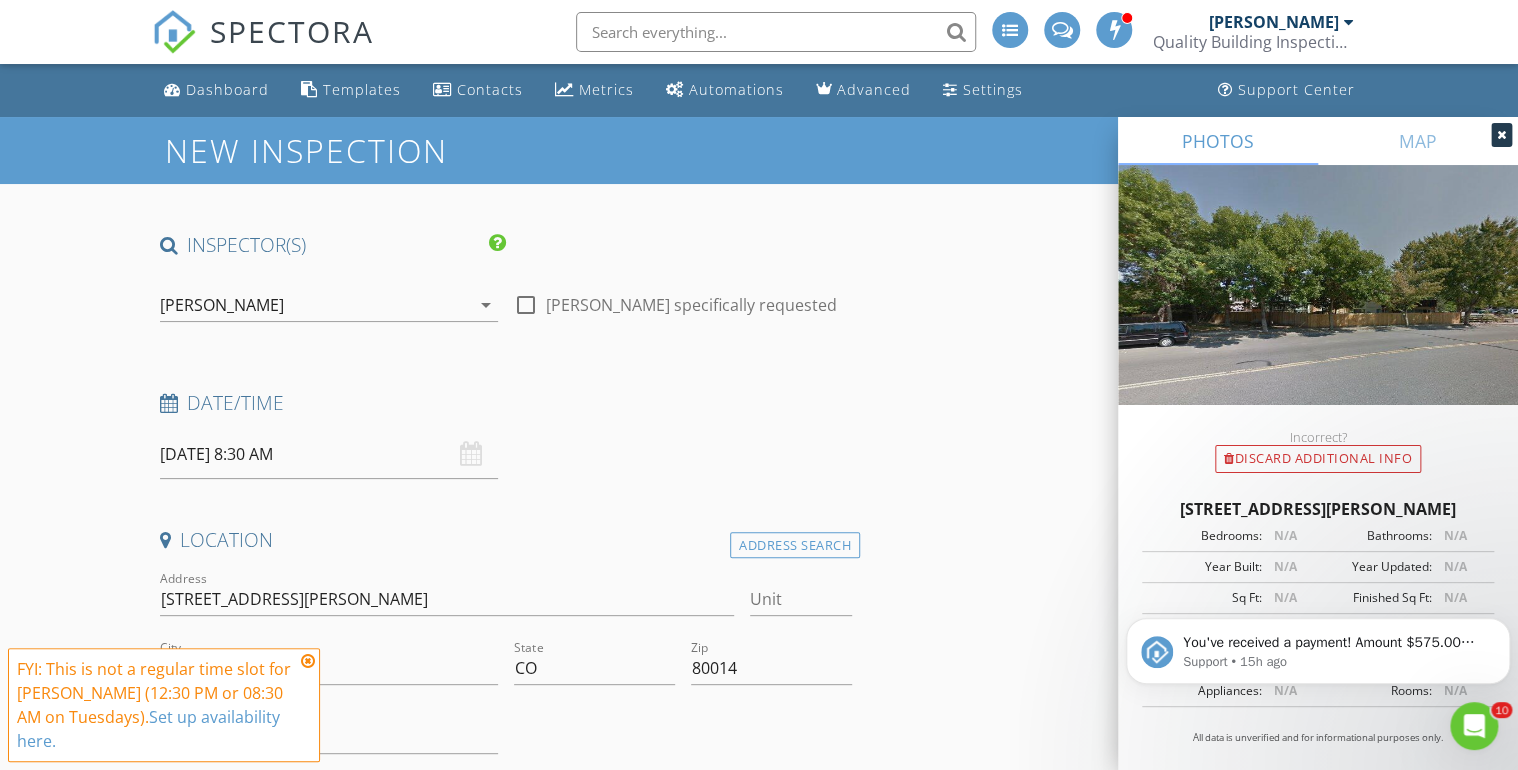 click at bounding box center (1501, 135) 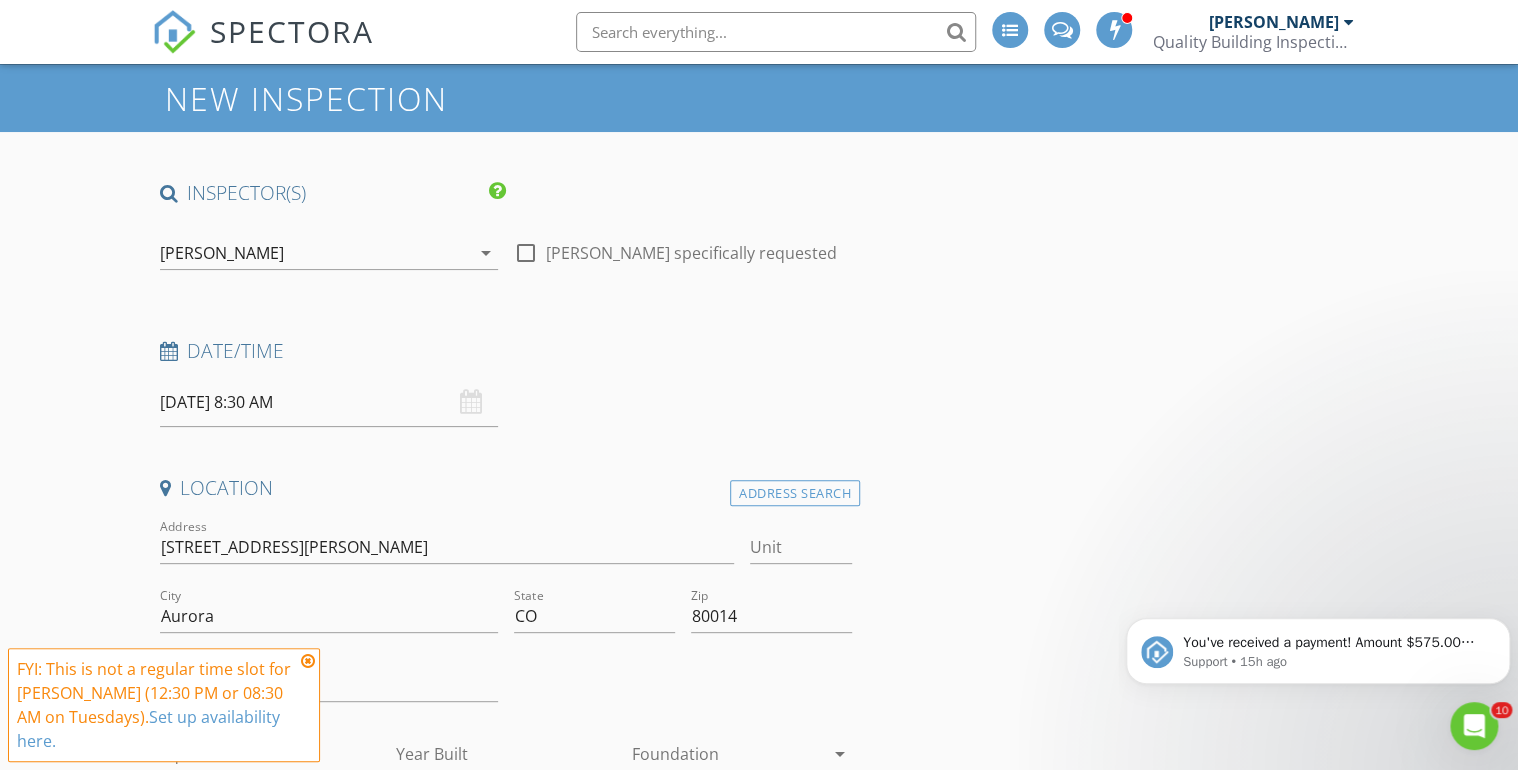 scroll, scrollTop: 80, scrollLeft: 0, axis: vertical 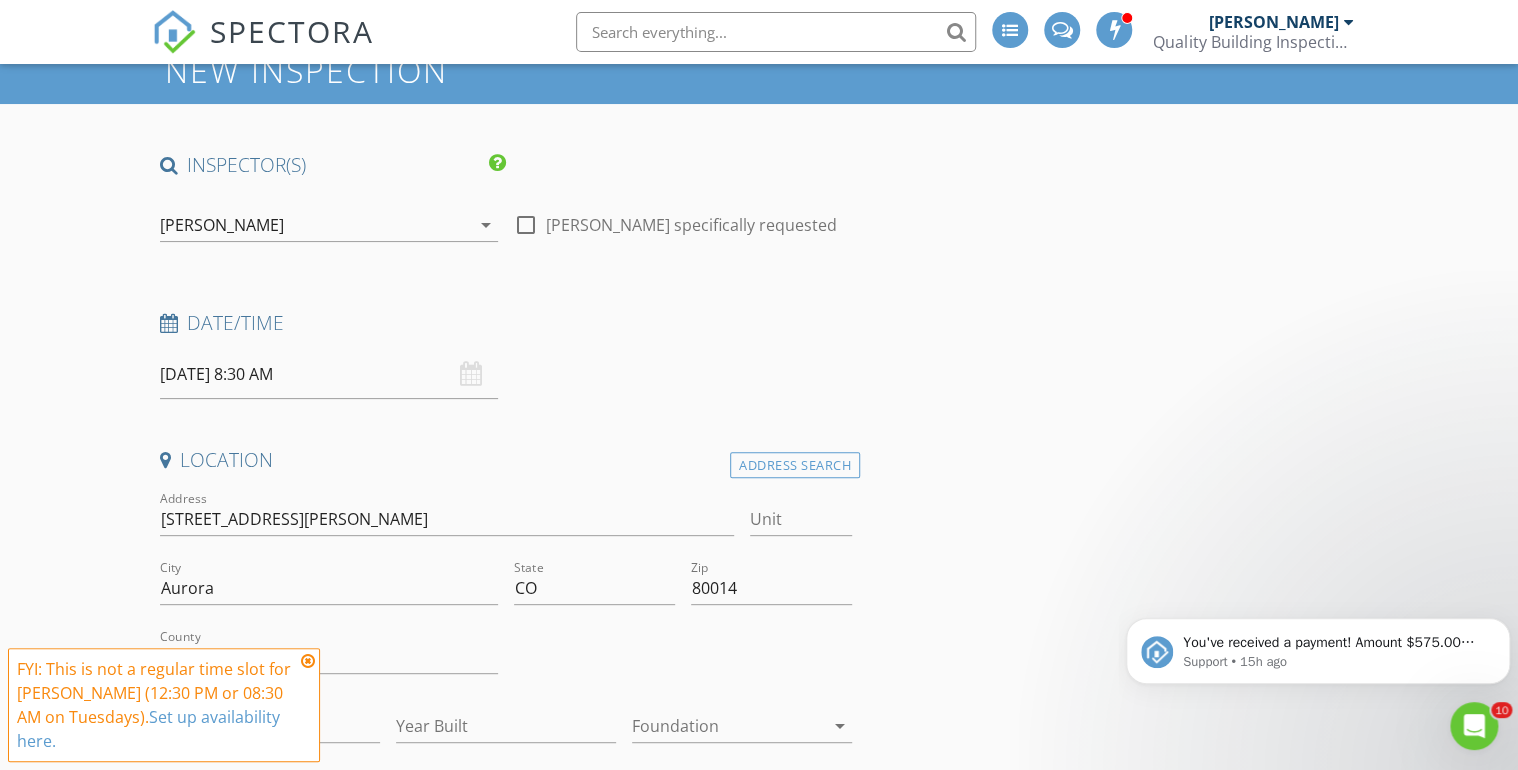 click at bounding box center (308, 661) 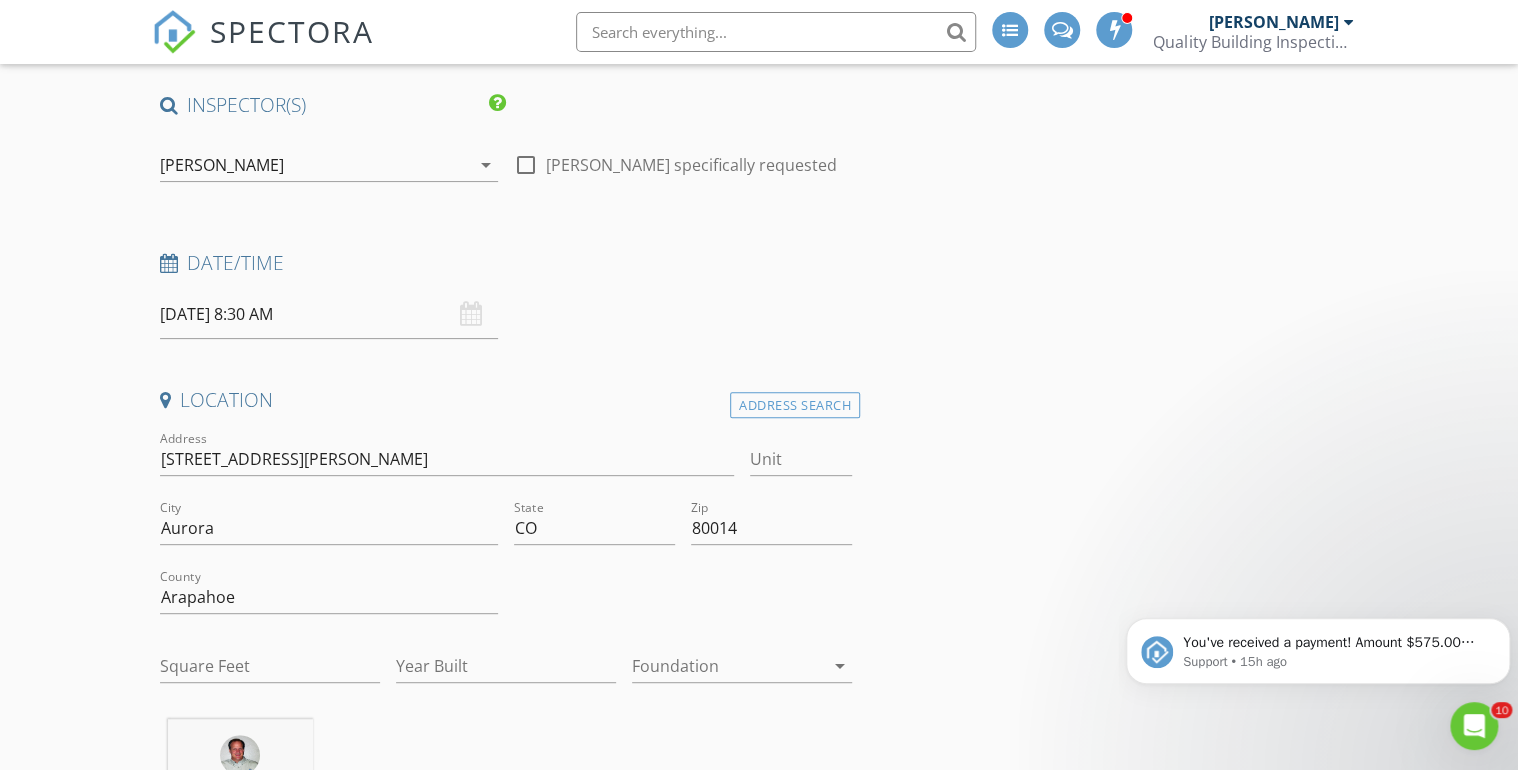 scroll, scrollTop: 400, scrollLeft: 0, axis: vertical 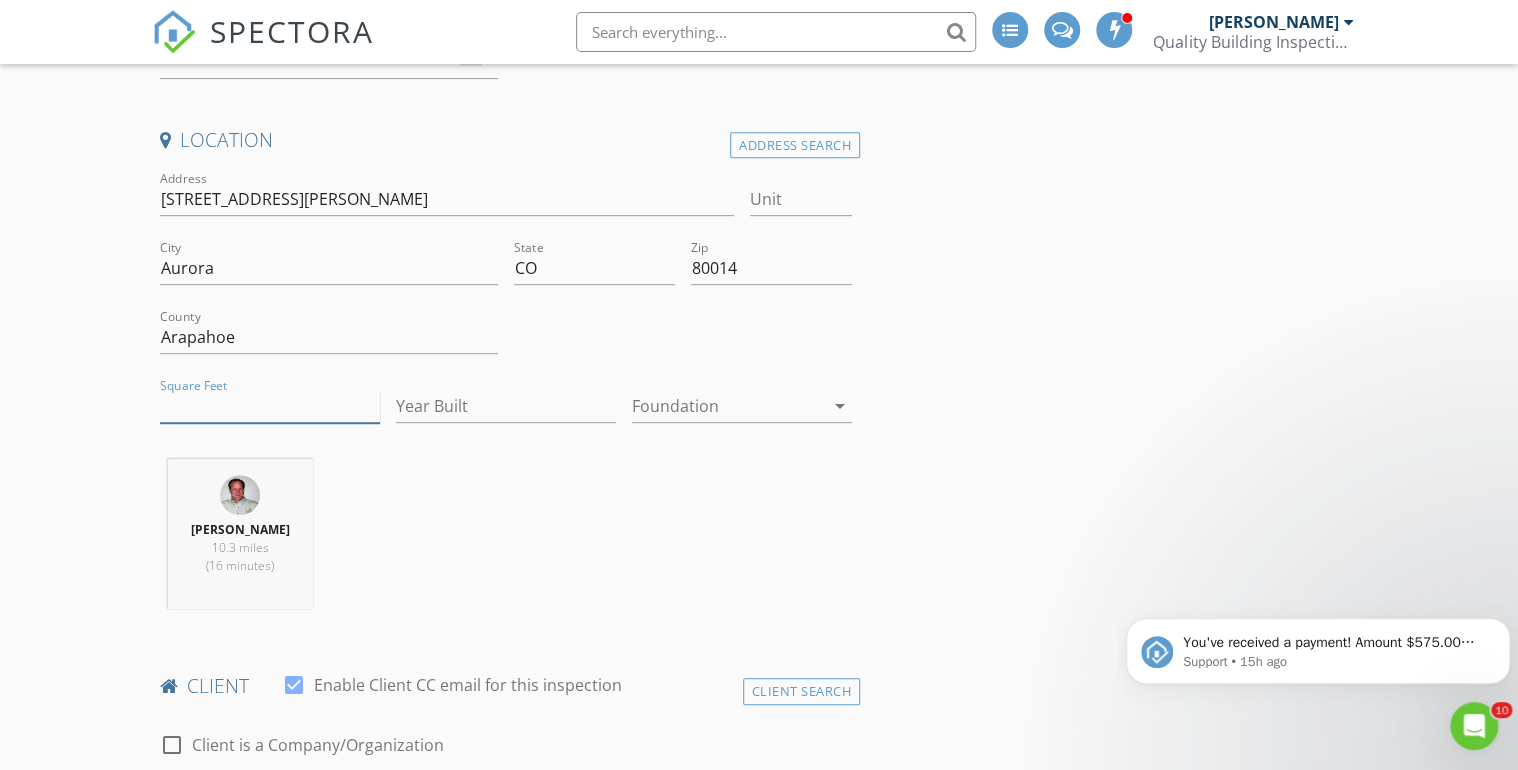 click on "Square Feet" at bounding box center [270, 406] 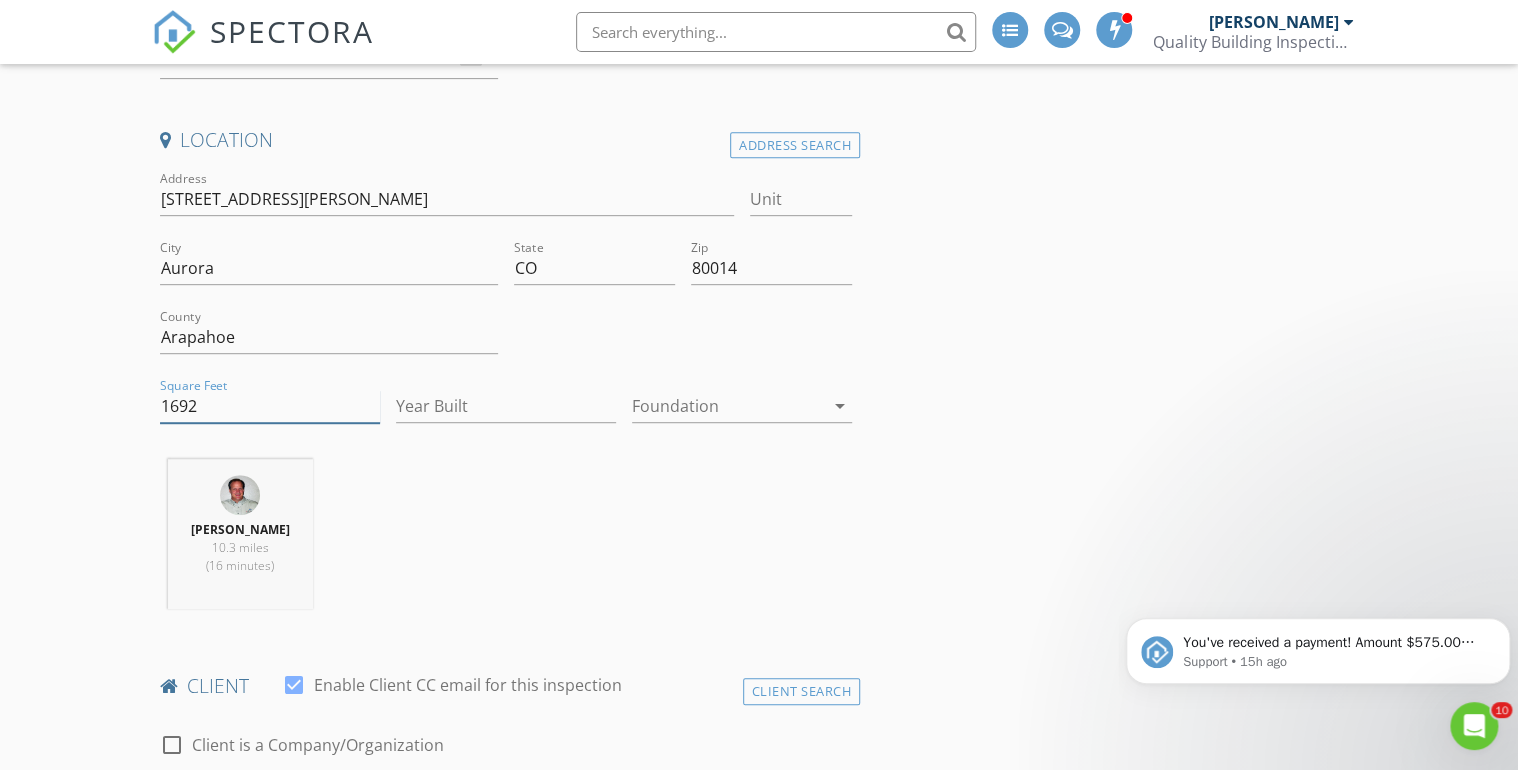 type on "1692" 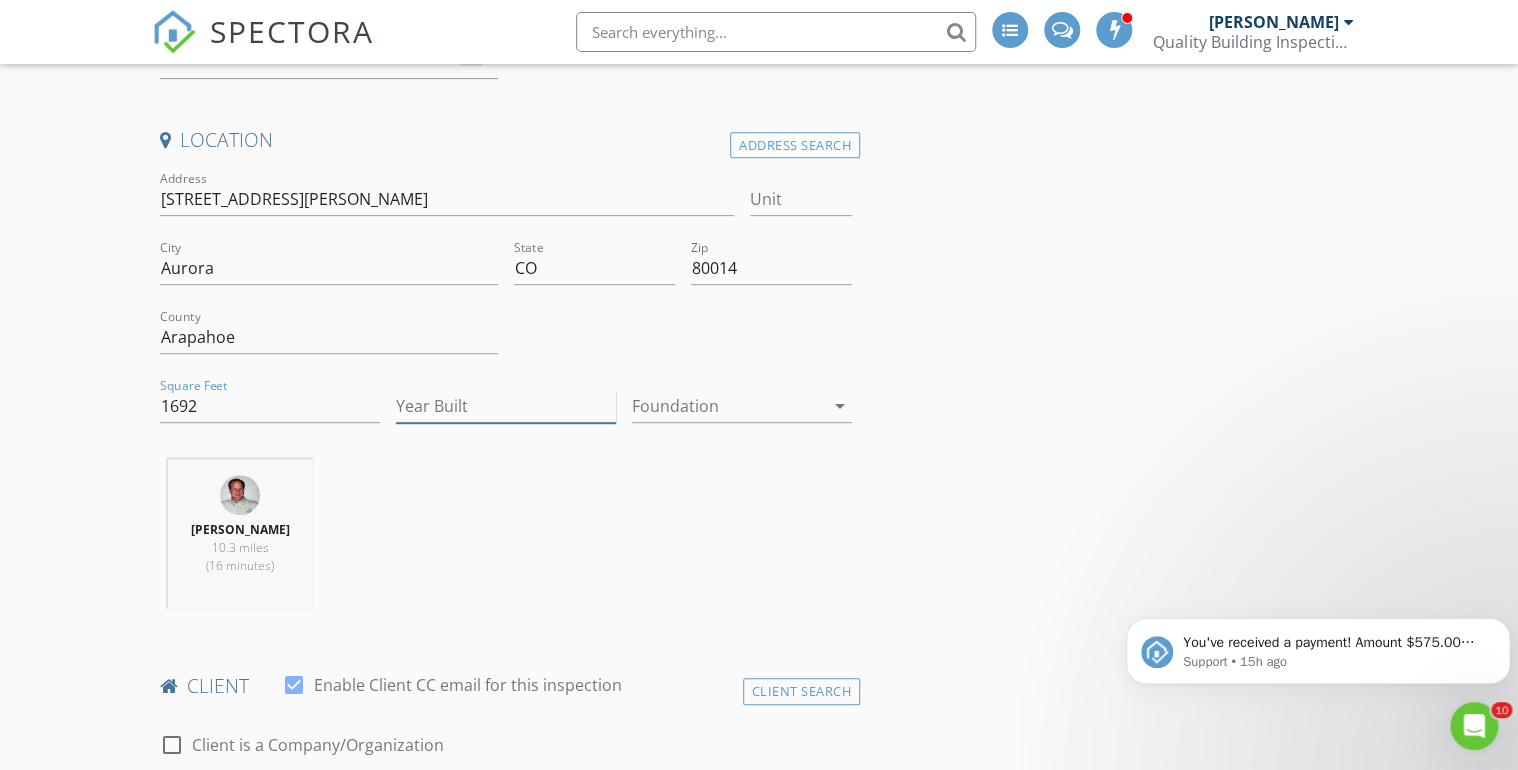 click on "Year Built" at bounding box center (506, 406) 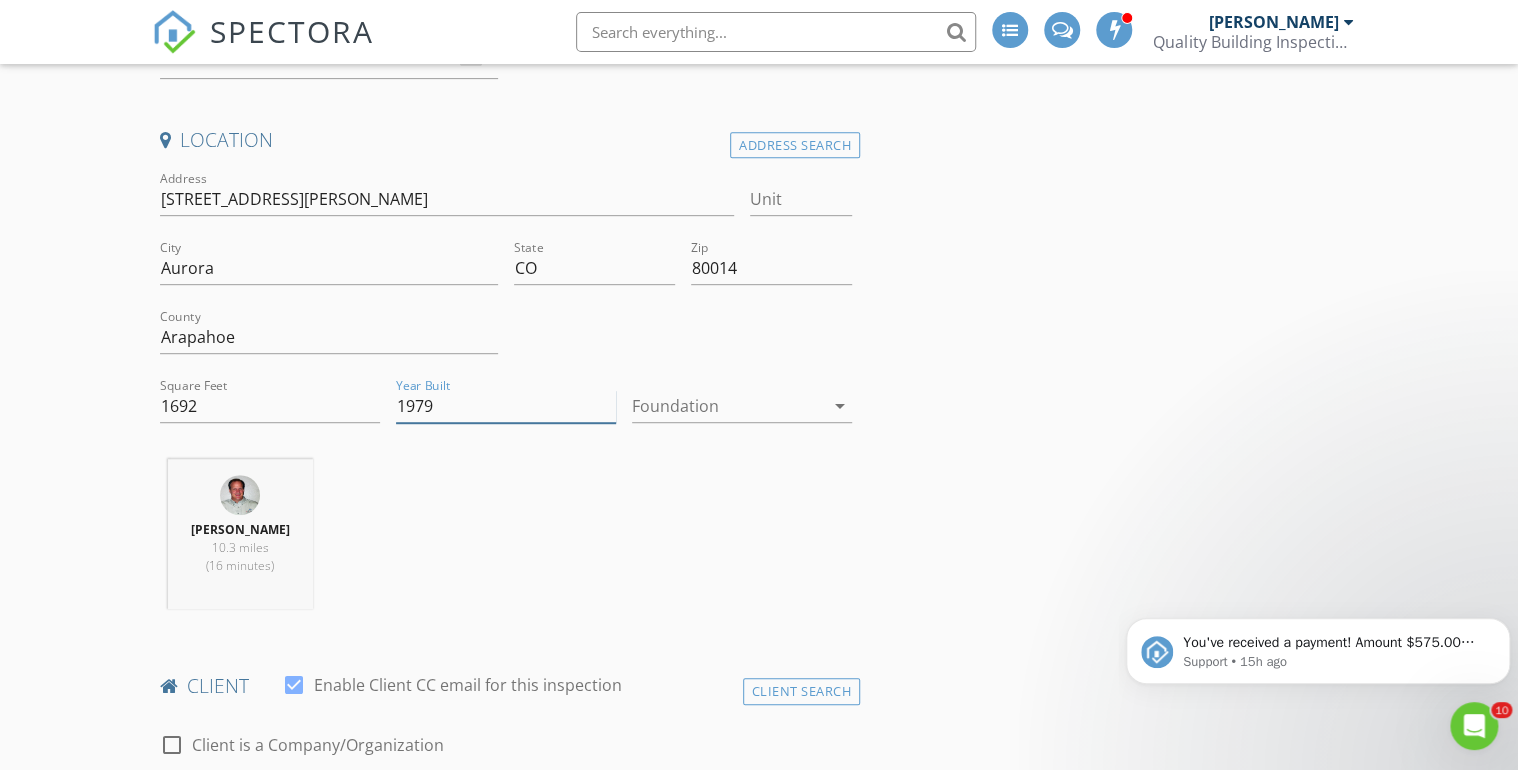 type on "1979" 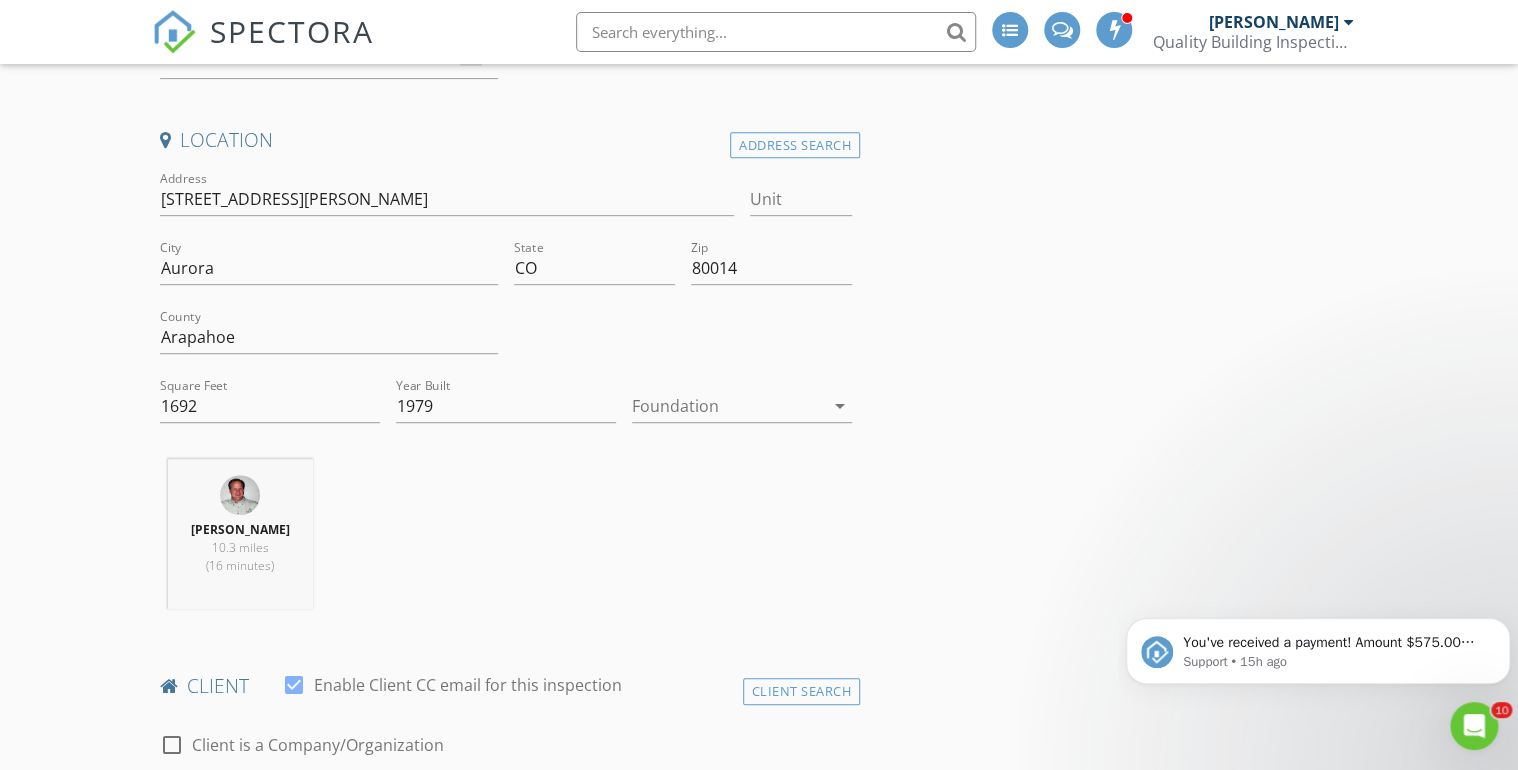 click on "INSPECTOR(S)
check_box   Doug Fast   PRIMARY   check_box_outline_blank   Eric Parker     Doug Fast arrow_drop_down   check_box_outline_blank Doug Fast specifically requested
Date/Time
07/15/2025 8:30 AM
Location
Address Search       Address 4028 S Atchison Way   Unit   City Aurora   State CO   Zip 80014   County Arapahoe     Square Feet 1692   Year Built 1979   Foundation arrow_drop_down     Doug Fast     10.3 miles     (16 minutes)
client
check_box Enable Client CC email for this inspection   Client Search     check_box_outline_blank Client is a Company/Organization     First Name   Last Name   Email   CC Email   Phone         Tags         Notes   Private Notes
ADD ADDITIONAL client
SERVICES
arrow_drop_down     Select Discount Code arrow_drop_down    Charges       TOTAL" at bounding box center (759, 1721) 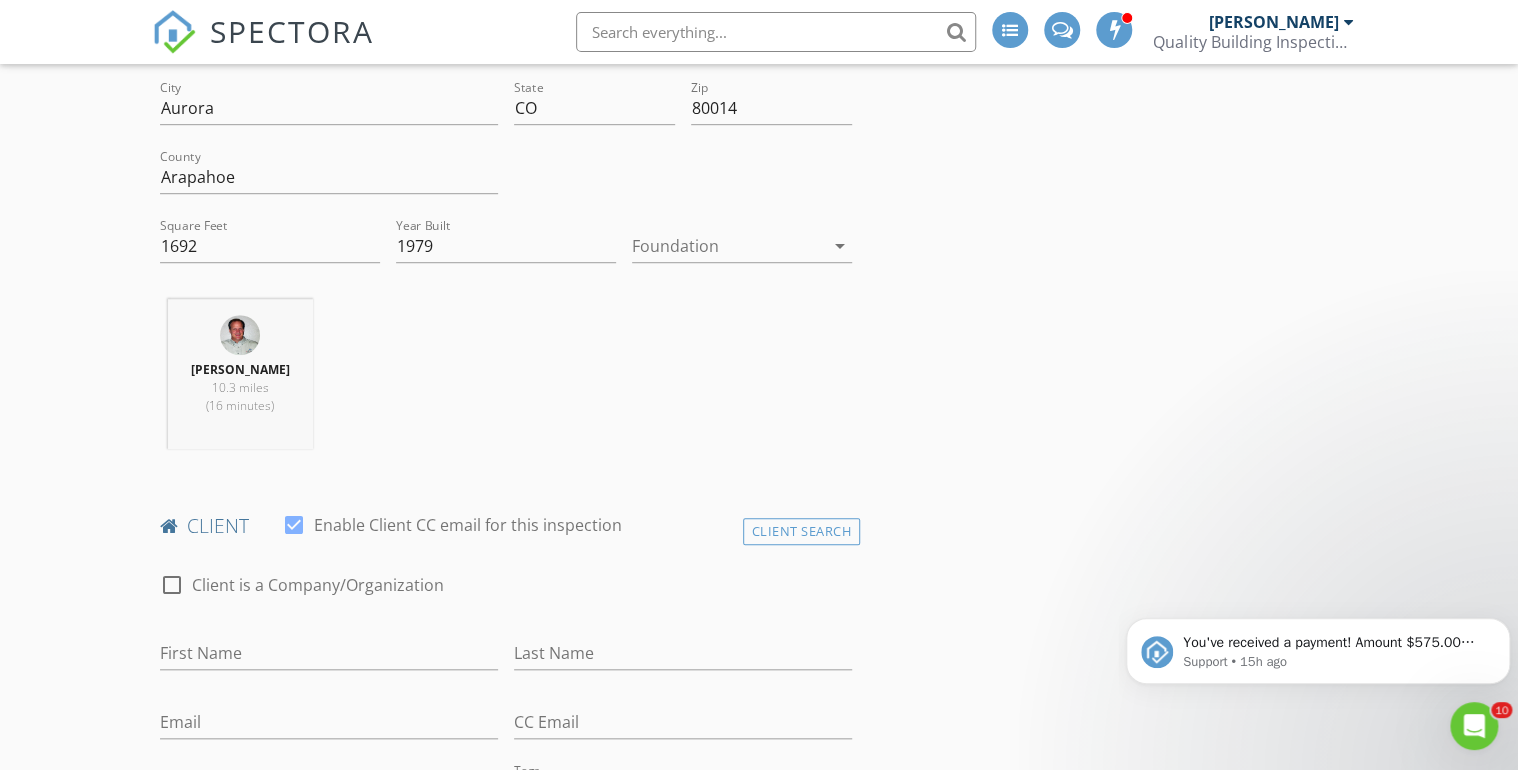 scroll, scrollTop: 720, scrollLeft: 0, axis: vertical 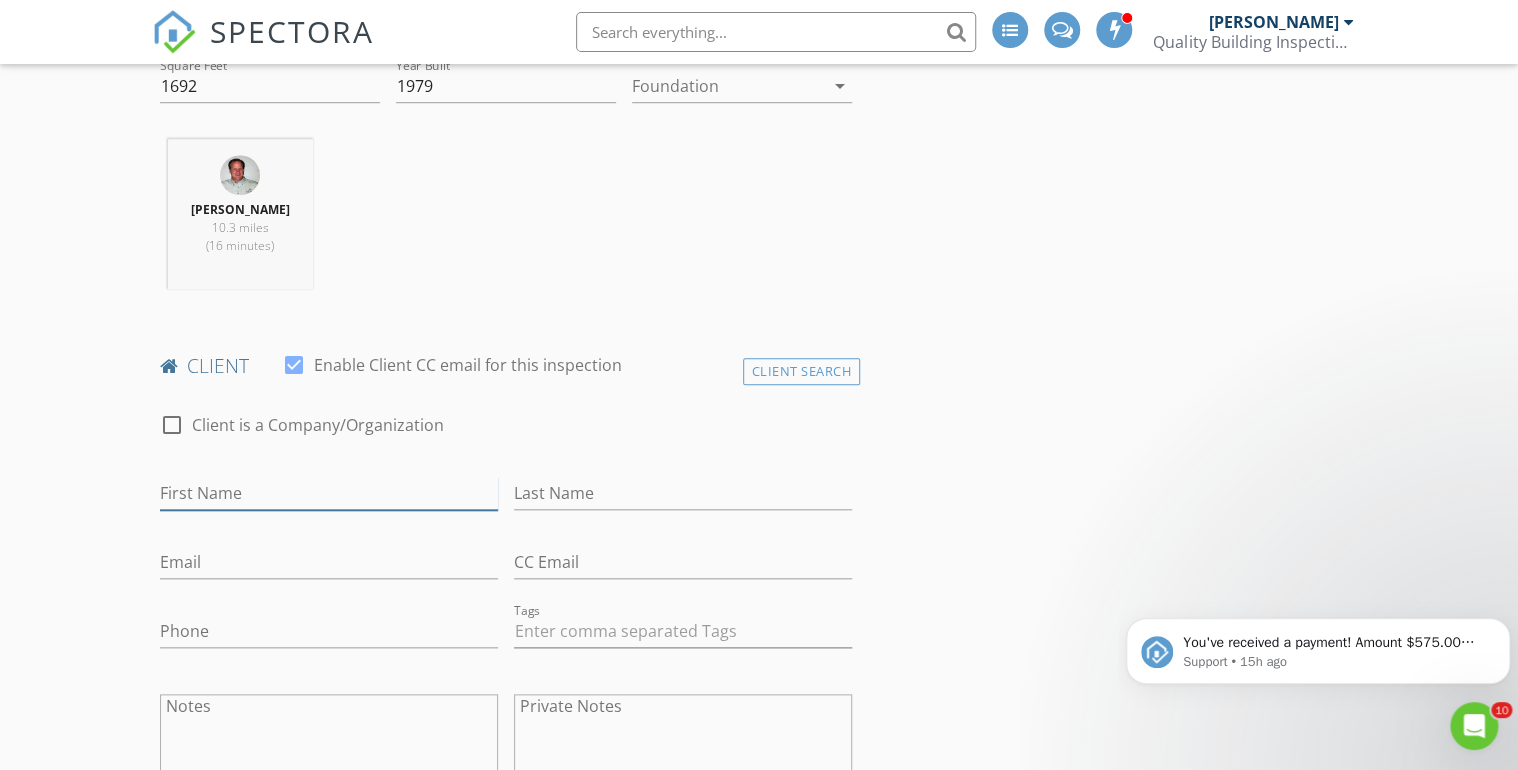 click on "First Name" at bounding box center (329, 493) 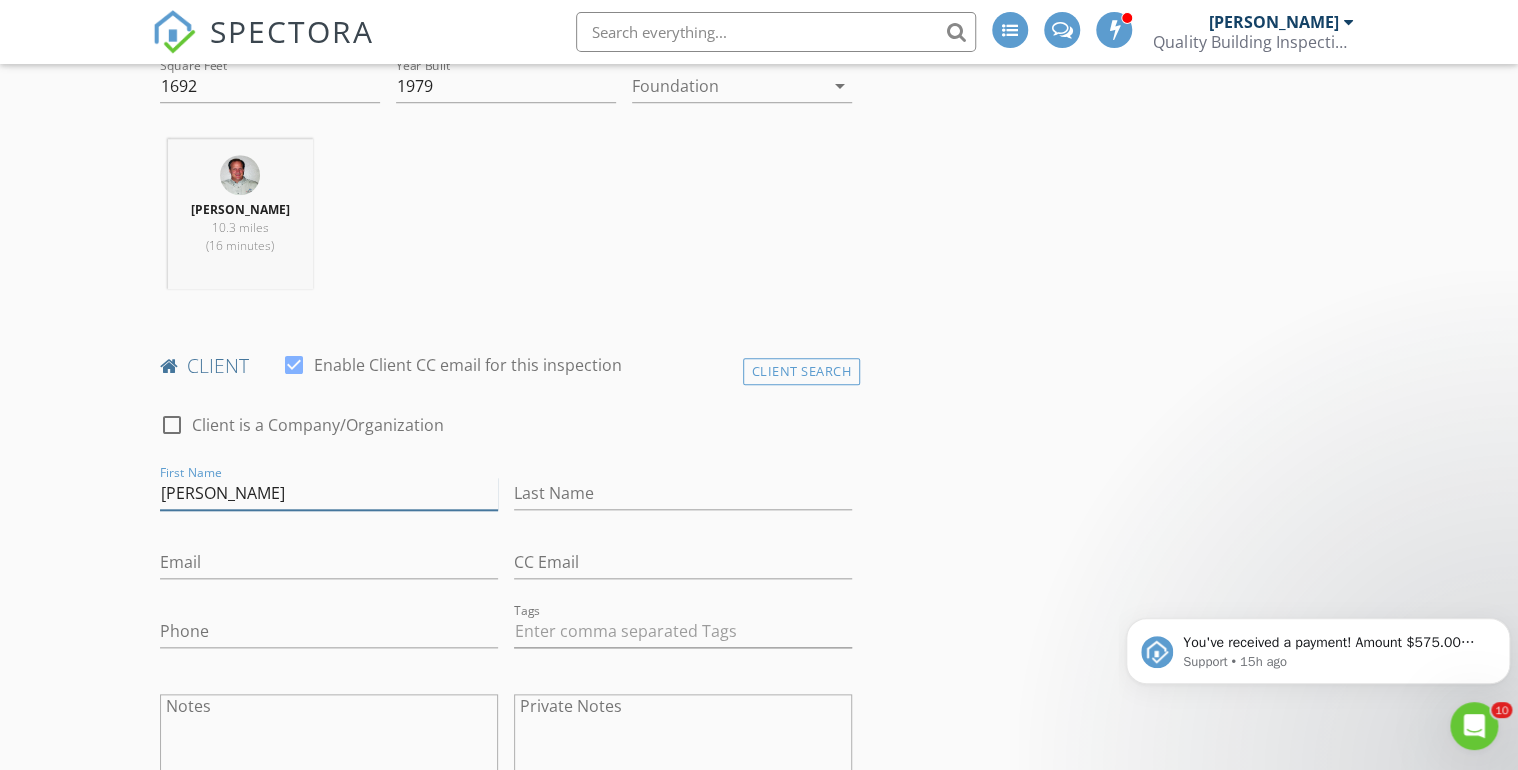 type on "Treavor" 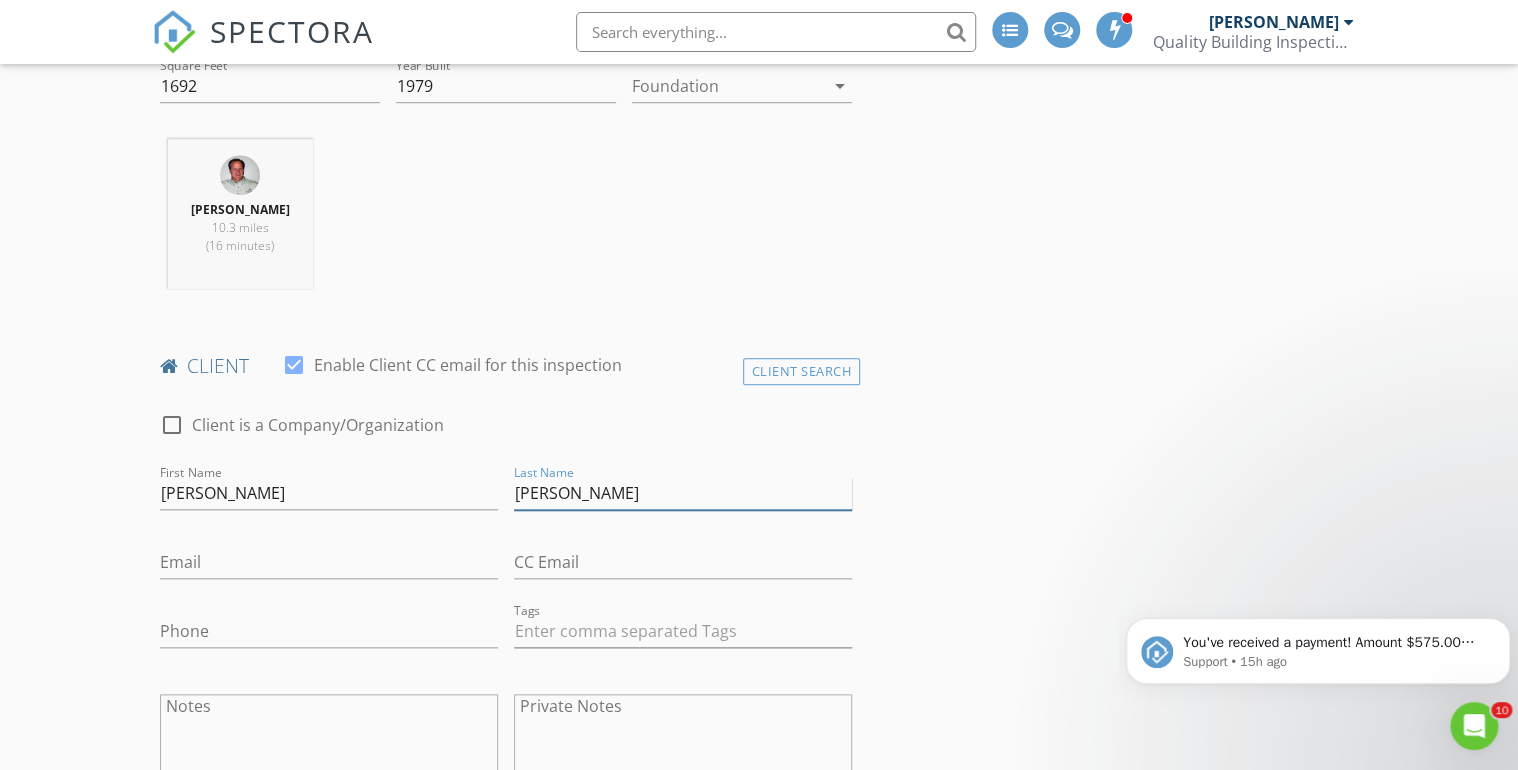 type on "Behl" 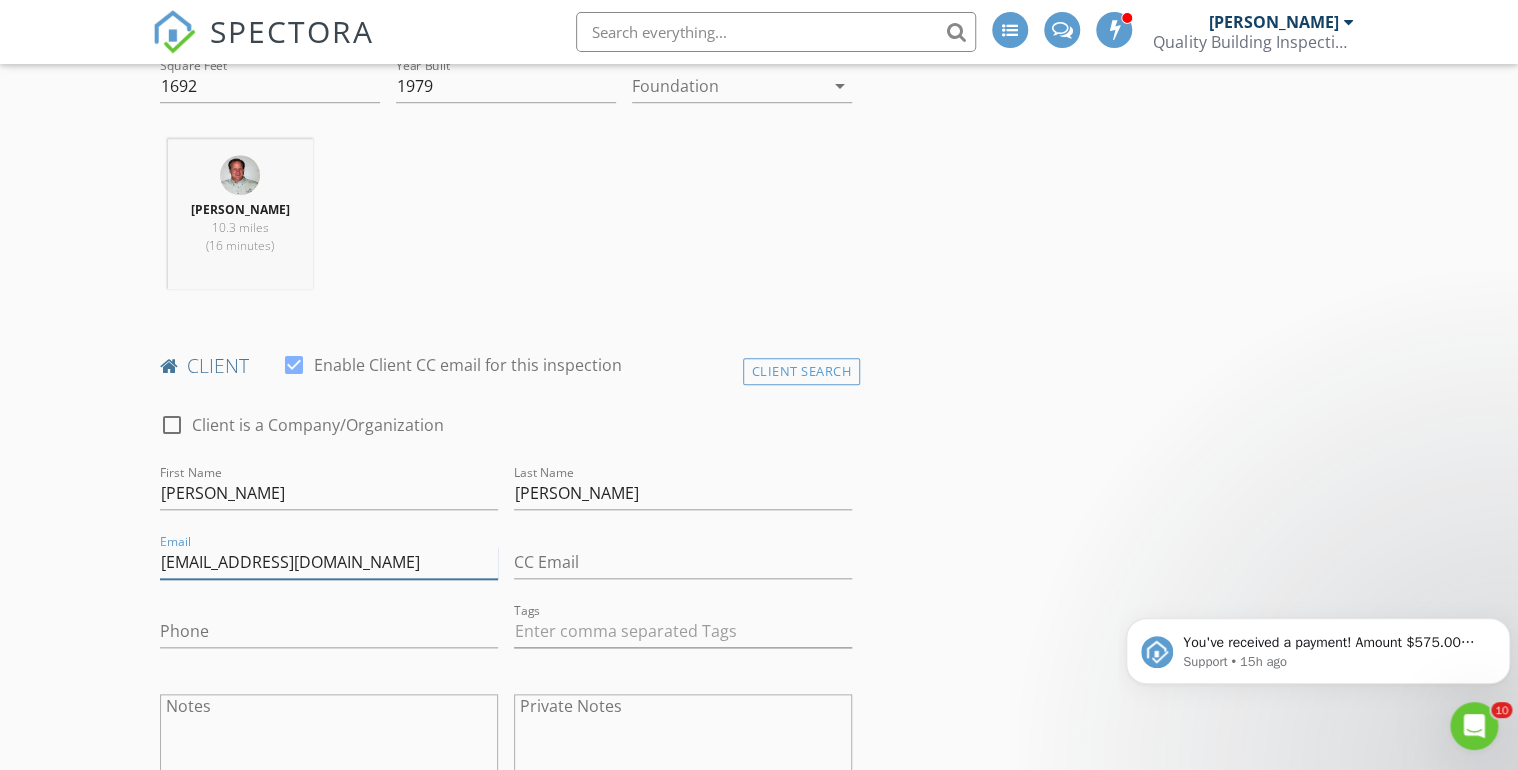 type on "treavorbehl@gmail.com" 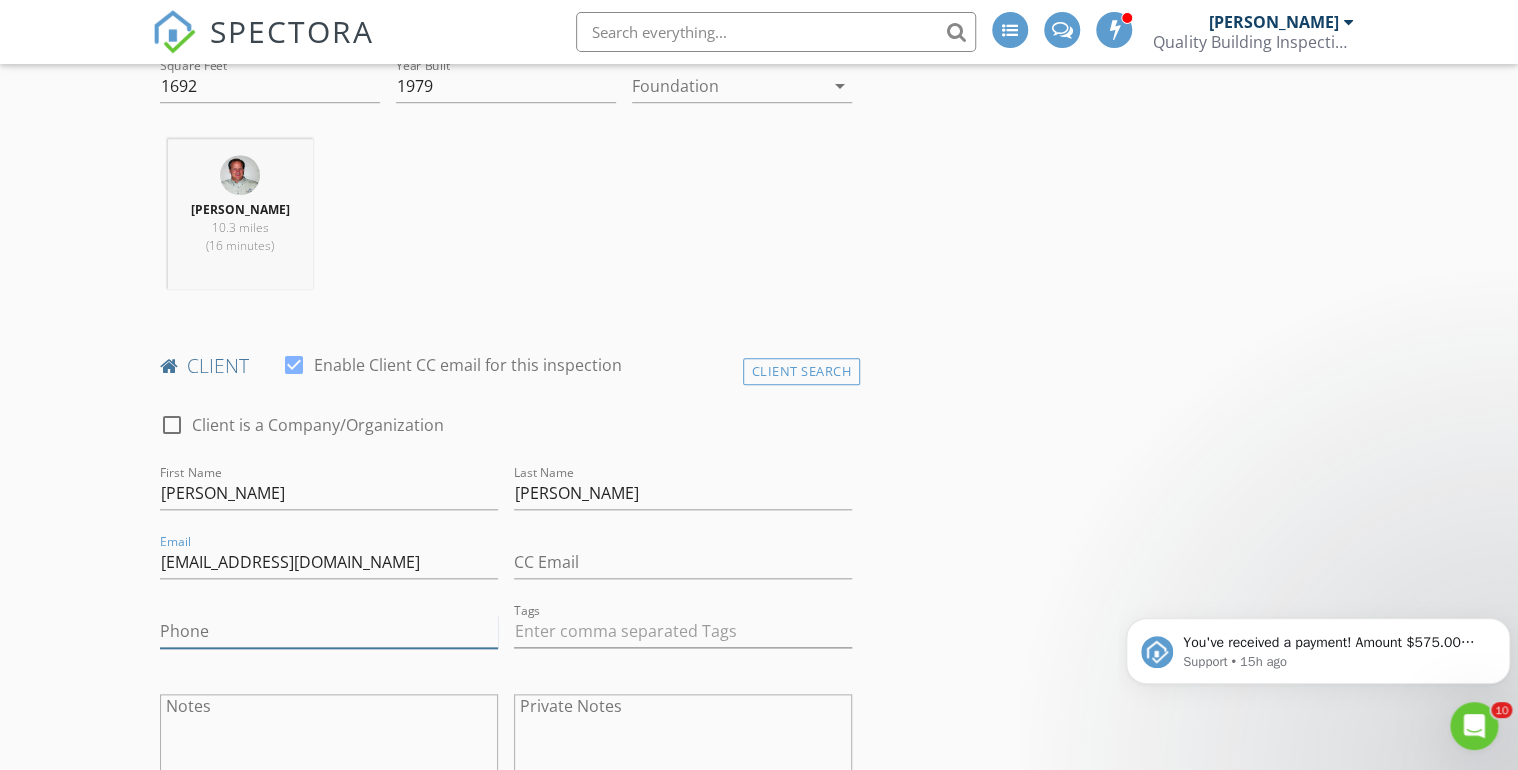 click on "Phone" at bounding box center [329, 631] 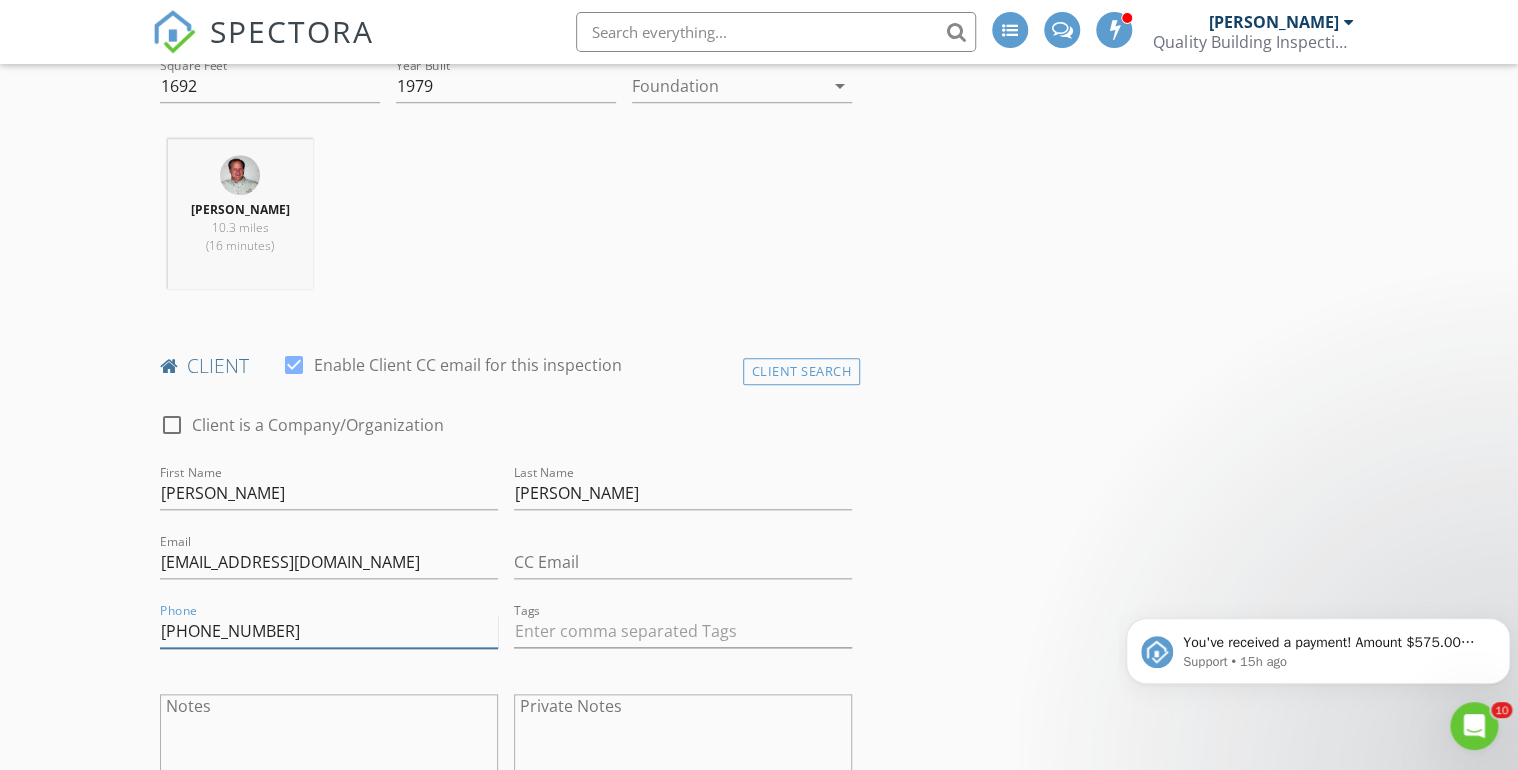 type on "707-478-2731" 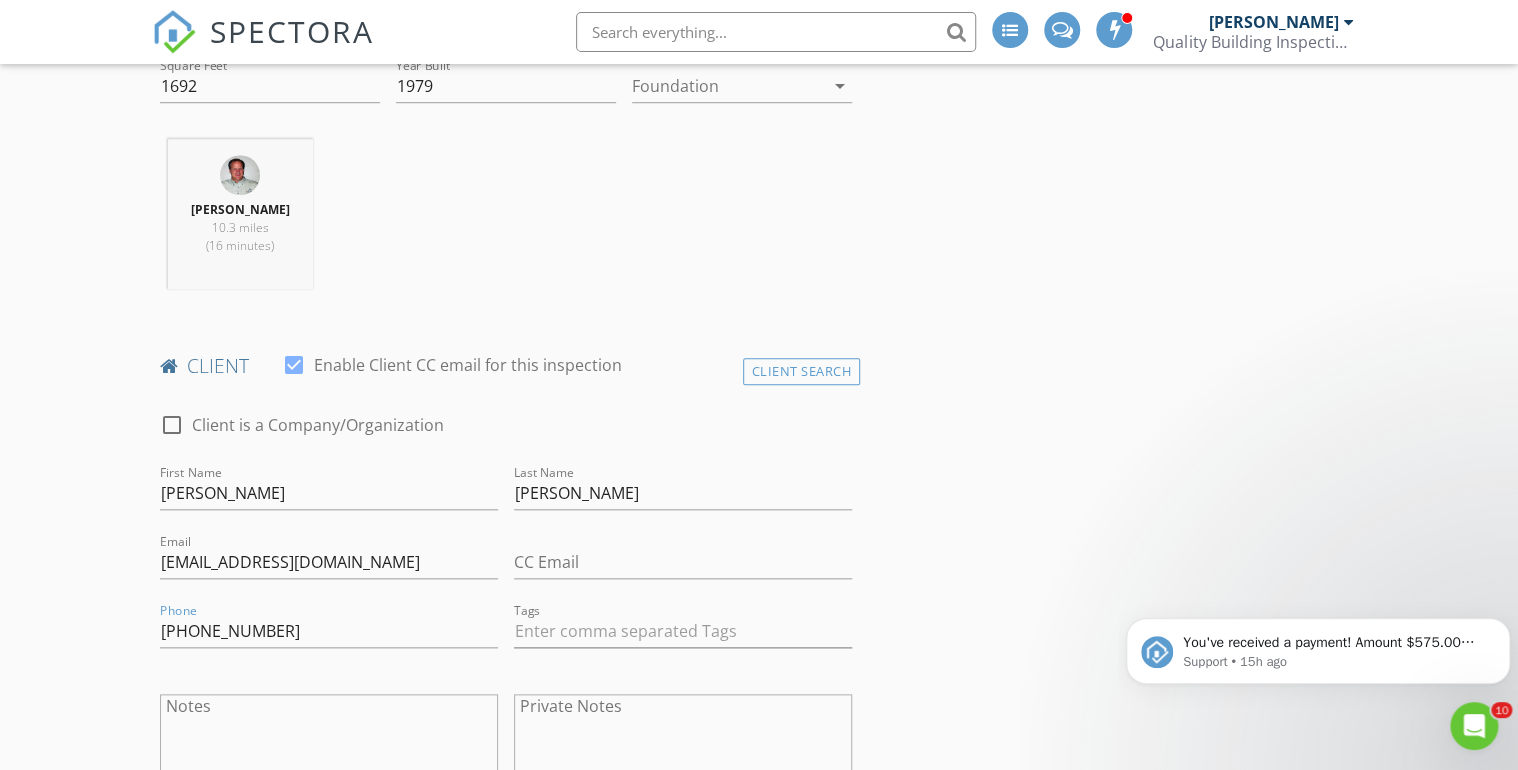 click on "INSPECTOR(S)
check_box   Doug Fast   PRIMARY   check_box_outline_blank   Eric Parker     Doug Fast arrow_drop_down   check_box_outline_blank Doug Fast specifically requested
Date/Time
07/15/2025 8:30 AM
Location
Address Search       Address 4028 S Atchison Way   Unit   City Aurora   State CO   Zip 80014   County Arapahoe     Square Feet 1692   Year Built 1979   Foundation arrow_drop_down     Doug Fast     10.3 miles     (16 minutes)
client
check_box Enable Client CC email for this inspection   Client Search     check_box_outline_blank Client is a Company/Organization     First Name Treavor   Last Name Behl   Email treavorbehl@gmail.com   CC Email   Phone 707-478-2731         Tags         Notes   Private Notes
ADD ADDITIONAL client
SERVICES
arrow_drop_down        Charges" at bounding box center (759, 1401) 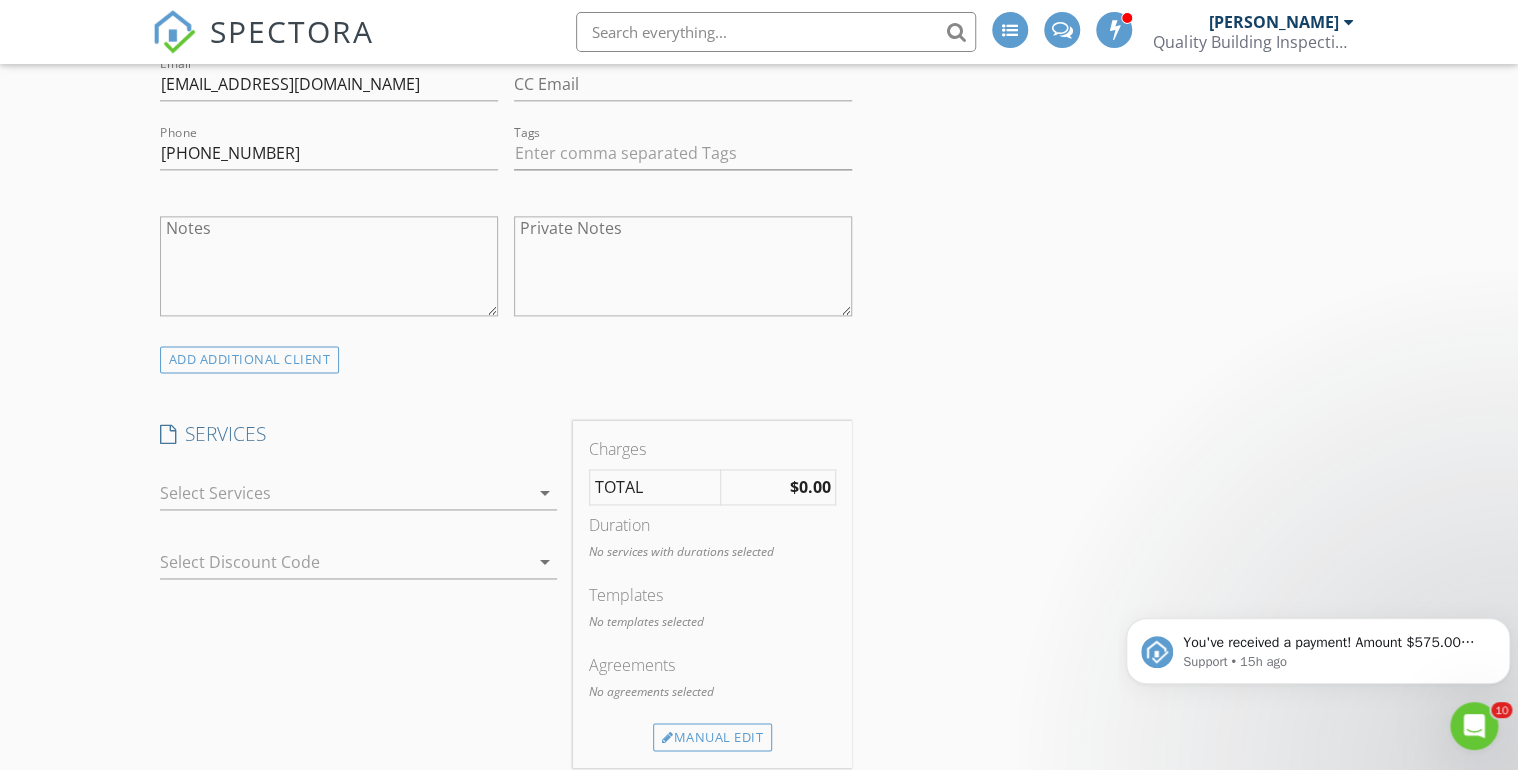 scroll, scrollTop: 1200, scrollLeft: 0, axis: vertical 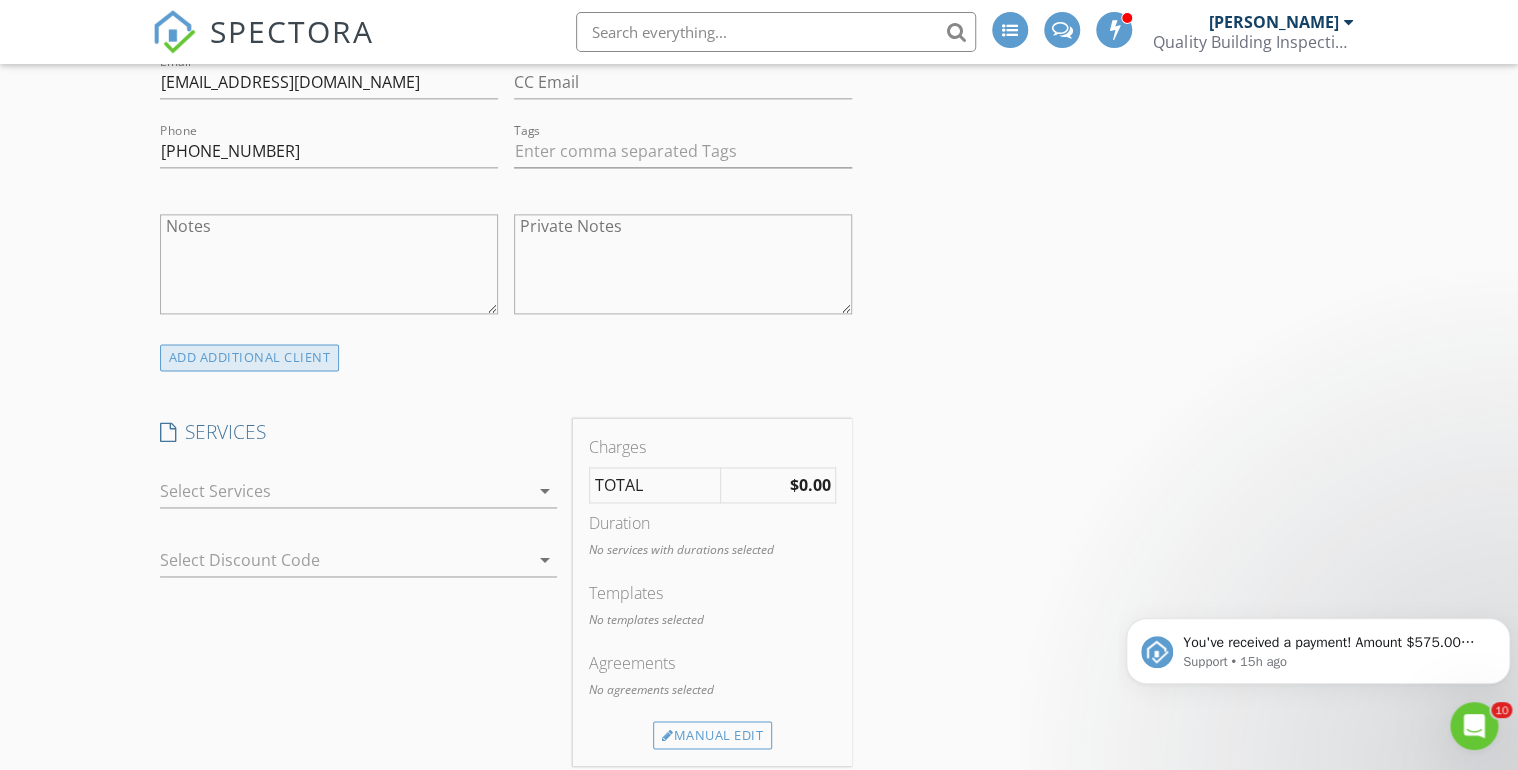 click on "ADD ADDITIONAL client" at bounding box center [250, 357] 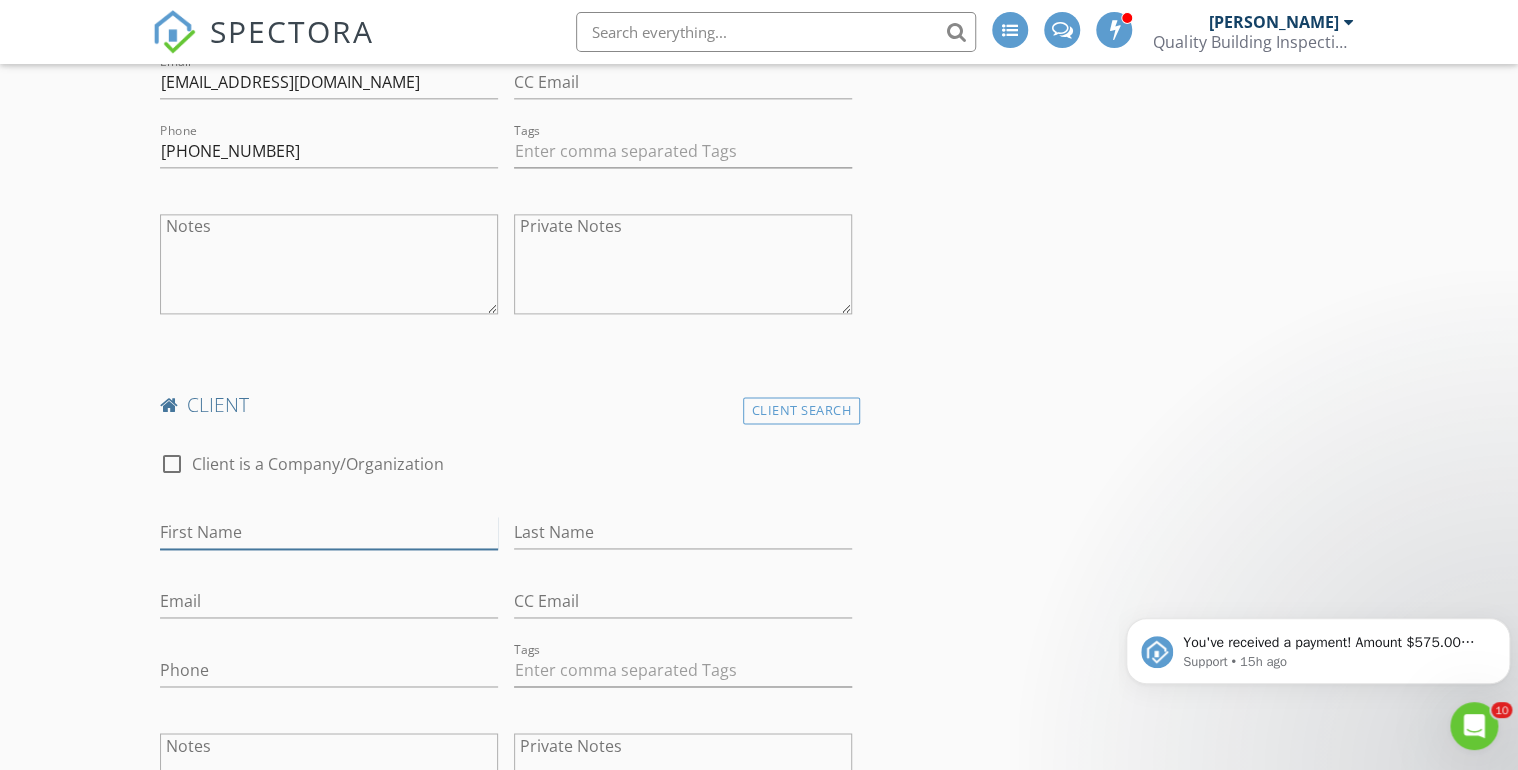 click on "First Name" at bounding box center (329, 532) 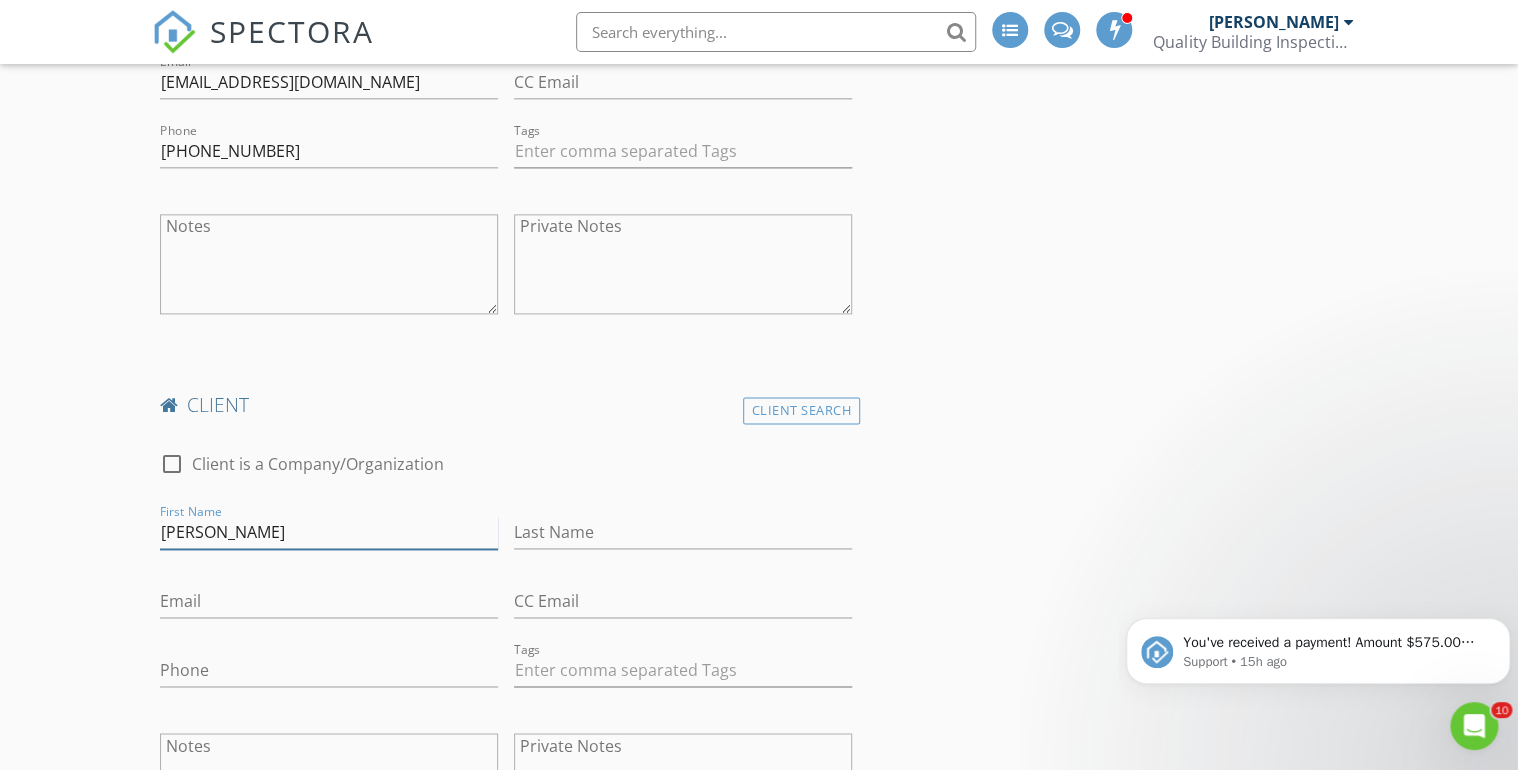 type on "Callie" 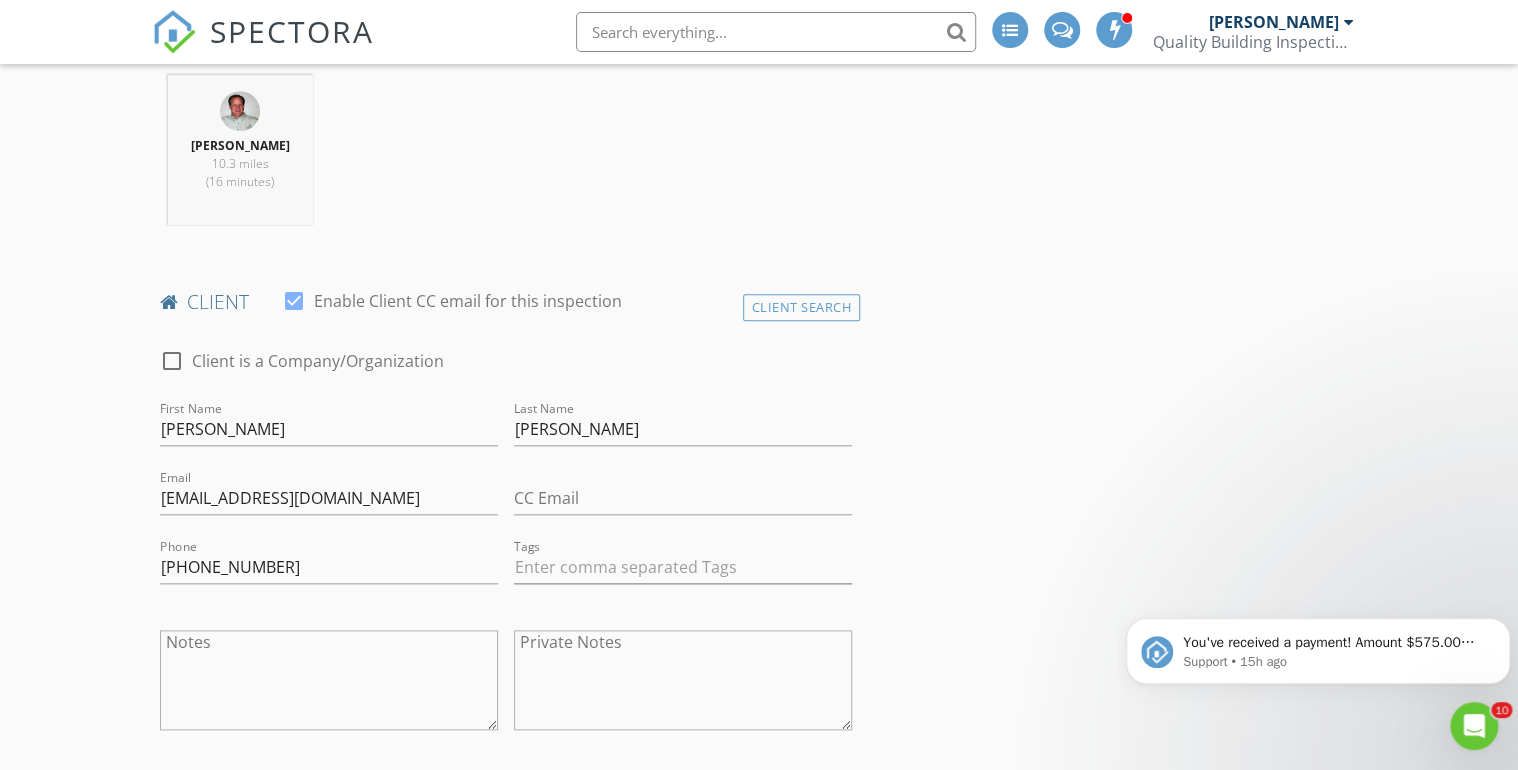 scroll, scrollTop: 640, scrollLeft: 0, axis: vertical 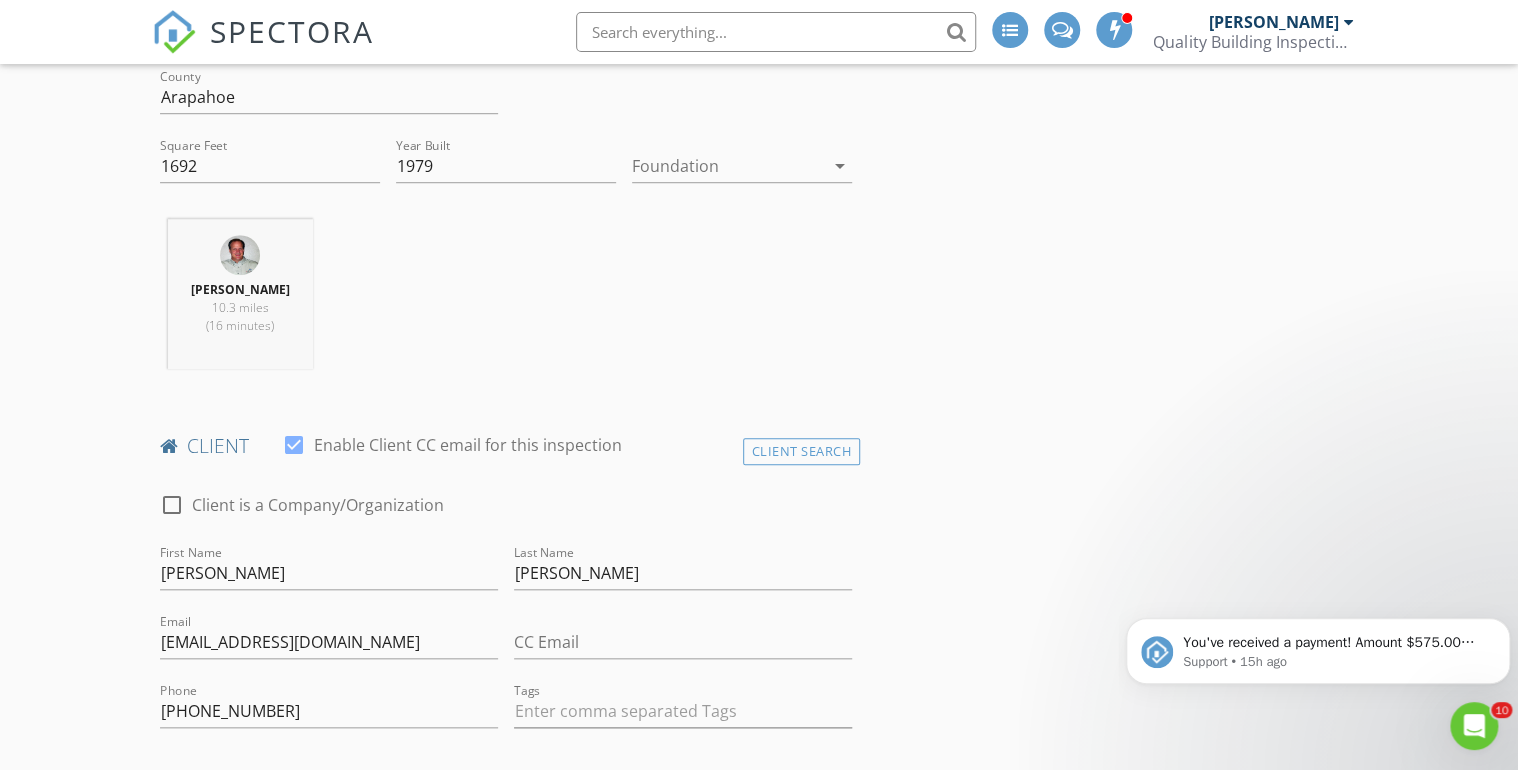 type 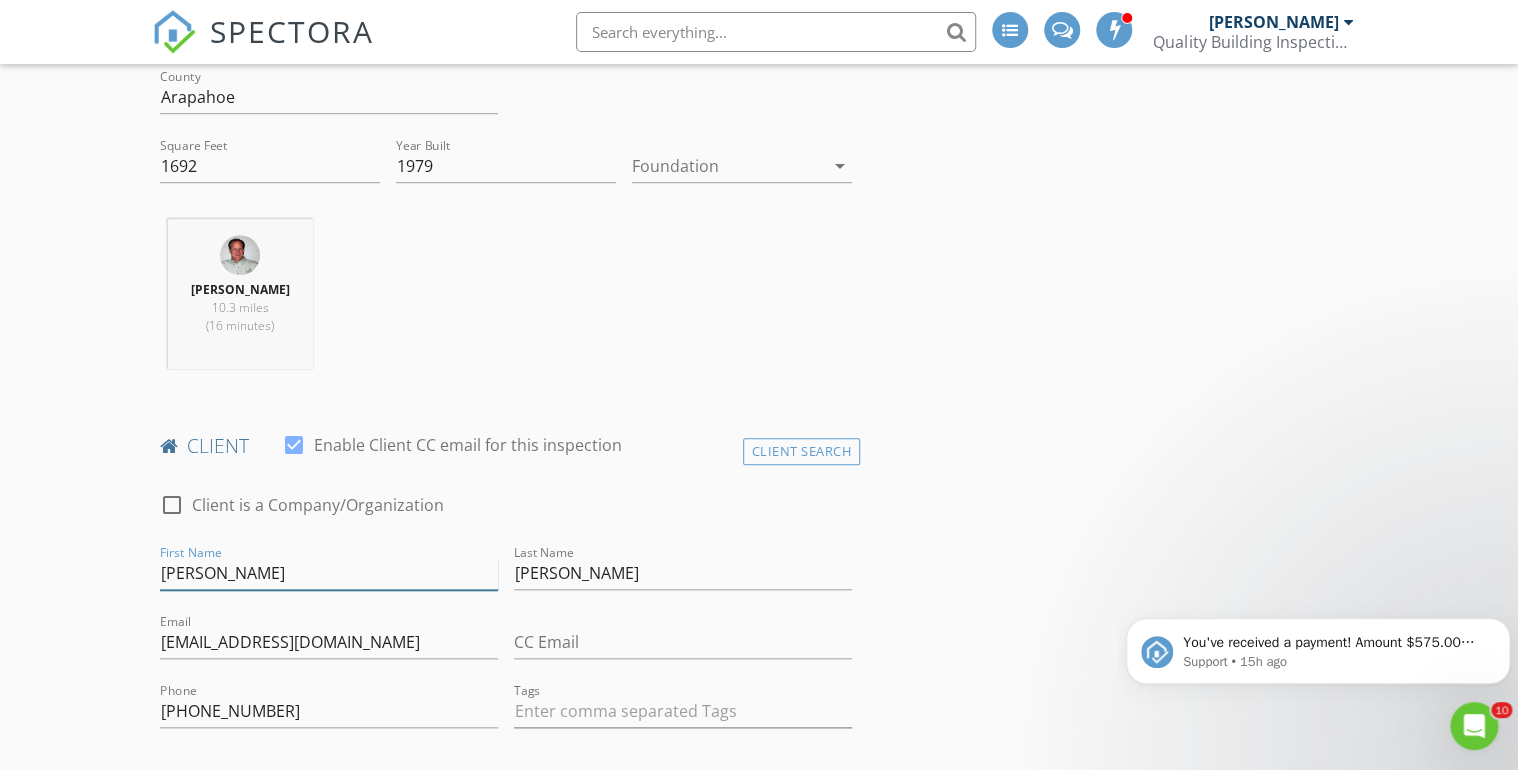 click on "Treavor" at bounding box center (329, 573) 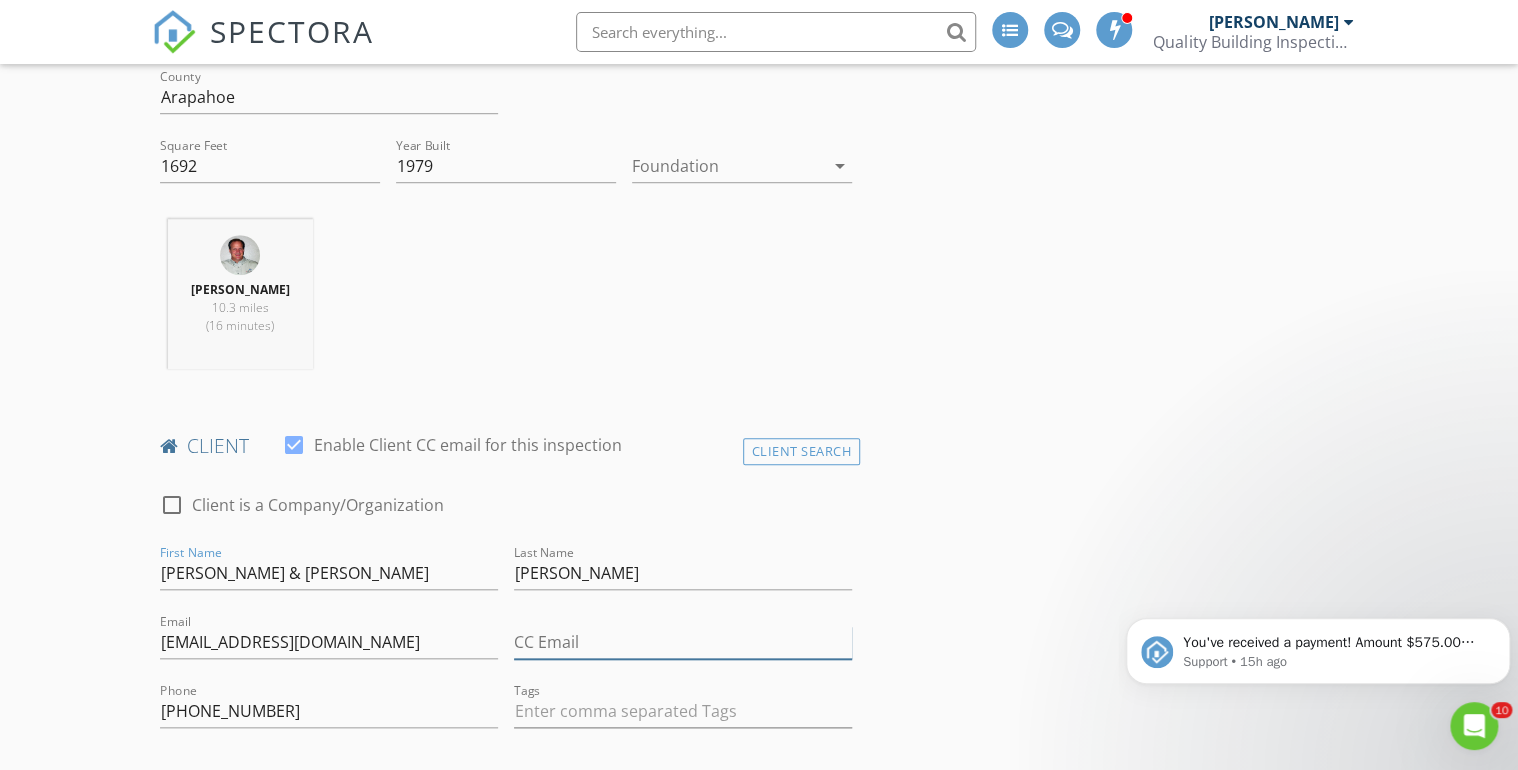 click on "CC Email" at bounding box center [683, 642] 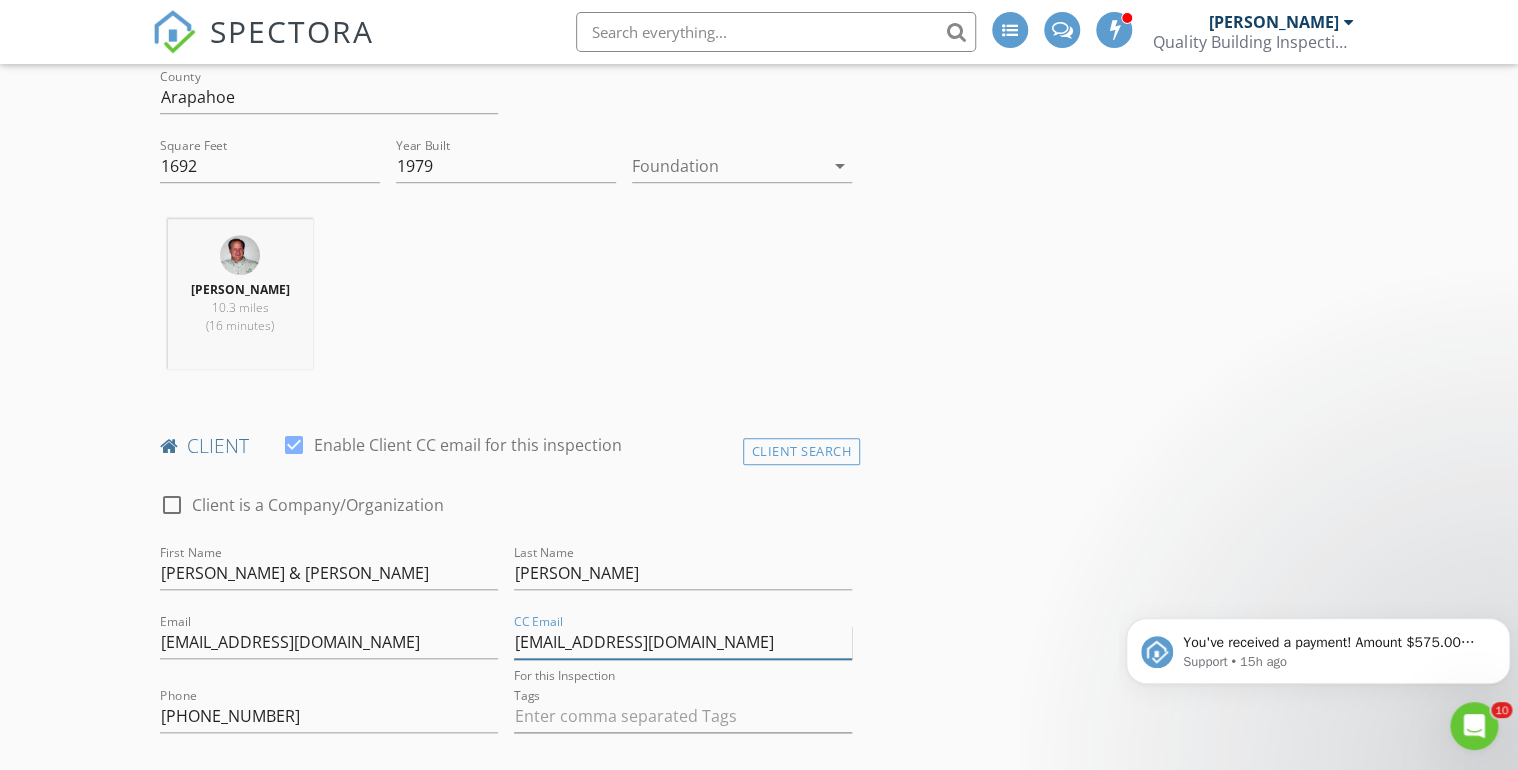 type on "eillac98@gmail.com" 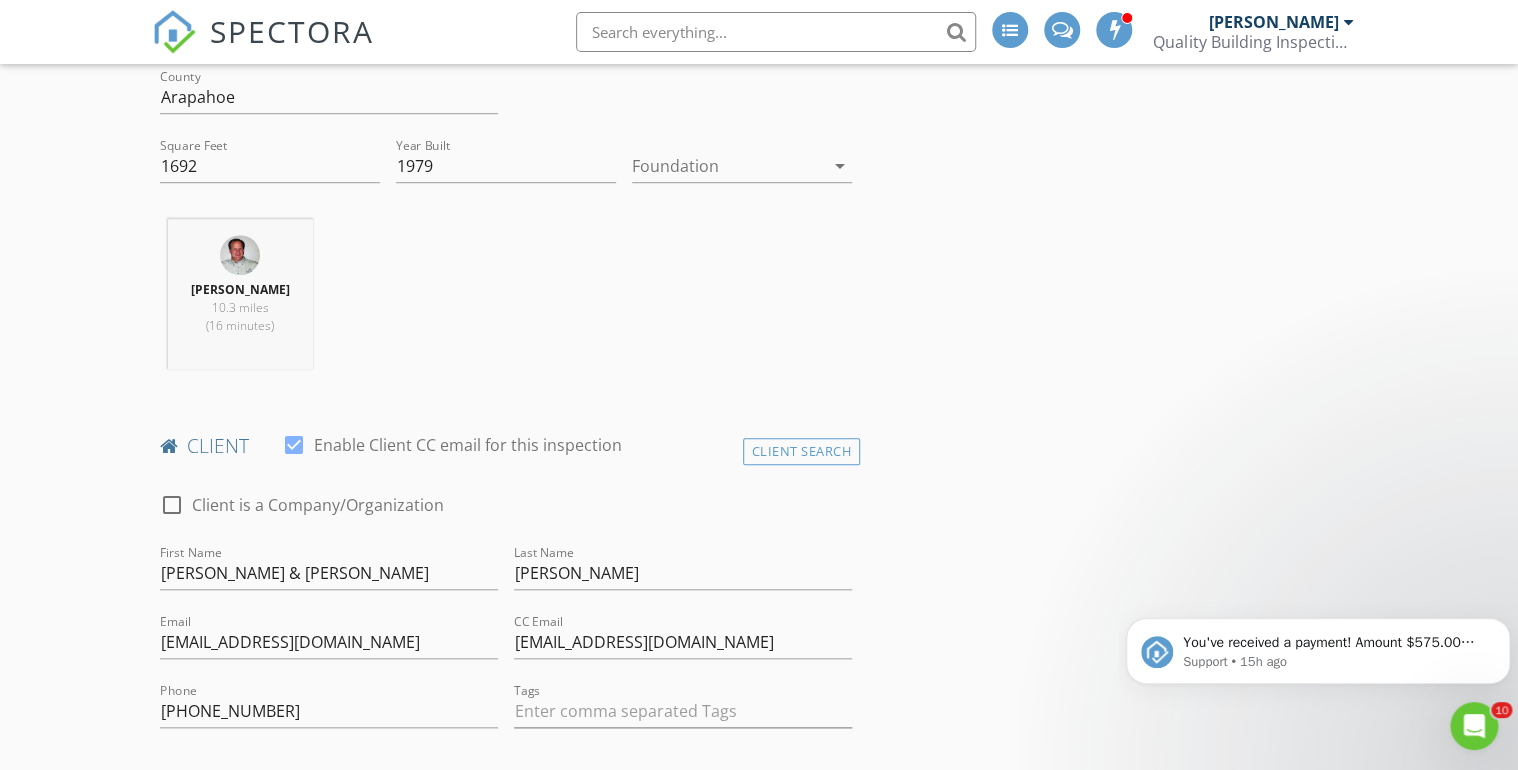 click on "INSPECTOR(S)
check_box   Doug Fast   PRIMARY   check_box_outline_blank   Eric Parker     Doug Fast arrow_drop_down   check_box_outline_blank Doug Fast specifically requested
Date/Time
07/15/2025 8:30 AM
Location
Address Search       Address 4028 S Atchison Way   Unit   City Aurora   State CO   Zip 80014   County Arapahoe     Square Feet 1692   Year Built 1979   Foundation arrow_drop_down     Doug Fast     10.3 miles     (16 minutes)
client
check_box Enable Client CC email for this inspection   Client Search     check_box_outline_blank Client is a Company/Organization     First Name Treavor & Callie   Last Name Behl   Email treavorbehl@gmail.com   CC Email eillac98@gmail.com For this Inspection   Phone 707-478-2731         Tags         Notes   Private Notes
client
Client Search     check_box_outline_blank     First Name" at bounding box center [759, 1741] 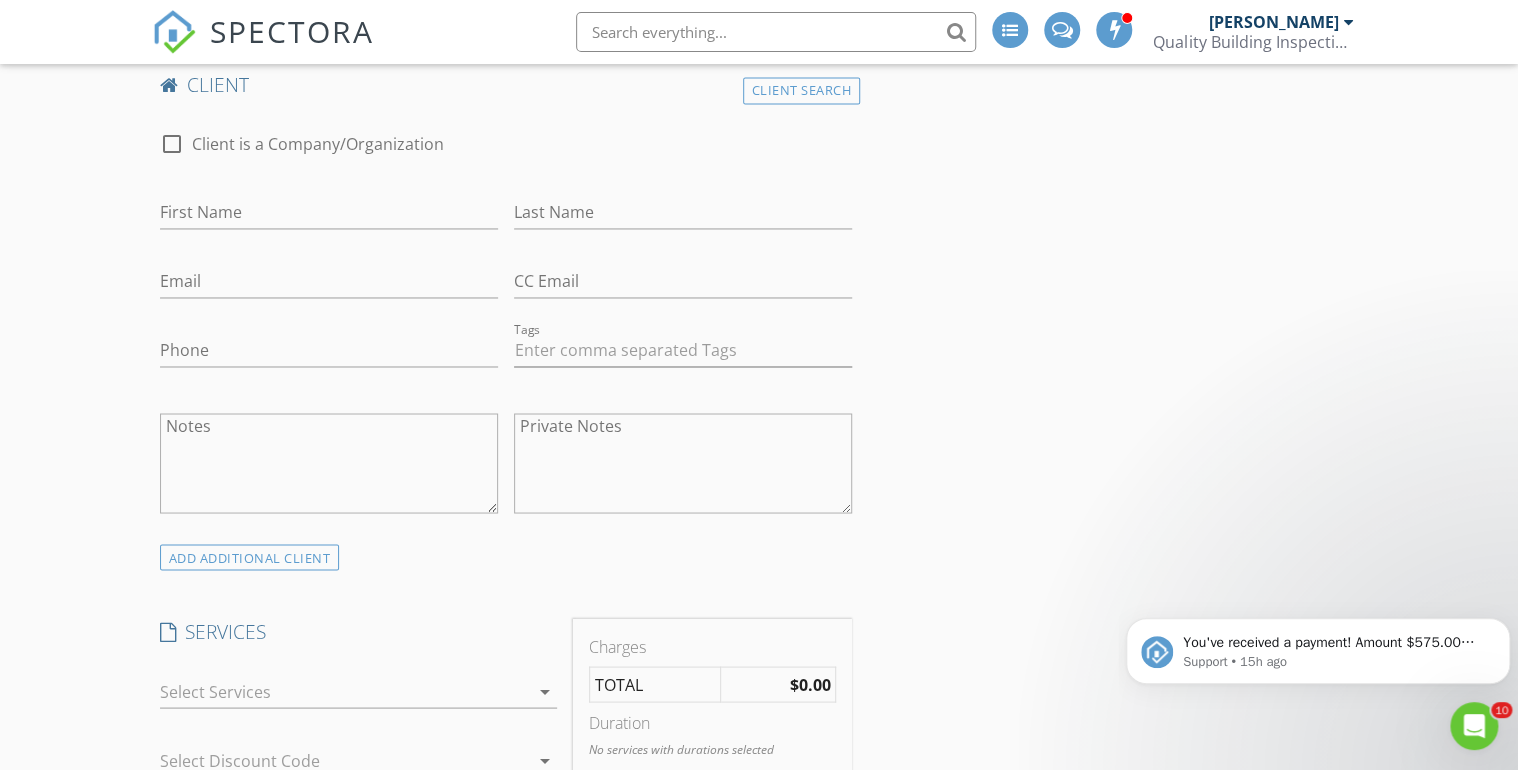 scroll, scrollTop: 1680, scrollLeft: 0, axis: vertical 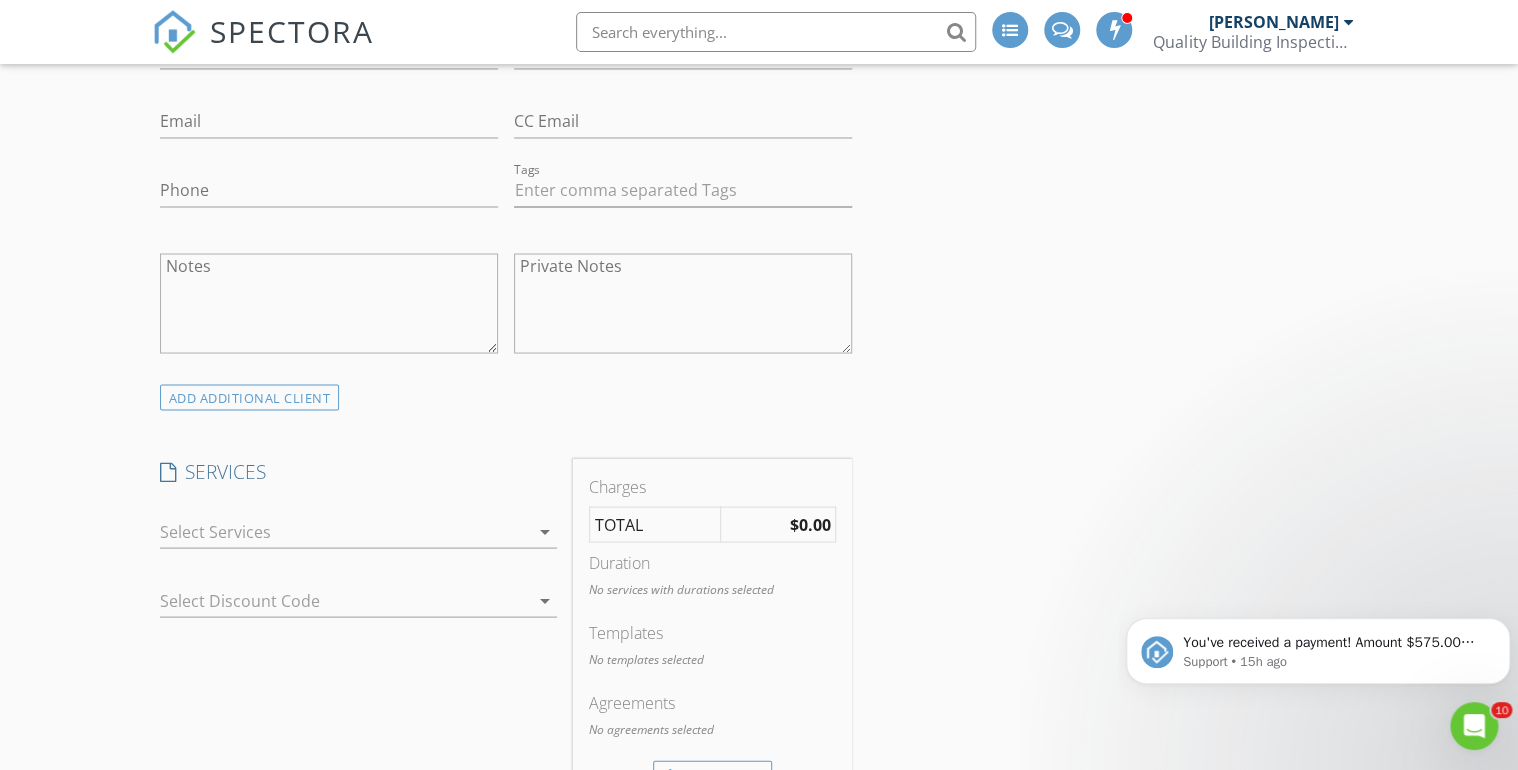 click on "arrow_drop_down" at bounding box center [545, 531] 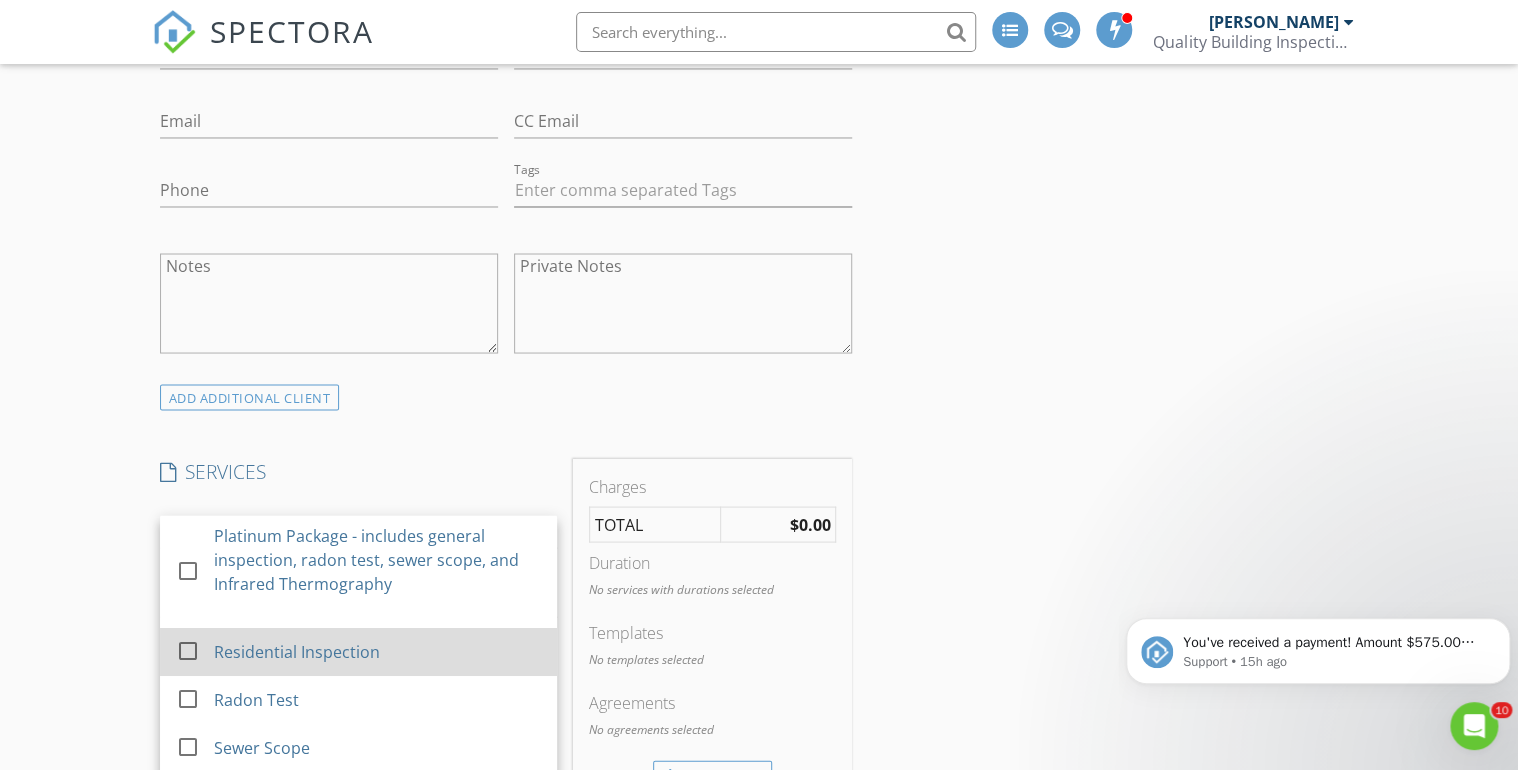 click at bounding box center [188, 649] 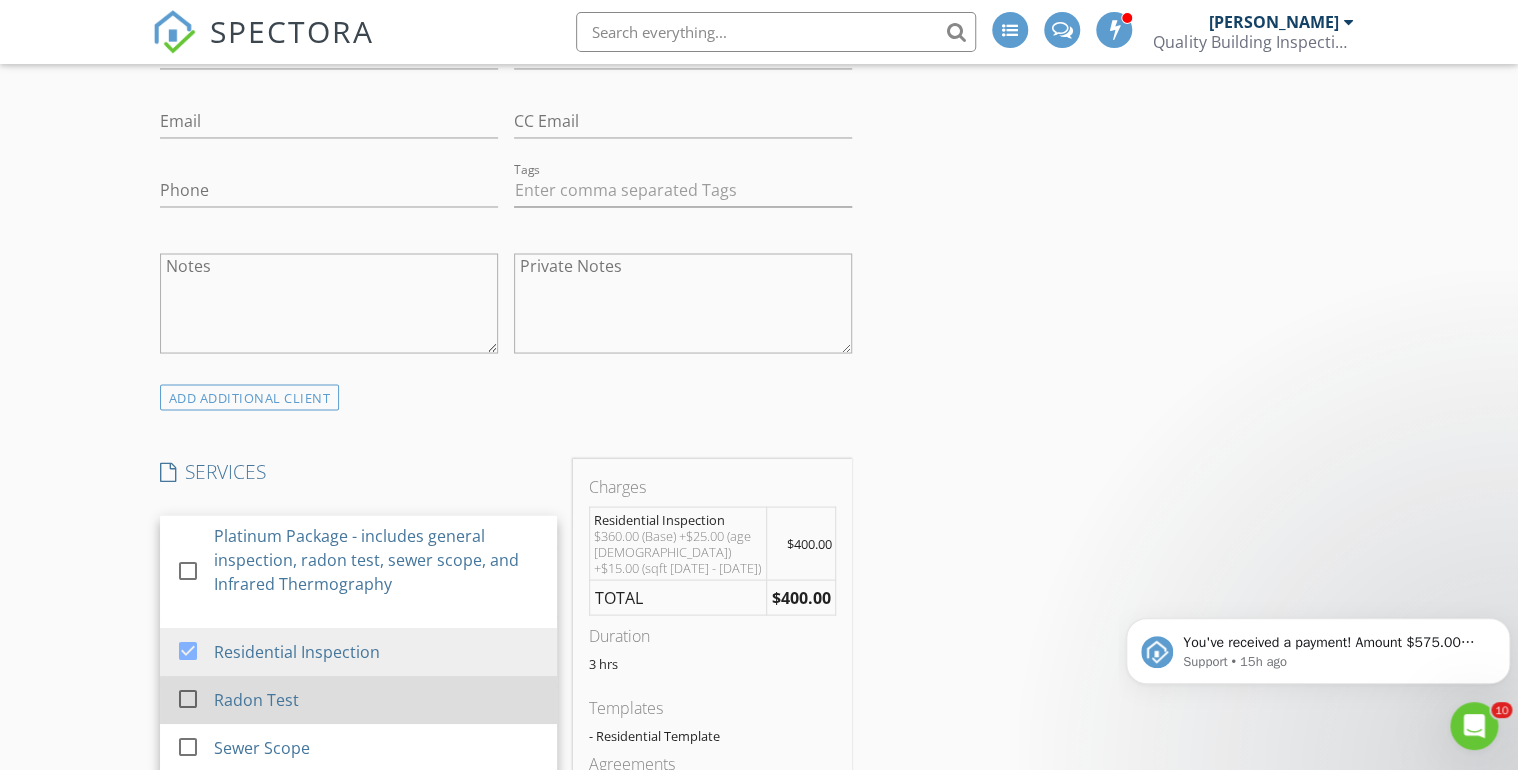 click at bounding box center [188, 697] 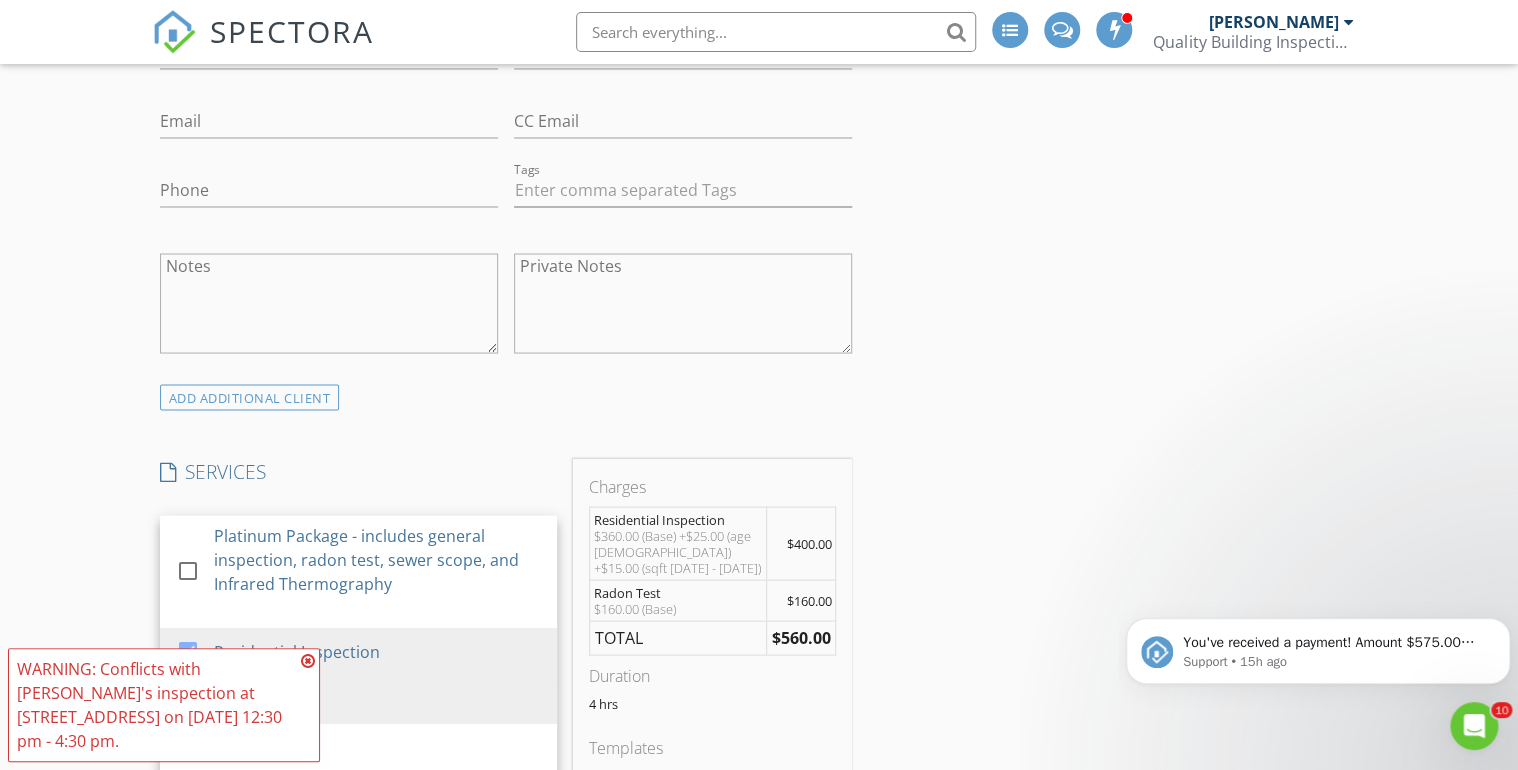 click at bounding box center [308, 661] 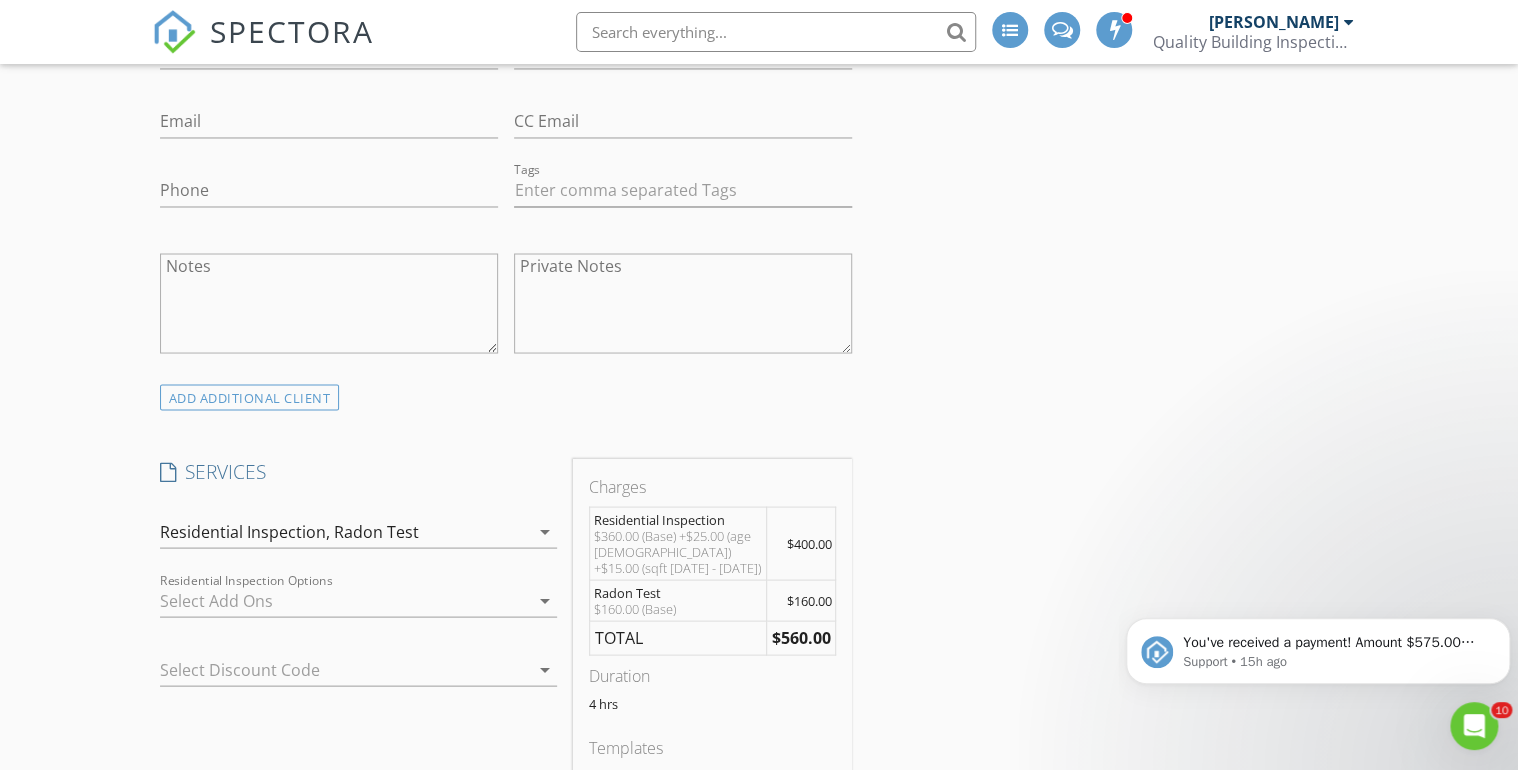 click on "arrow_drop_down" at bounding box center [545, 531] 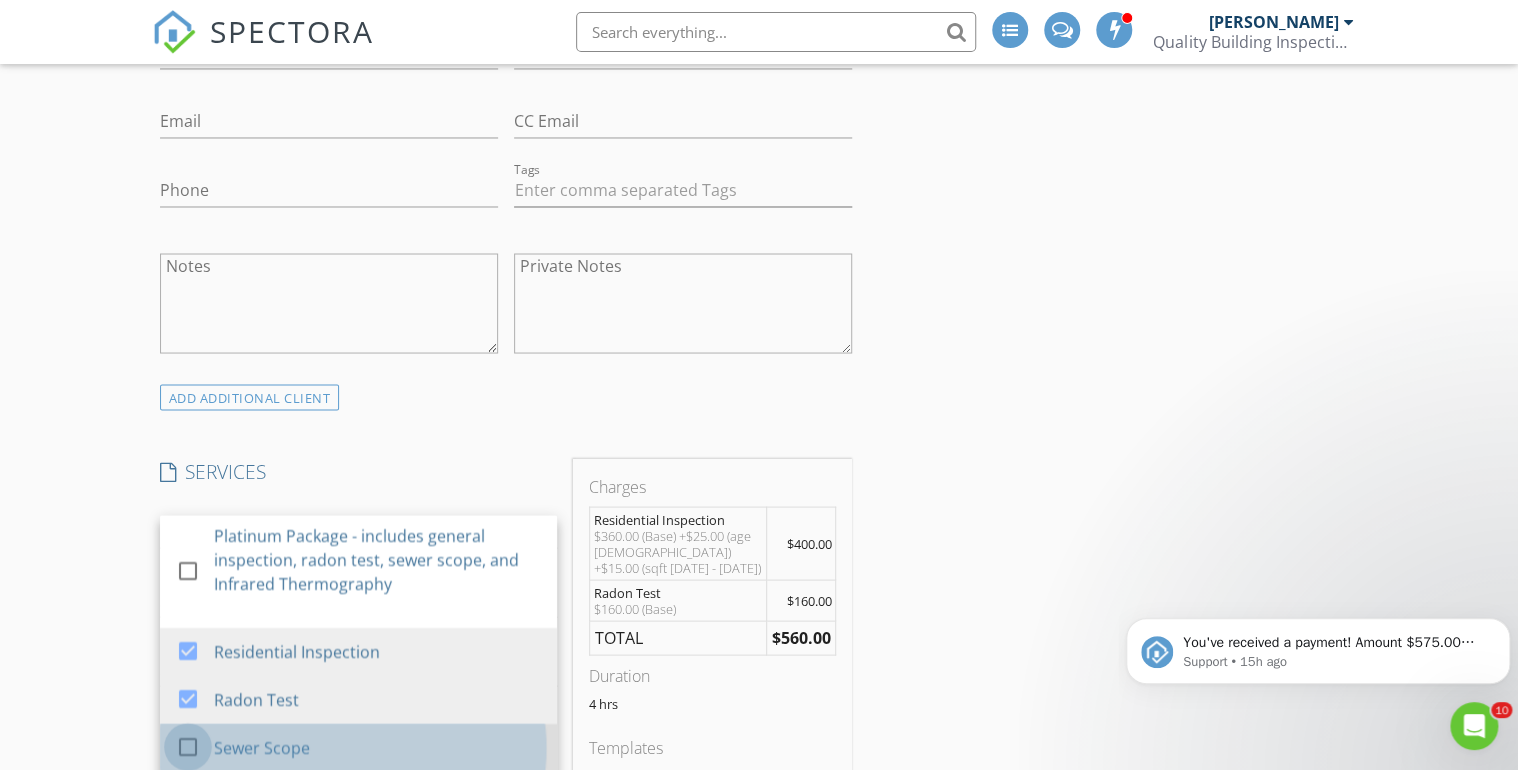 click at bounding box center [188, 745] 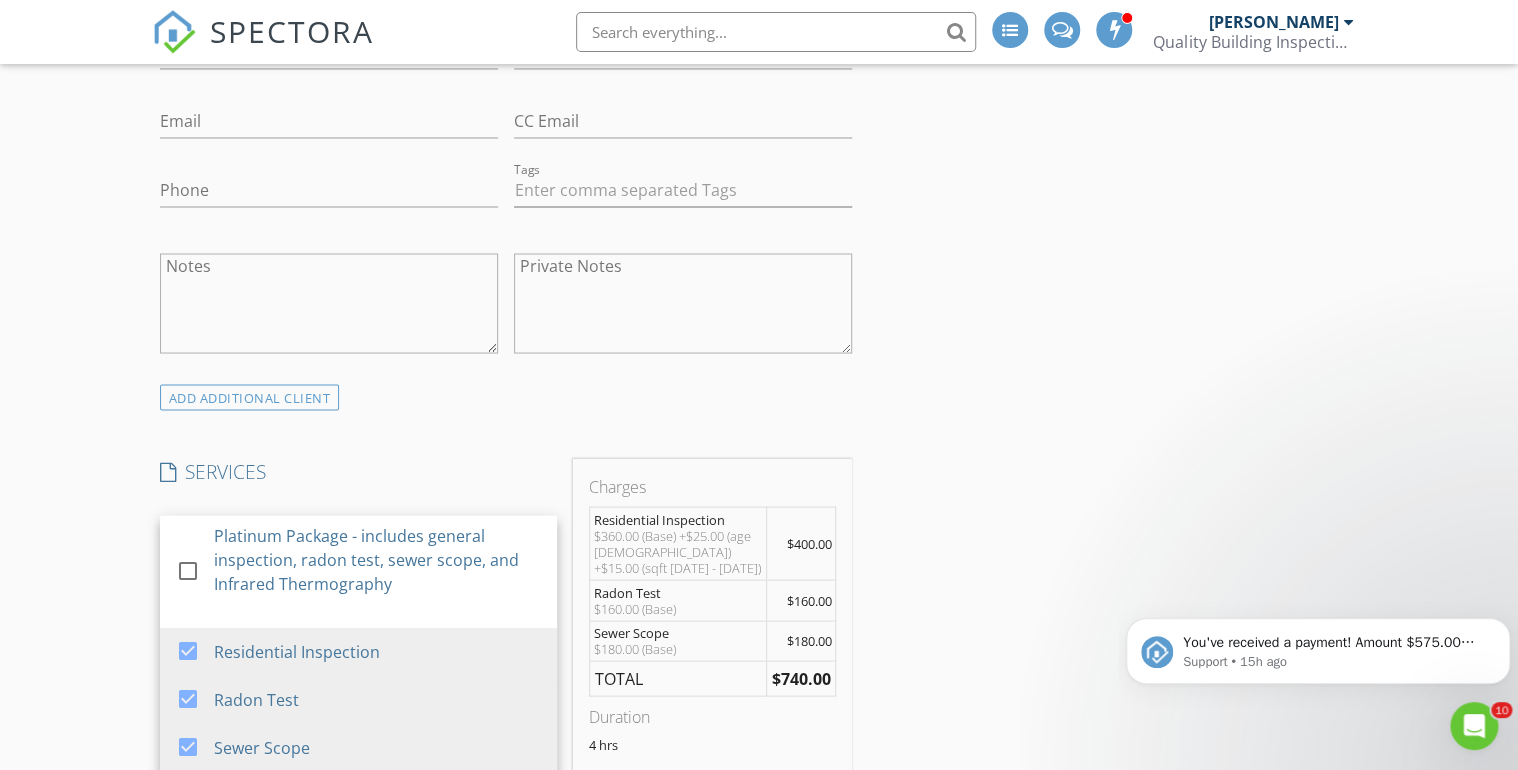 click on "INSPECTOR(S)
check_box   Doug Fast   PRIMARY   check_box_outline_blank   Eric Parker     Doug Fast arrow_drop_down   check_box_outline_blank Doug Fast specifically requested
Date/Time
07/15/2025 8:30 AM
Location
Address Search       Address 4028 S Atchison Way   Unit   City Aurora   State CO   Zip 80014   County Arapahoe     Square Feet 1692   Year Built 1979   Foundation arrow_drop_down     Doug Fast     10.3 miles     (16 minutes)
client
check_box Enable Client CC email for this inspection   Client Search     check_box_outline_blank Client is a Company/Organization     First Name Treavor & Callie   Last Name Behl   Email treavorbehl@gmail.com   CC Email eillac98@gmail.com   Phone 707-478-2731         Tags         Notes   Private Notes
client
Client Search     check_box_outline_blank Client is a Company/Organization" at bounding box center (759, 773) 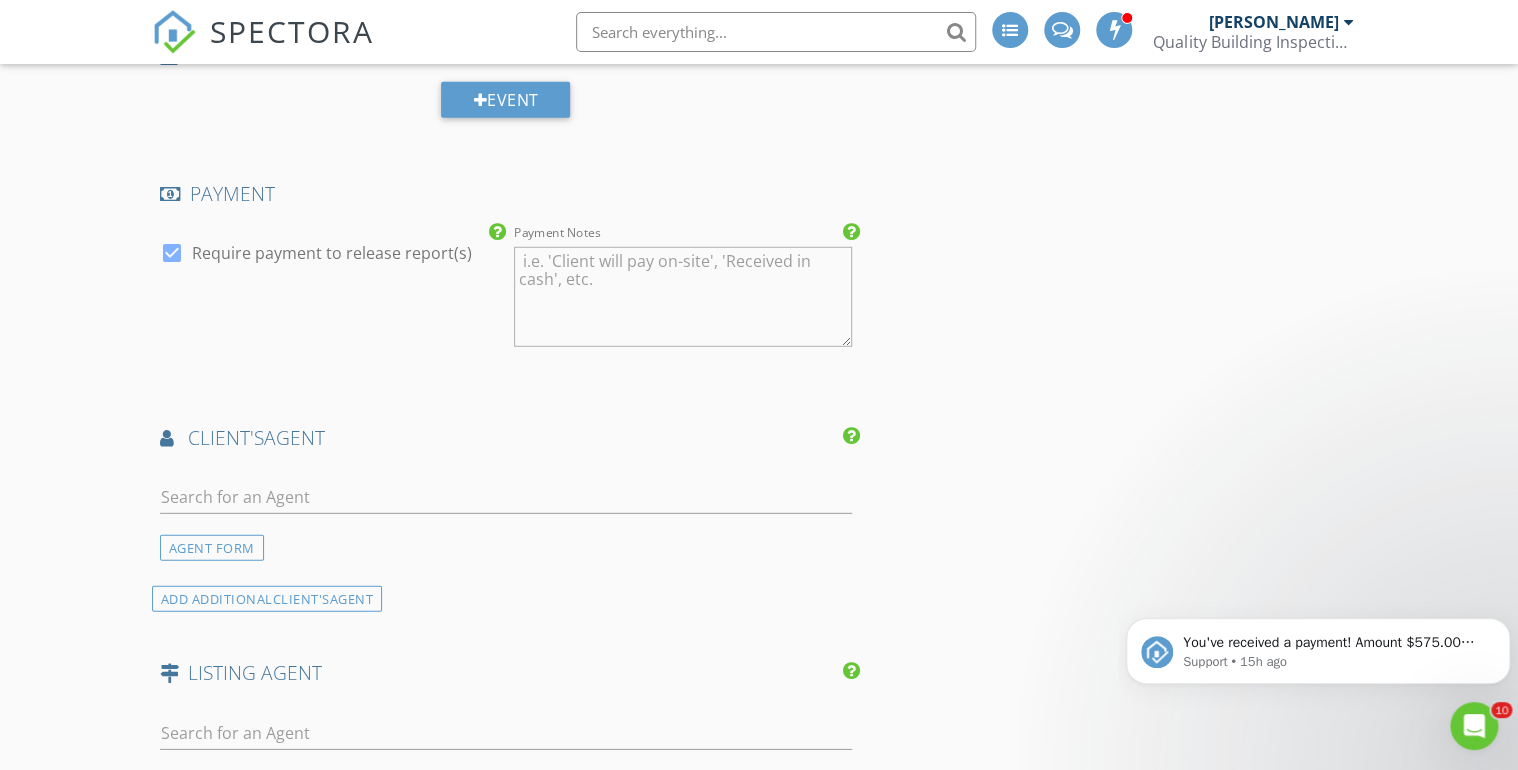 scroll, scrollTop: 2720, scrollLeft: 0, axis: vertical 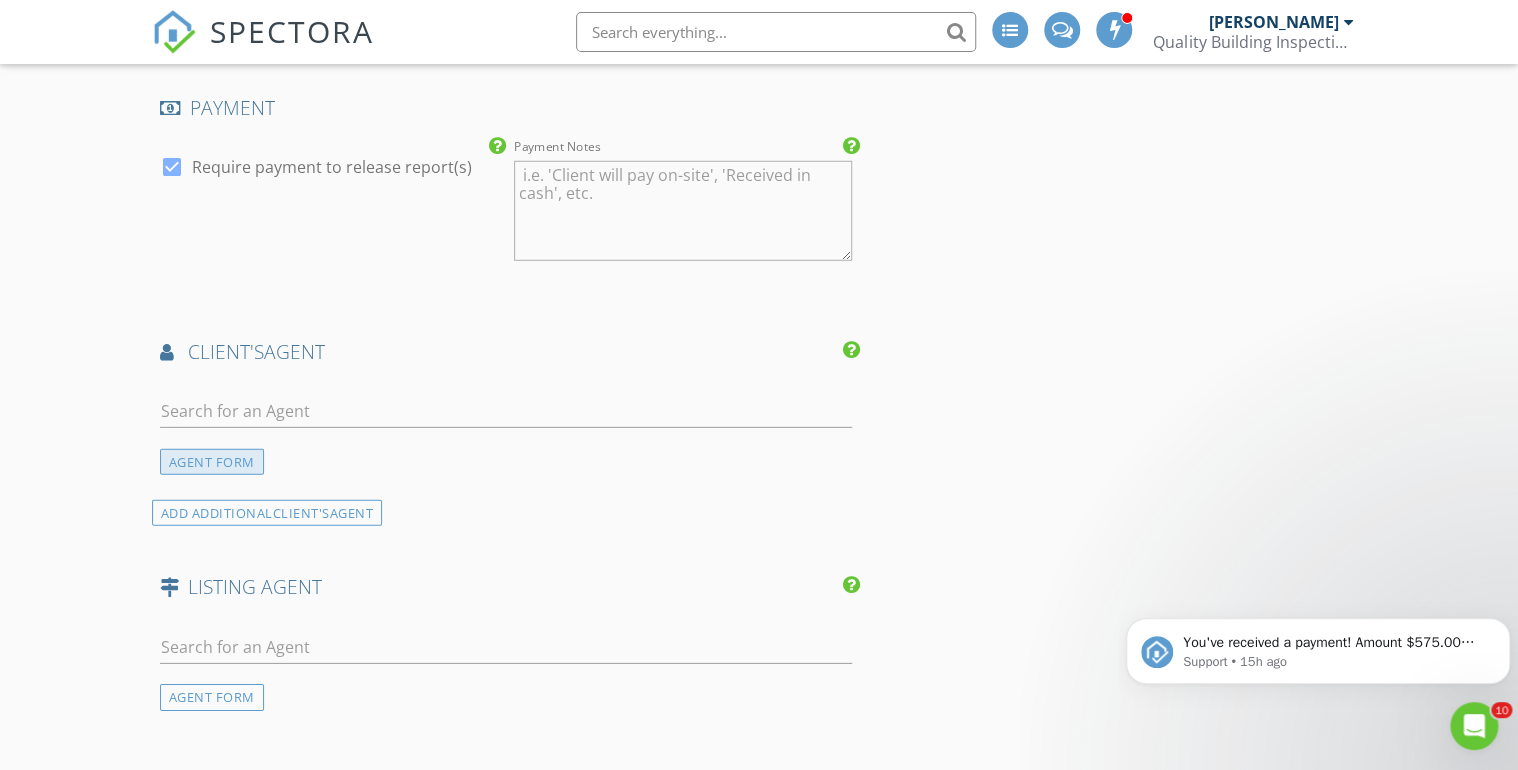 click on "AGENT FORM" at bounding box center (212, 462) 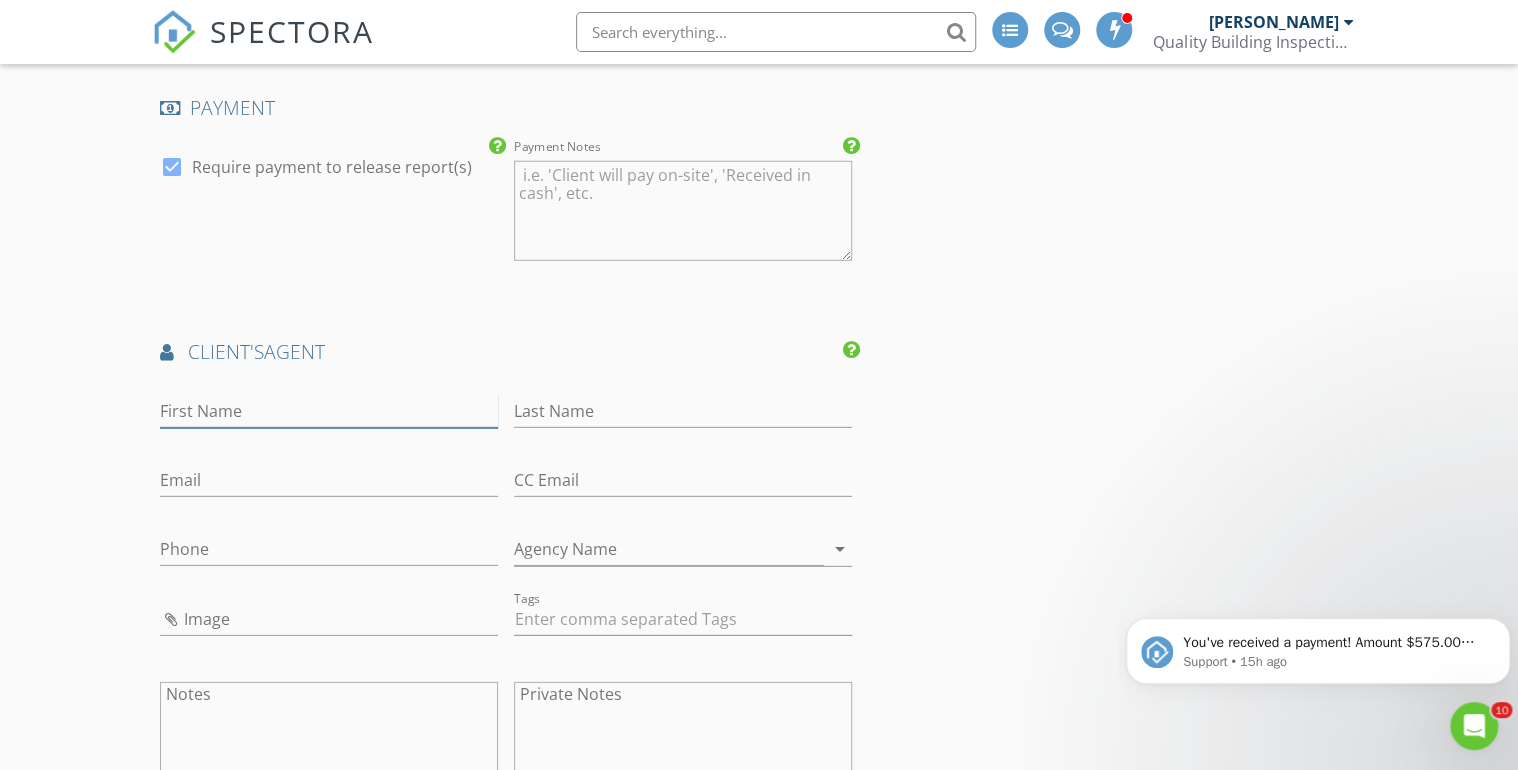 click on "First Name" at bounding box center [329, 411] 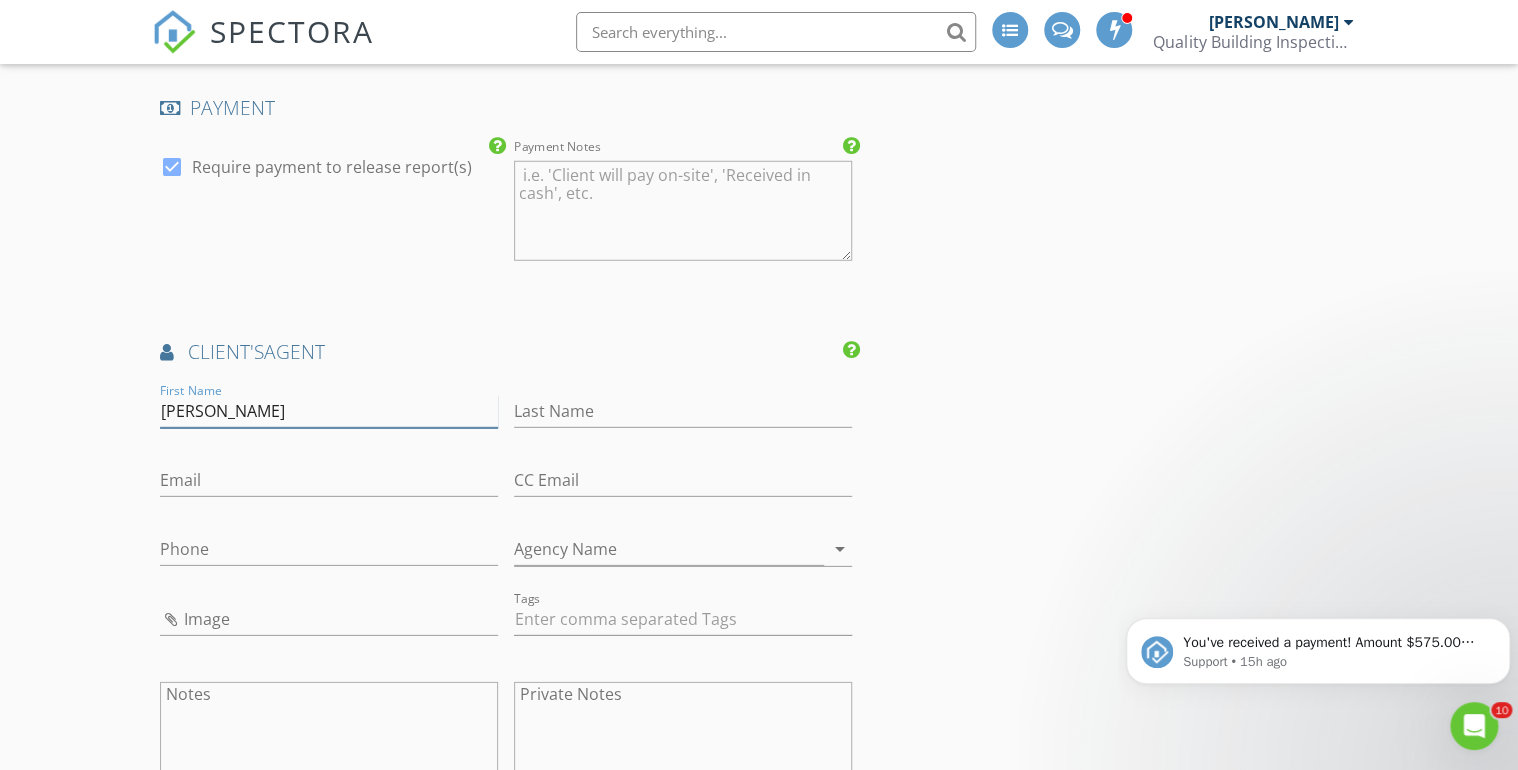 type on "Charles" 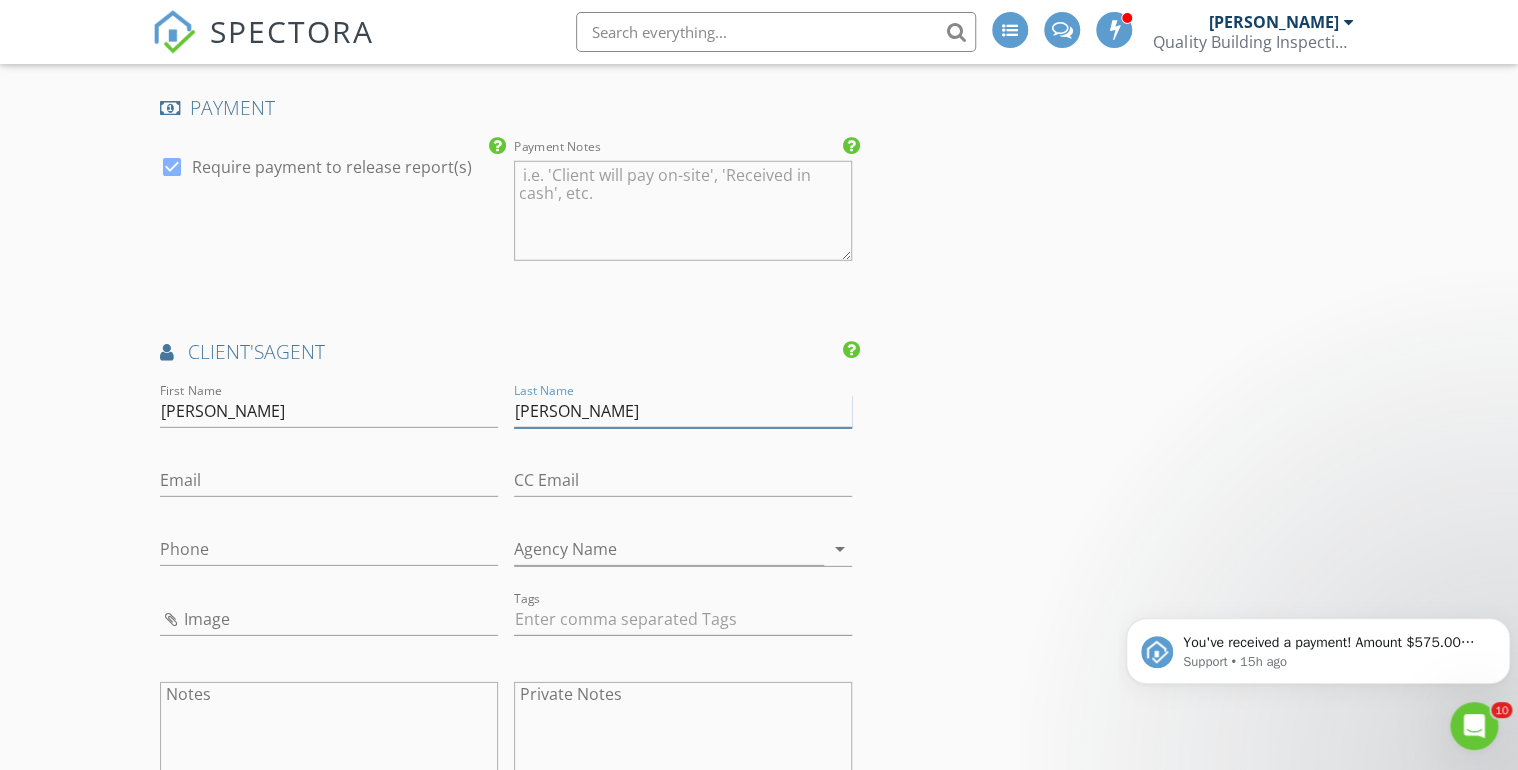 type on "Tuttle" 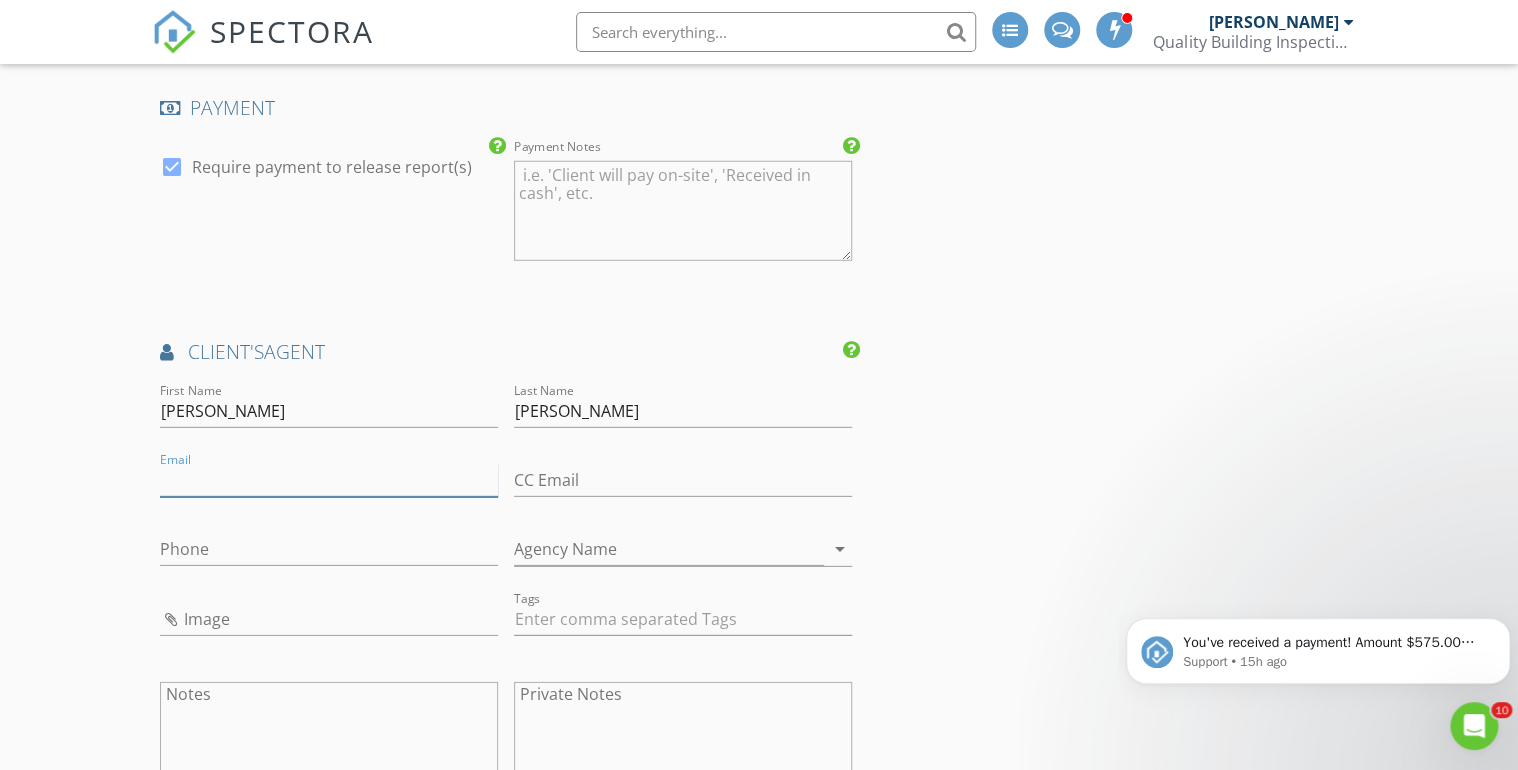 click on "Email" at bounding box center (329, 480) 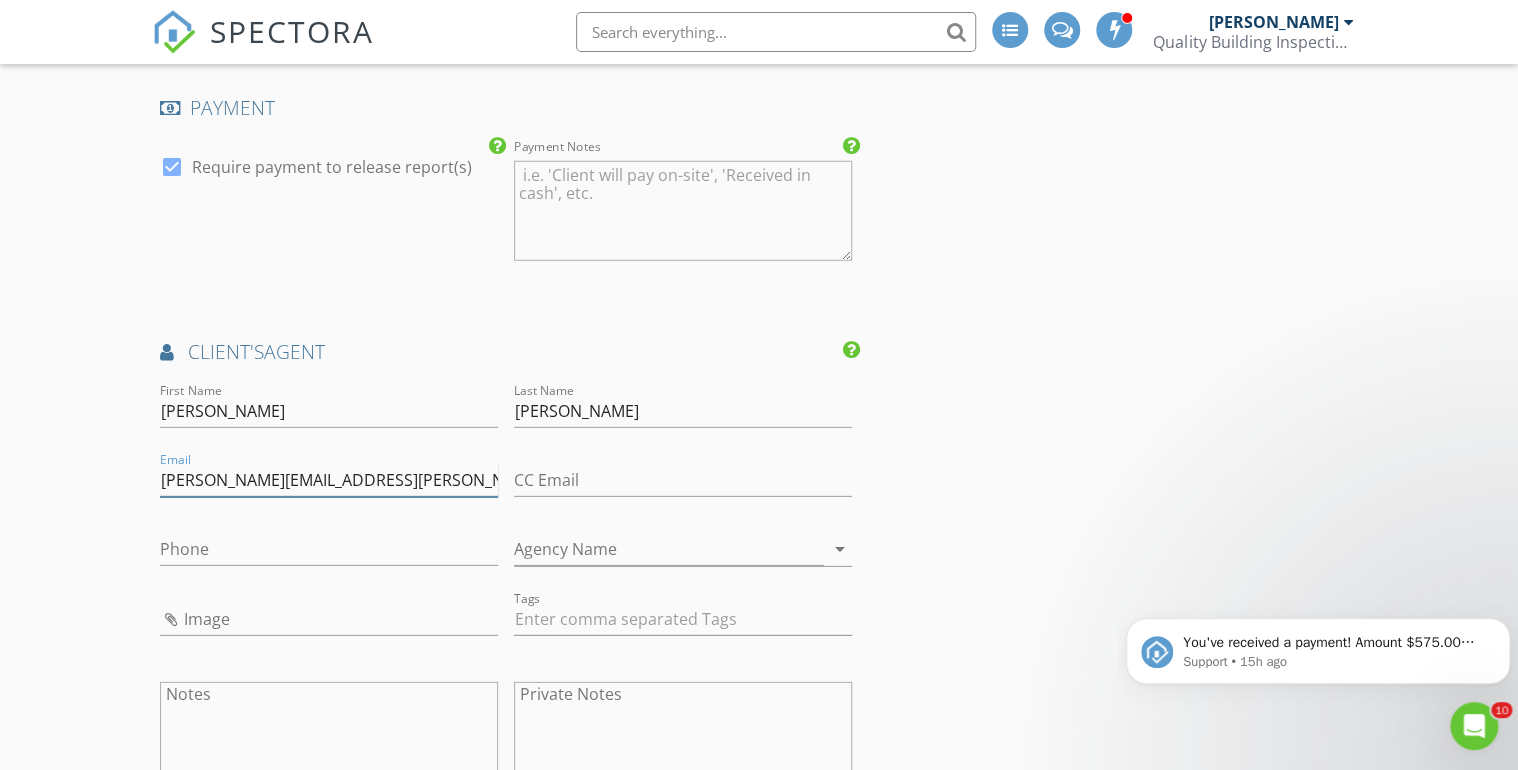 type on "charles.tuttle@comcast.net" 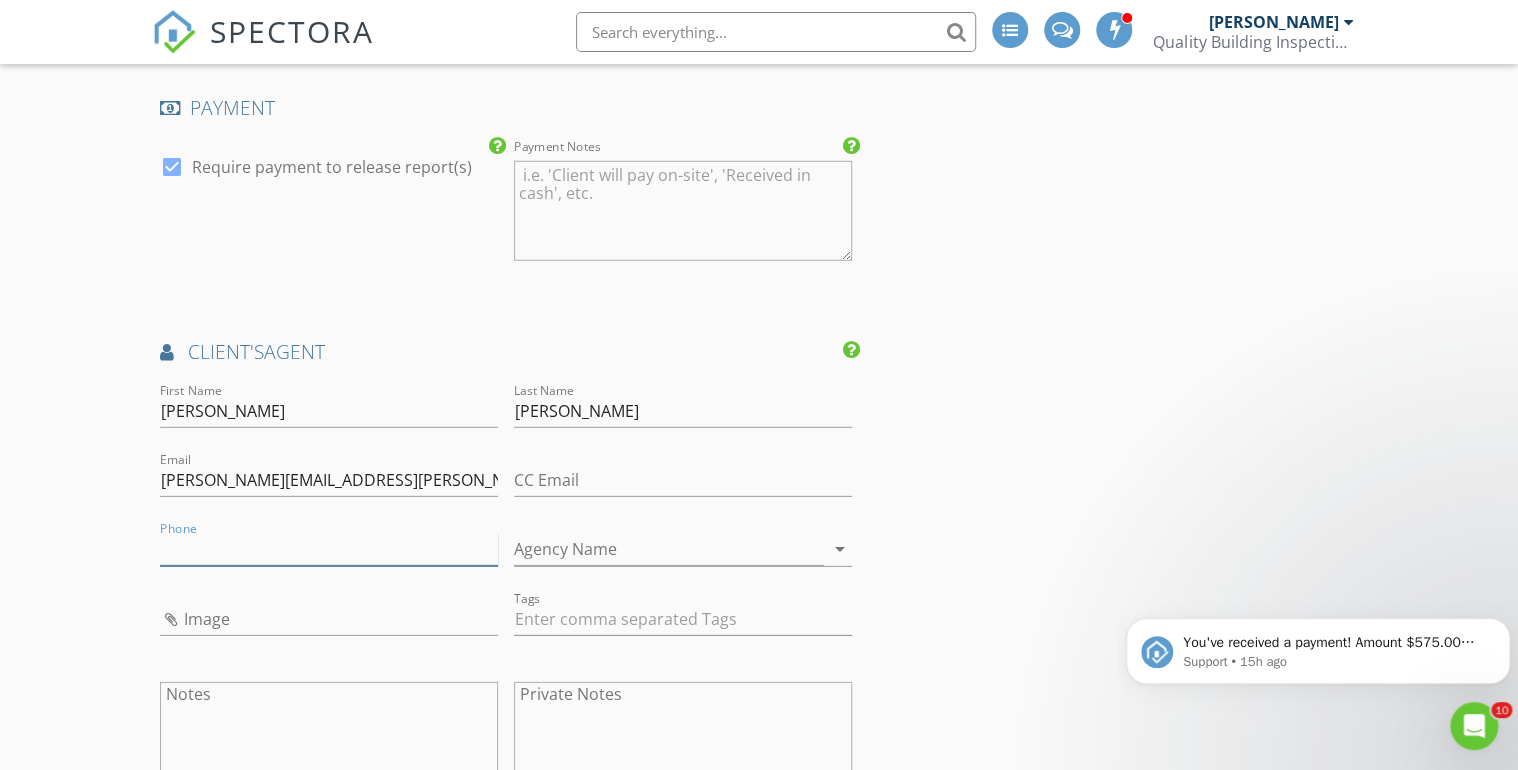 click on "Phone" at bounding box center [329, 549] 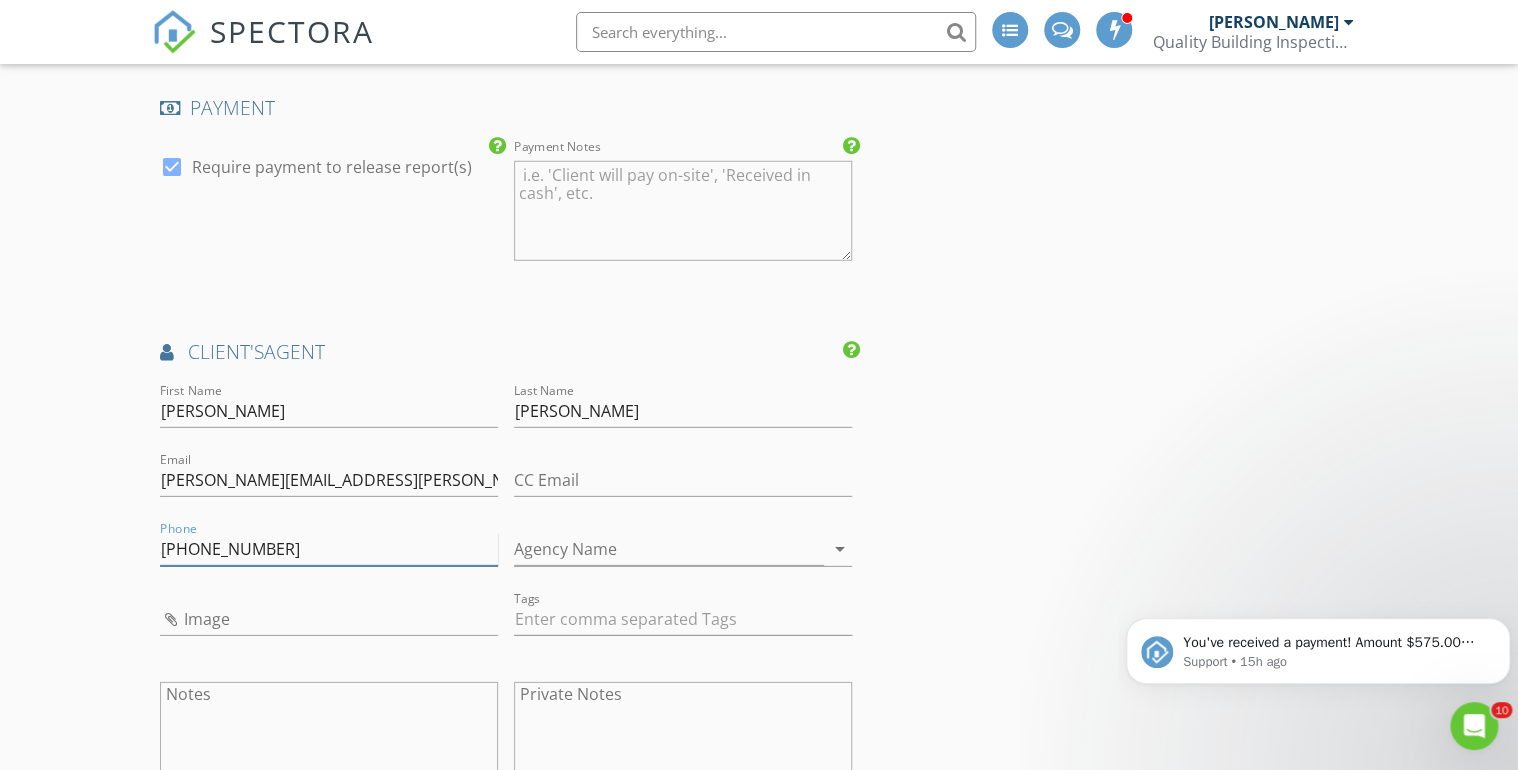type on "720-635-1580" 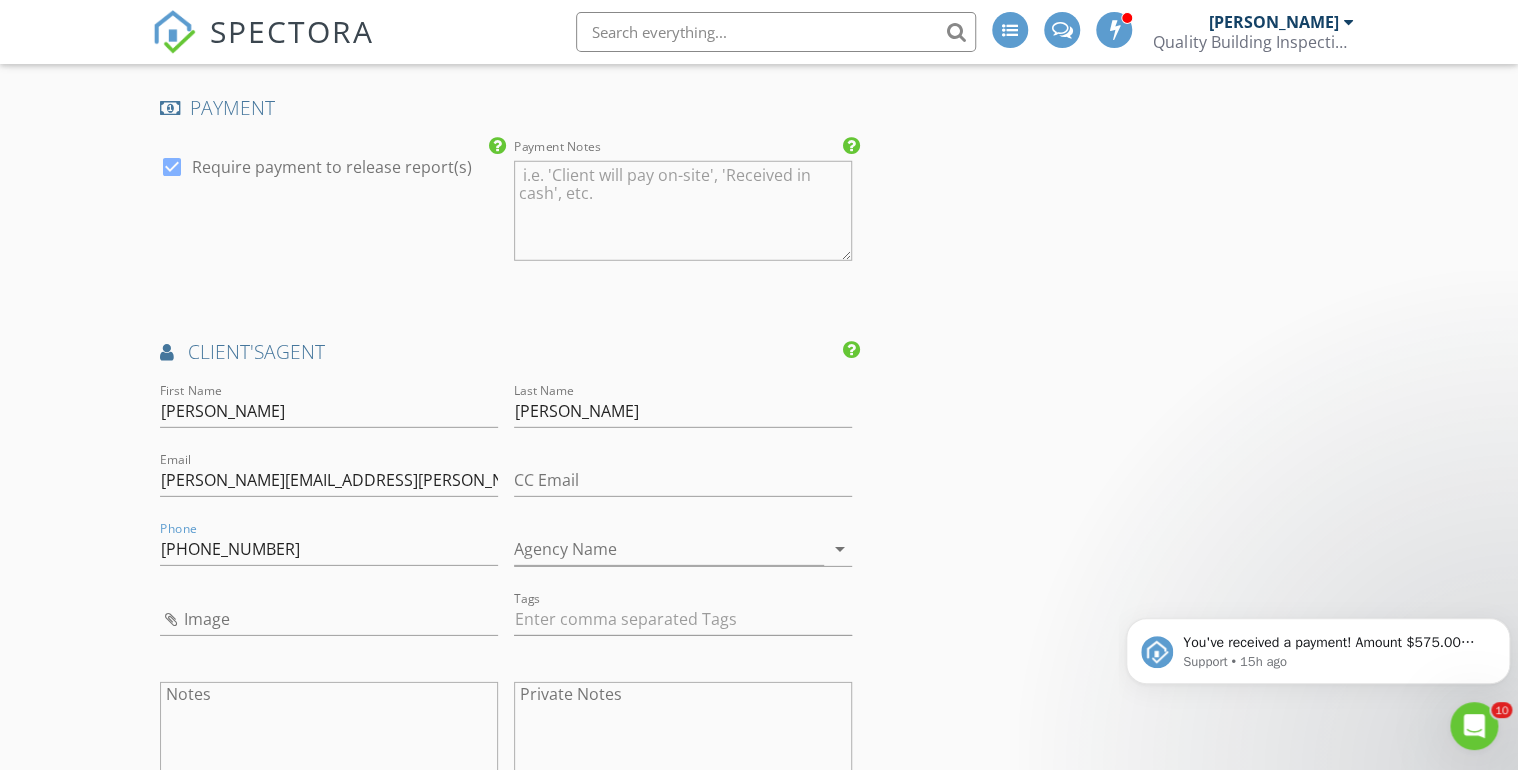 click on "INSPECTOR(S)
check_box   Doug Fast   PRIMARY   check_box_outline_blank   Eric Parker     Doug Fast arrow_drop_down   check_box_outline_blank Doug Fast specifically requested
Date/Time
07/15/2025 8:30 AM
Location
Address Search       Address 4028 S Atchison Way   Unit   City Aurora   State CO   Zip 80014   County Arapahoe     Square Feet 1692   Year Built 1979   Foundation arrow_drop_down     Doug Fast     10.3 miles     (16 minutes)
client
check_box Enable Client CC email for this inspection   Client Search     check_box_outline_blank Client is a Company/Organization     First Name Treavor & Callie   Last Name Behl   Email treavorbehl@gmail.com   CC Email eillac98@gmail.com   Phone 707-478-2731         Tags         Notes   Private Notes
client
Client Search     check_box_outline_blank Client is a Company/Organization" at bounding box center (759, -85) 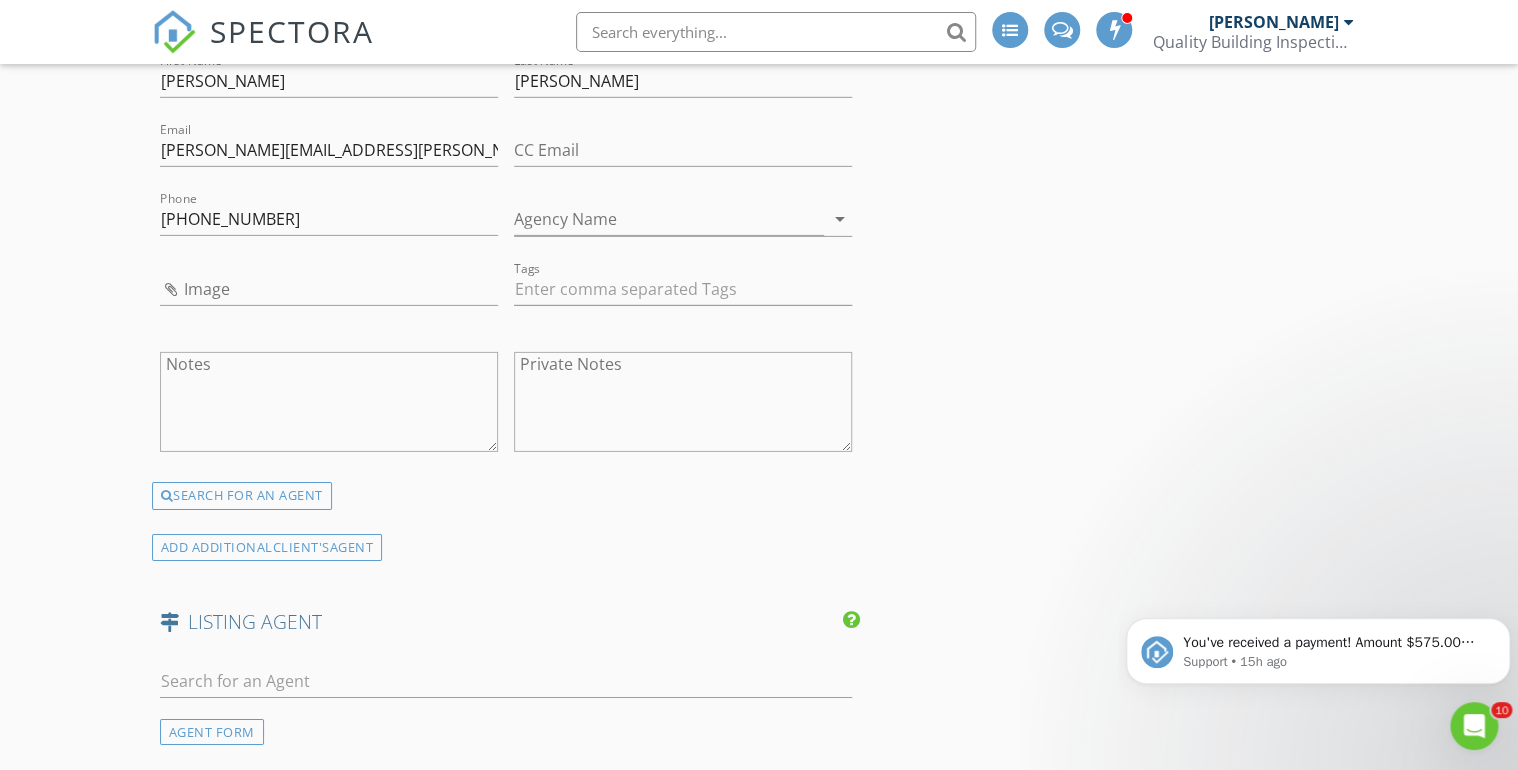 scroll, scrollTop: 3200, scrollLeft: 0, axis: vertical 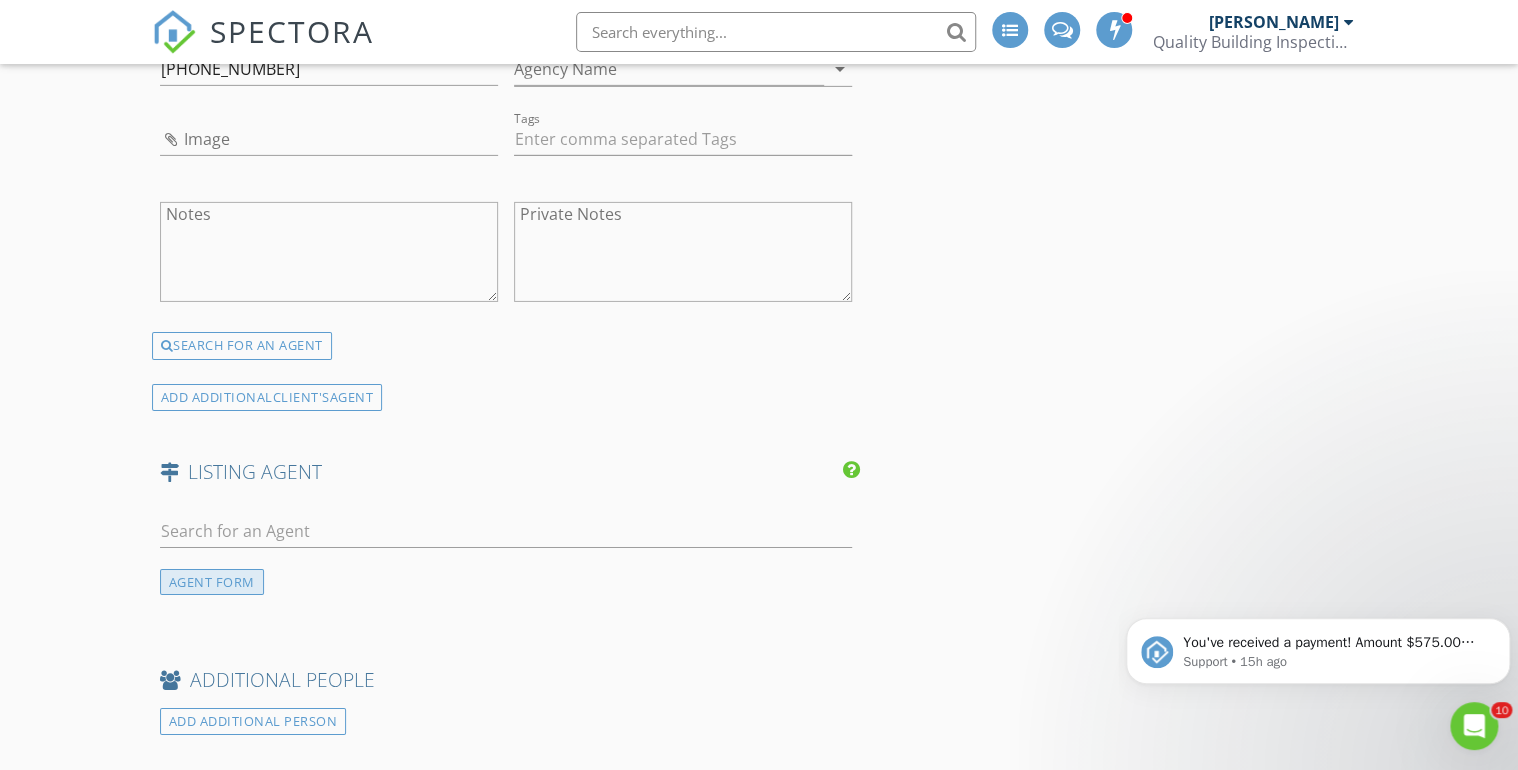 click on "AGENT FORM" at bounding box center (212, 582) 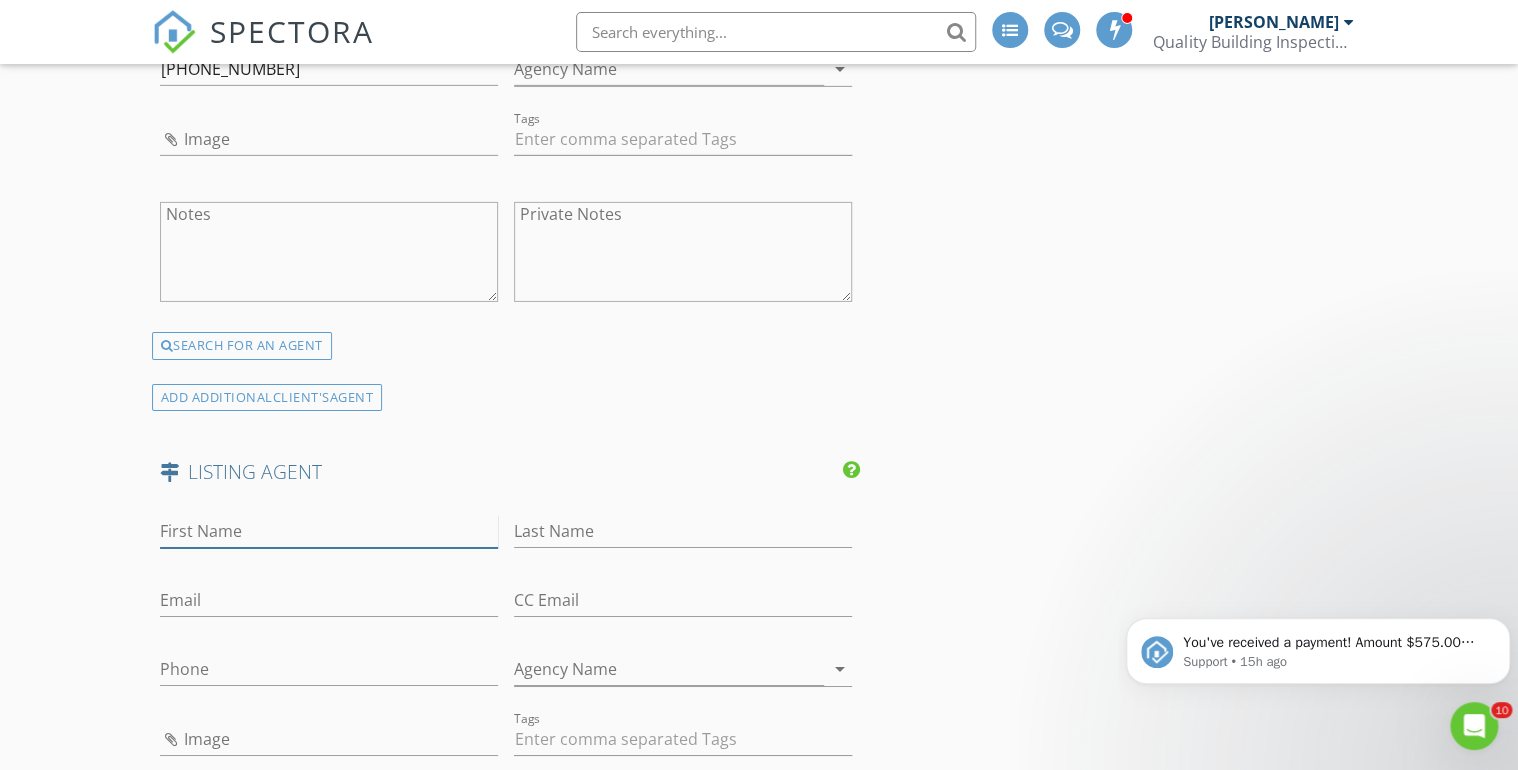 click on "First Name" at bounding box center (329, 531) 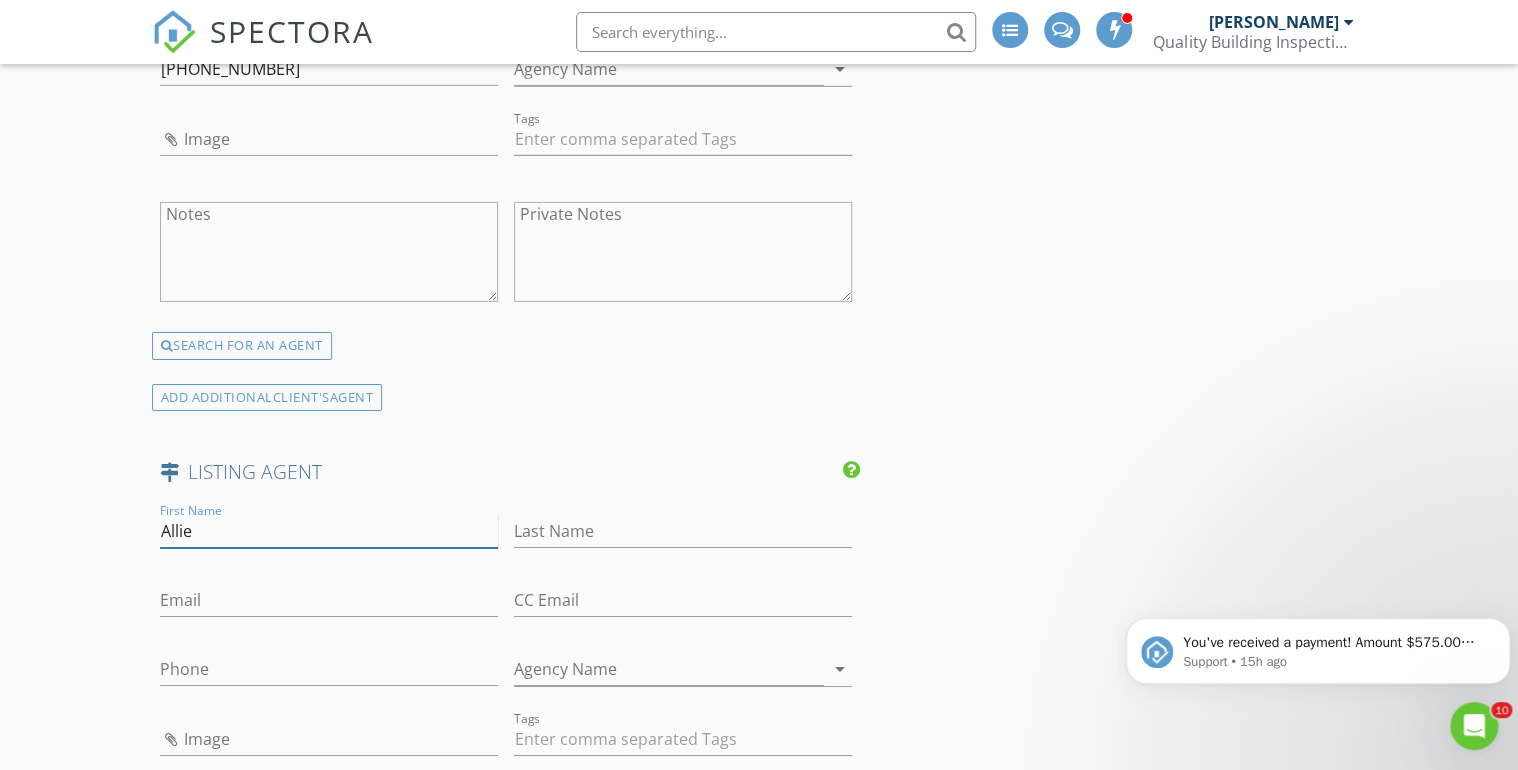 type on "Allie" 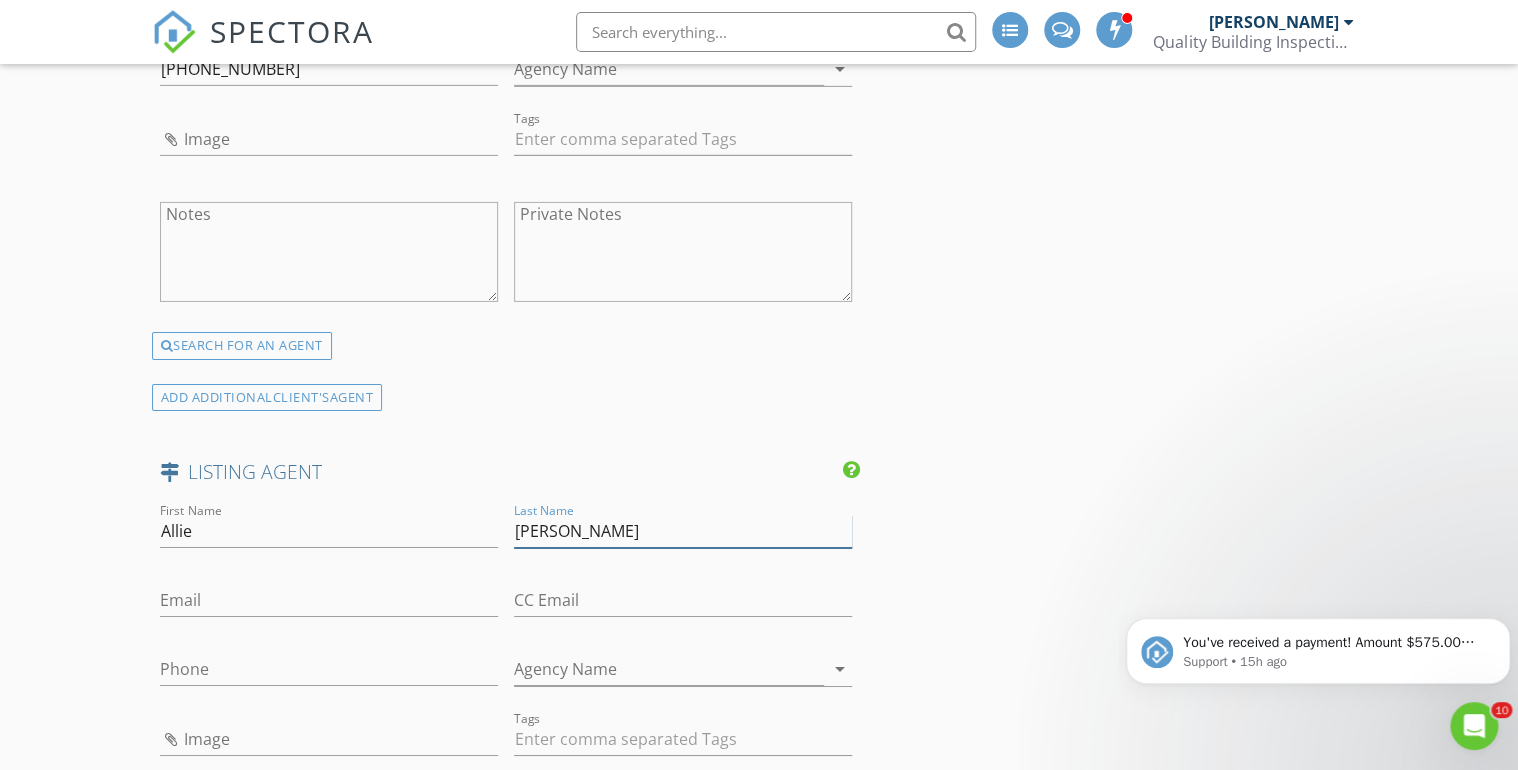 type on "Yates" 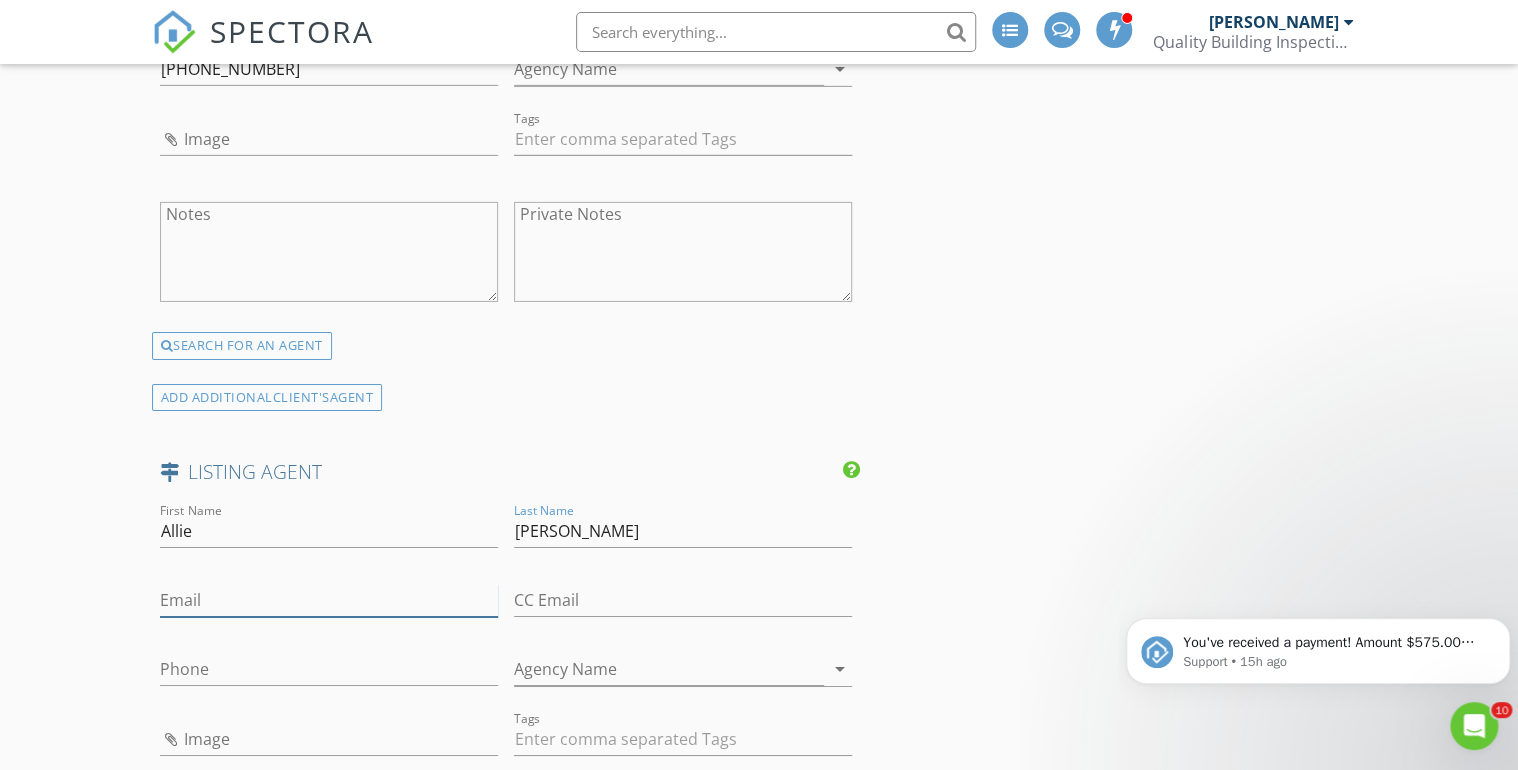 click on "Email" at bounding box center [329, 600] 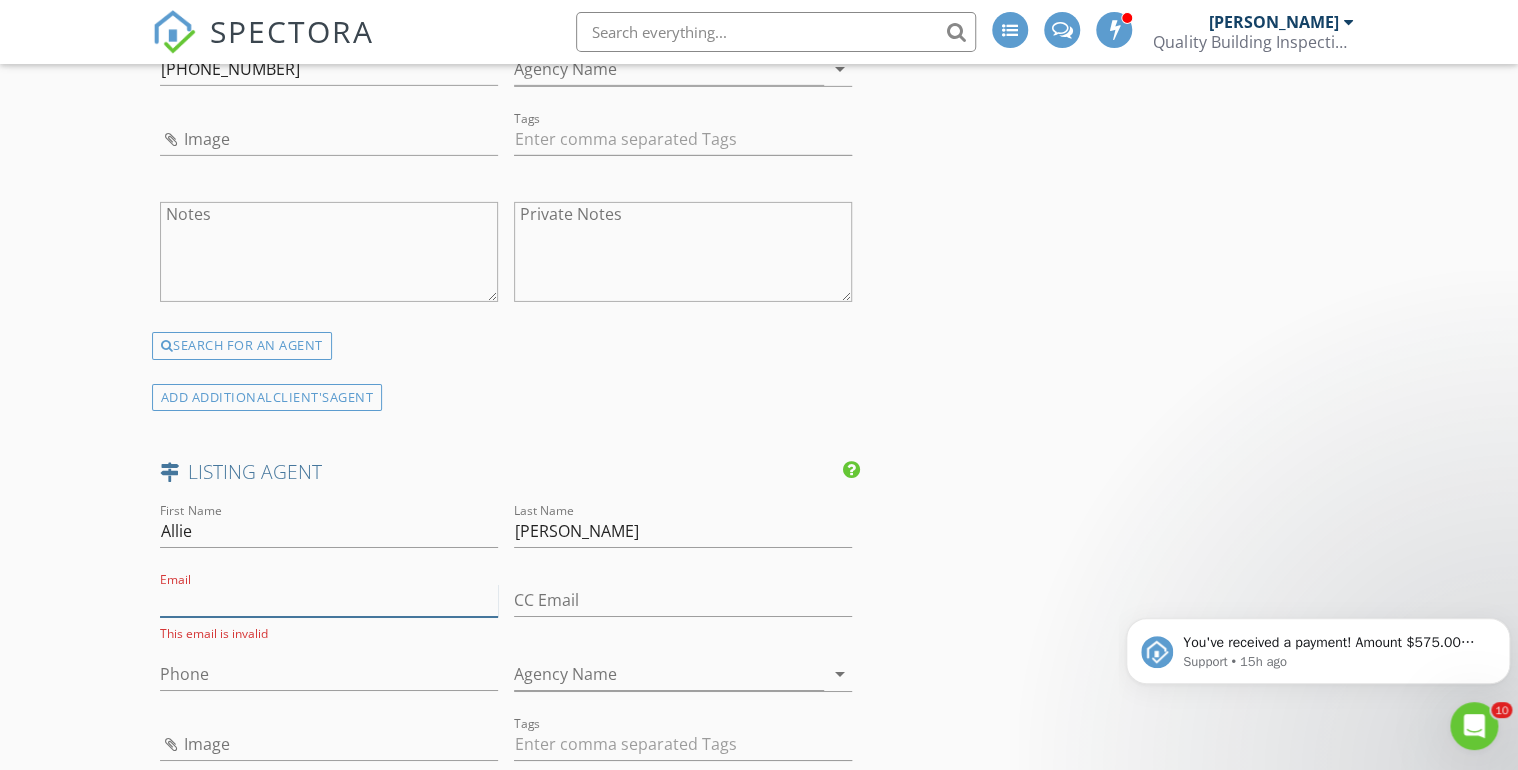 paste on "allie.yates@theagencyre.com" 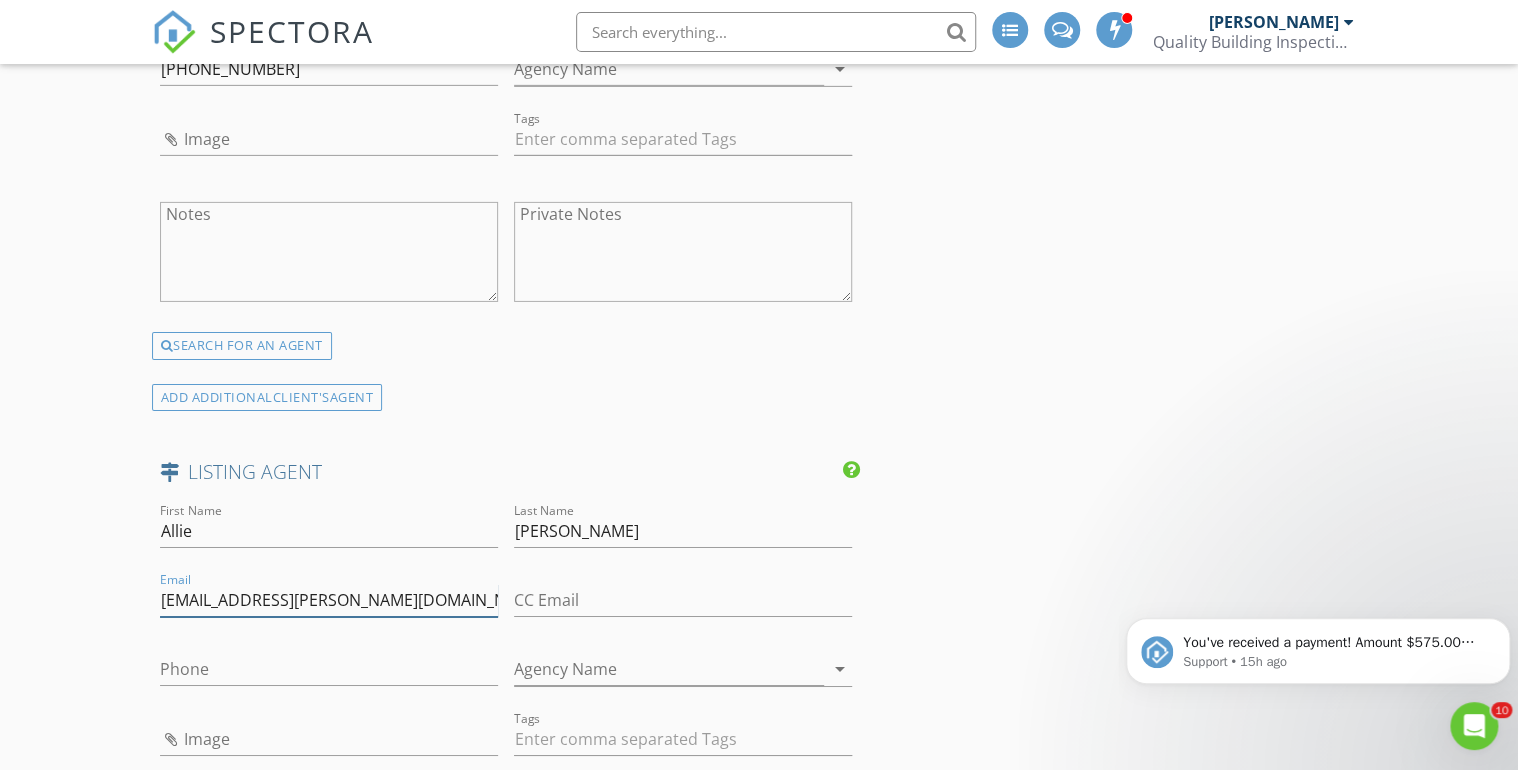 type on "allie.yates@theagencyre.com" 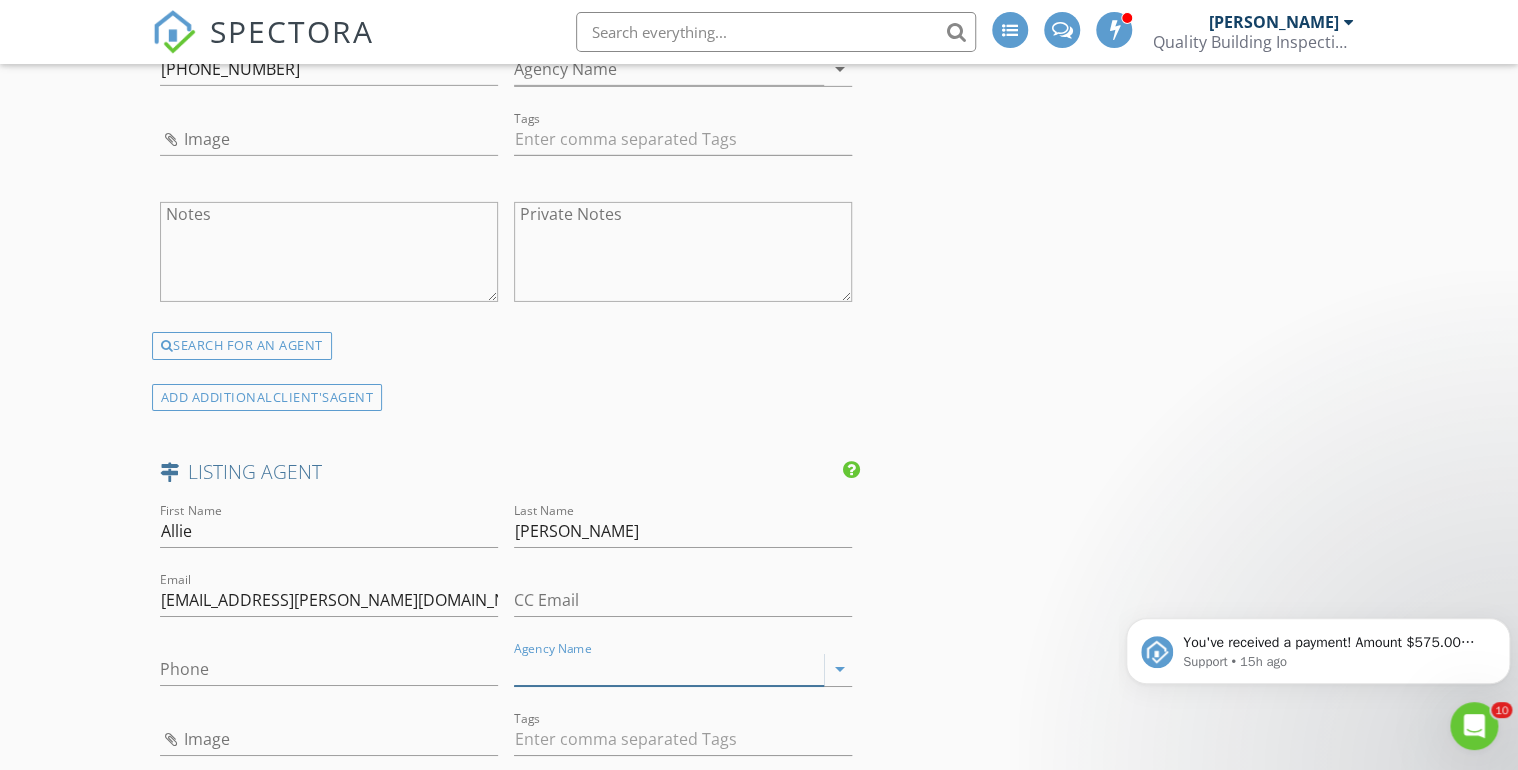 paste on "The Agency - Denver" 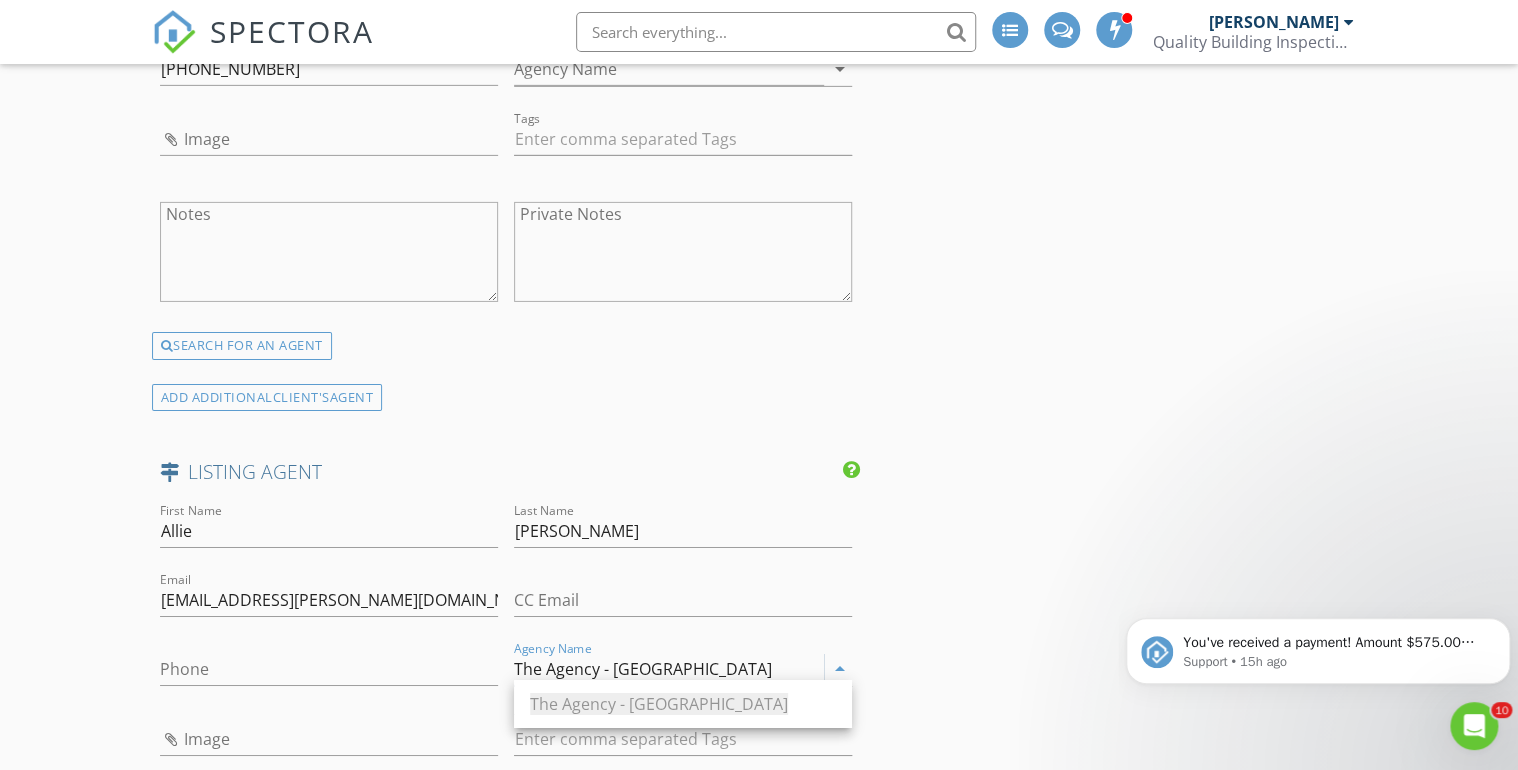type on "The Agency - Denver" 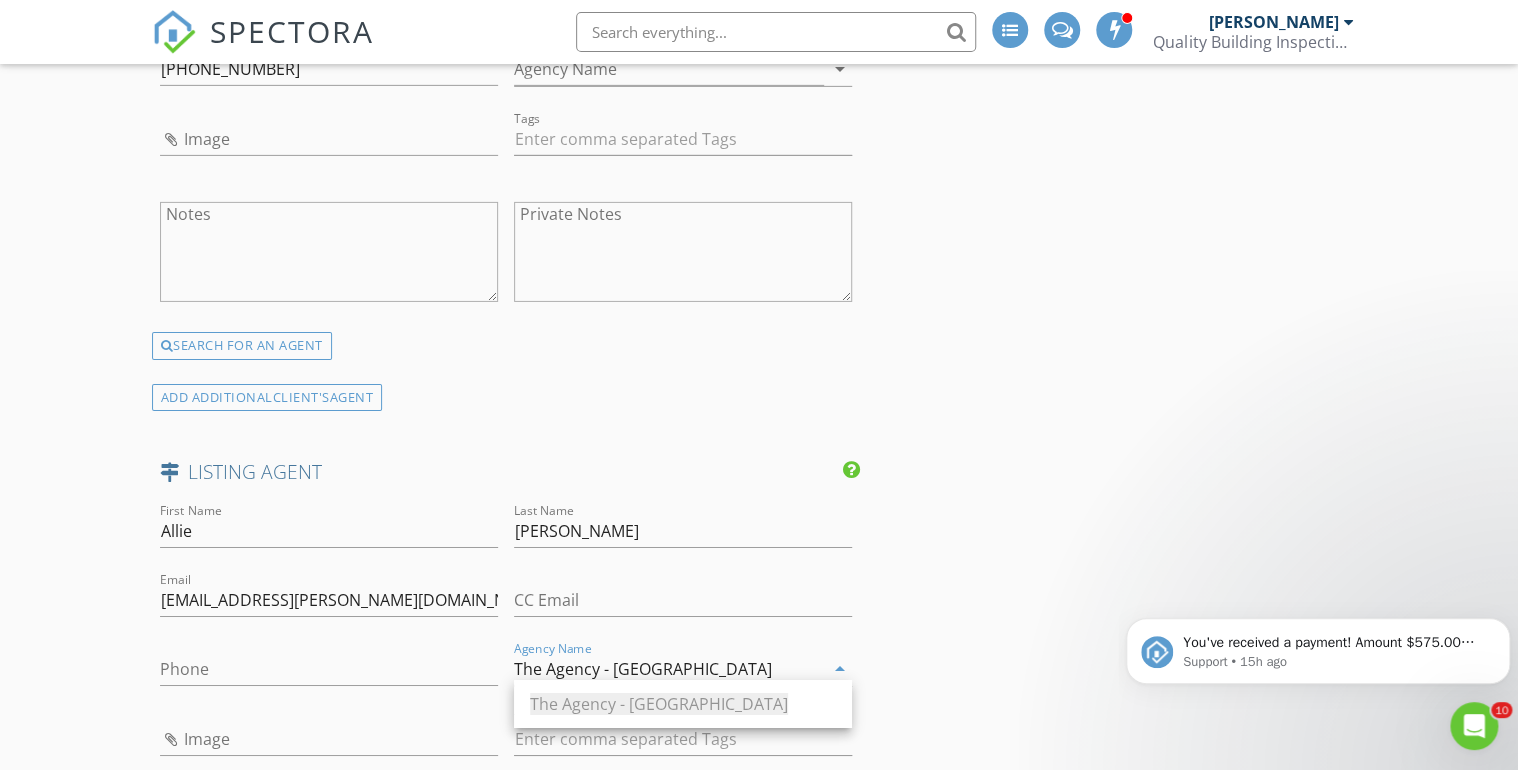 click on "INSPECTOR(S)
check_box   Doug Fast   PRIMARY   check_box_outline_blank   Eric Parker     Doug Fast arrow_drop_down   check_box_outline_blank Doug Fast specifically requested
Date/Time
07/15/2025 8:30 AM
Location
Address Search       Address 4028 S Atchison Way   Unit   City Aurora   State CO   Zip 80014   County Arapahoe     Square Feet 1692   Year Built 1979   Foundation arrow_drop_down     Doug Fast     10.3 miles     (16 minutes)
client
check_box Enable Client CC email for this inspection   Client Search     check_box_outline_blank Client is a Company/Organization     First Name Treavor & Callie   Last Name Behl   Email treavorbehl@gmail.com   CC Email eillac98@gmail.com   Phone 707-478-2731         Tags         Notes   Private Notes
client
Client Search     check_box_outline_blank Client is a Company/Organization" at bounding box center [759, -369] 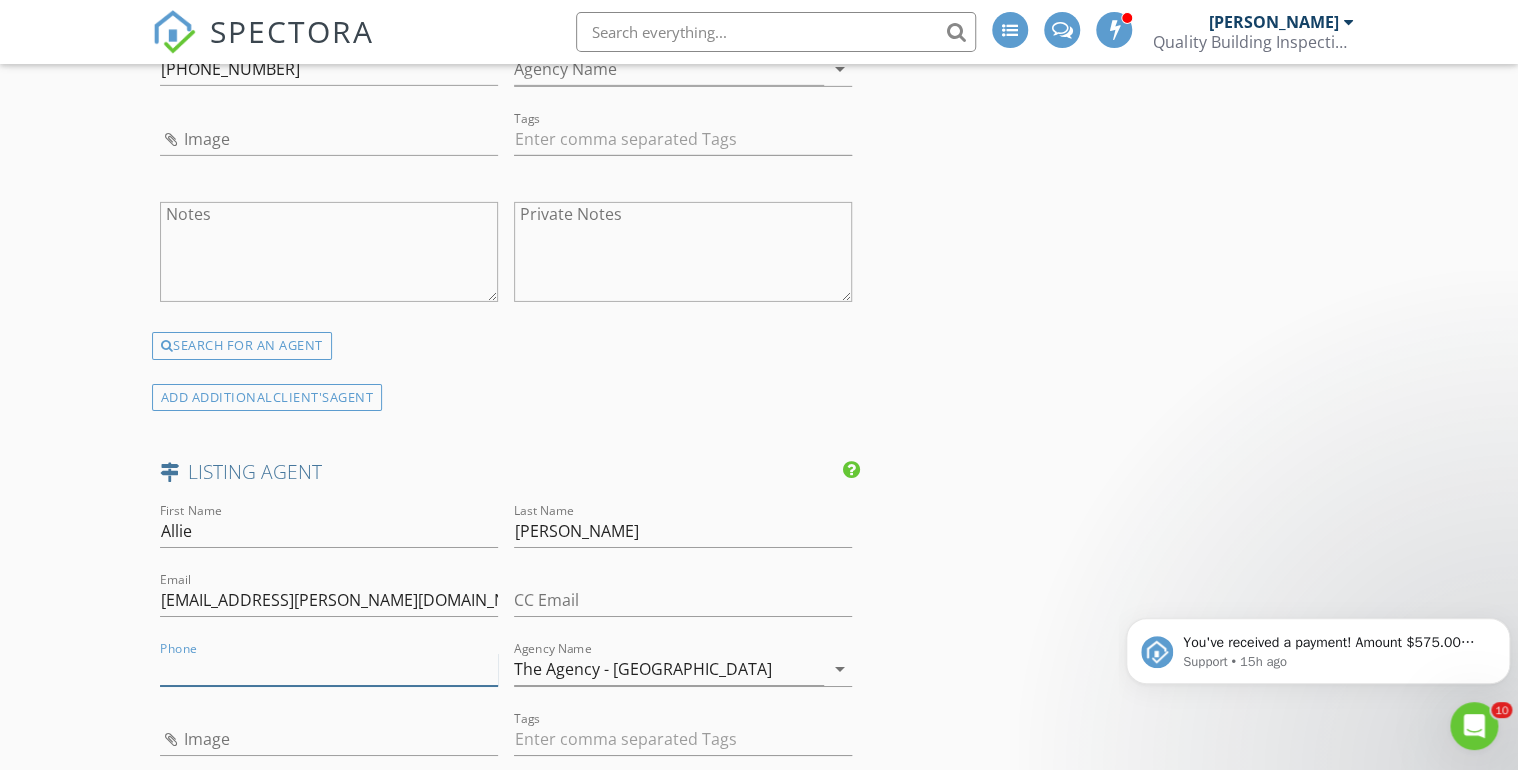 paste on "720-987-6808" 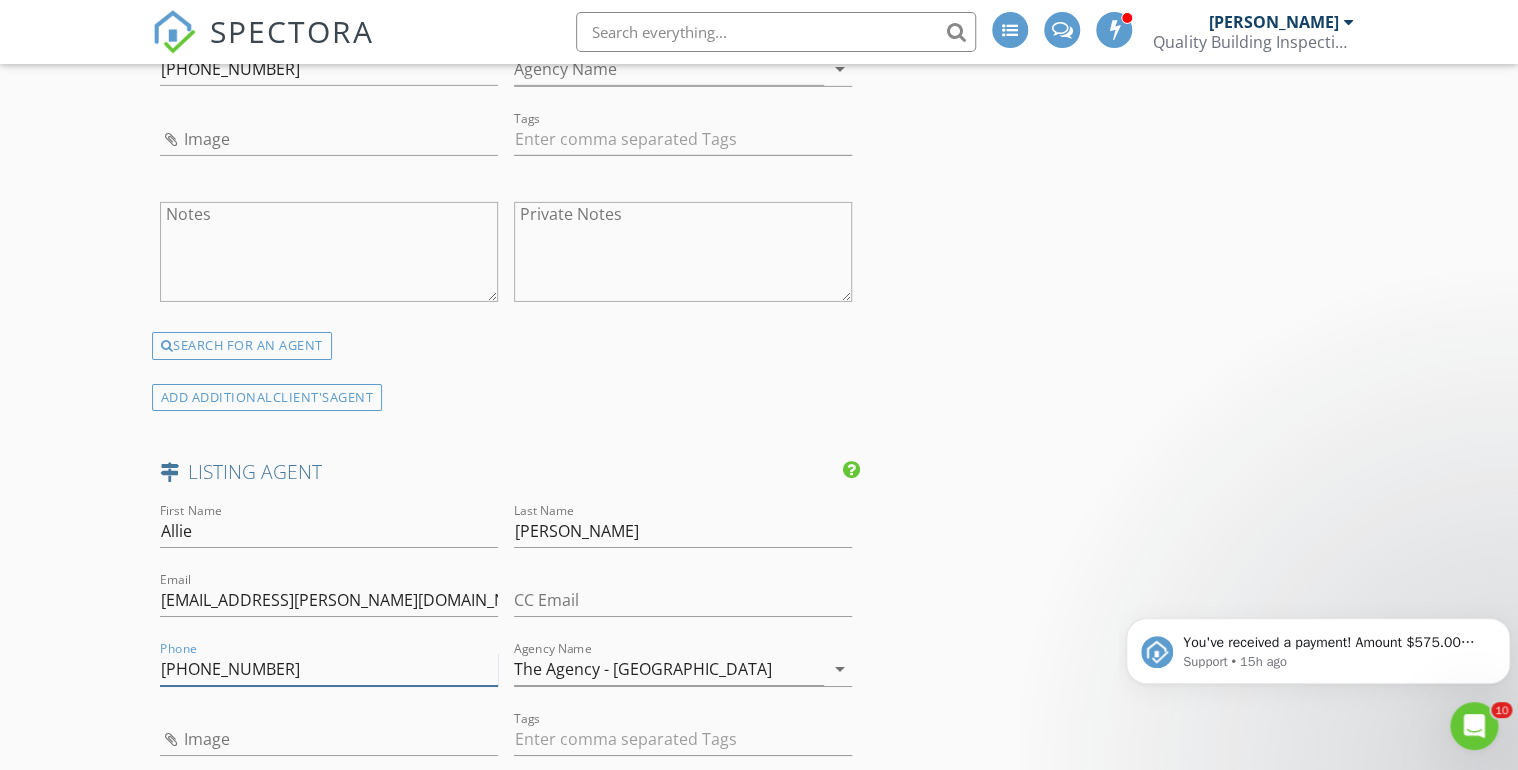 type on "720-987-6808" 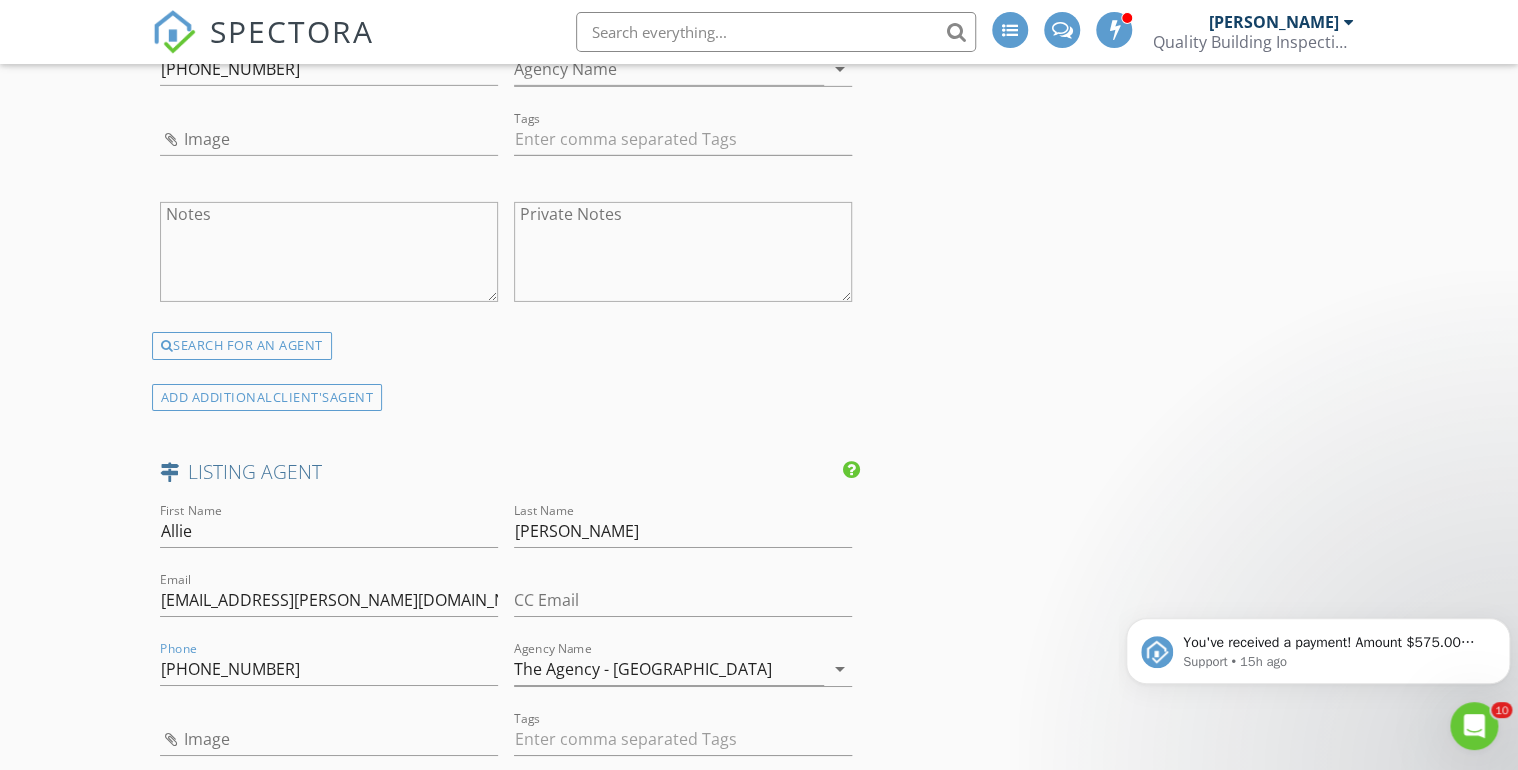 click on "INSPECTOR(S)
check_box   Doug Fast   PRIMARY   check_box_outline_blank   Eric Parker     Doug Fast arrow_drop_down   check_box_outline_blank Doug Fast specifically requested
Date/Time
07/15/2025 8:30 AM
Location
Address Search       Address 4028 S Atchison Way   Unit   City Aurora   State CO   Zip 80014   County Arapahoe     Square Feet 1692   Year Built 1979   Foundation arrow_drop_down     Doug Fast     10.3 miles     (16 minutes)
client
check_box Enable Client CC email for this inspection   Client Search     check_box_outline_blank Client is a Company/Organization     First Name Treavor & Callie   Last Name Behl   Email treavorbehl@gmail.com   CC Email eillac98@gmail.com   Phone 707-478-2731         Tags         Notes   Private Notes
client
Client Search     check_box_outline_blank Client is a Company/Organization" at bounding box center [759, -369] 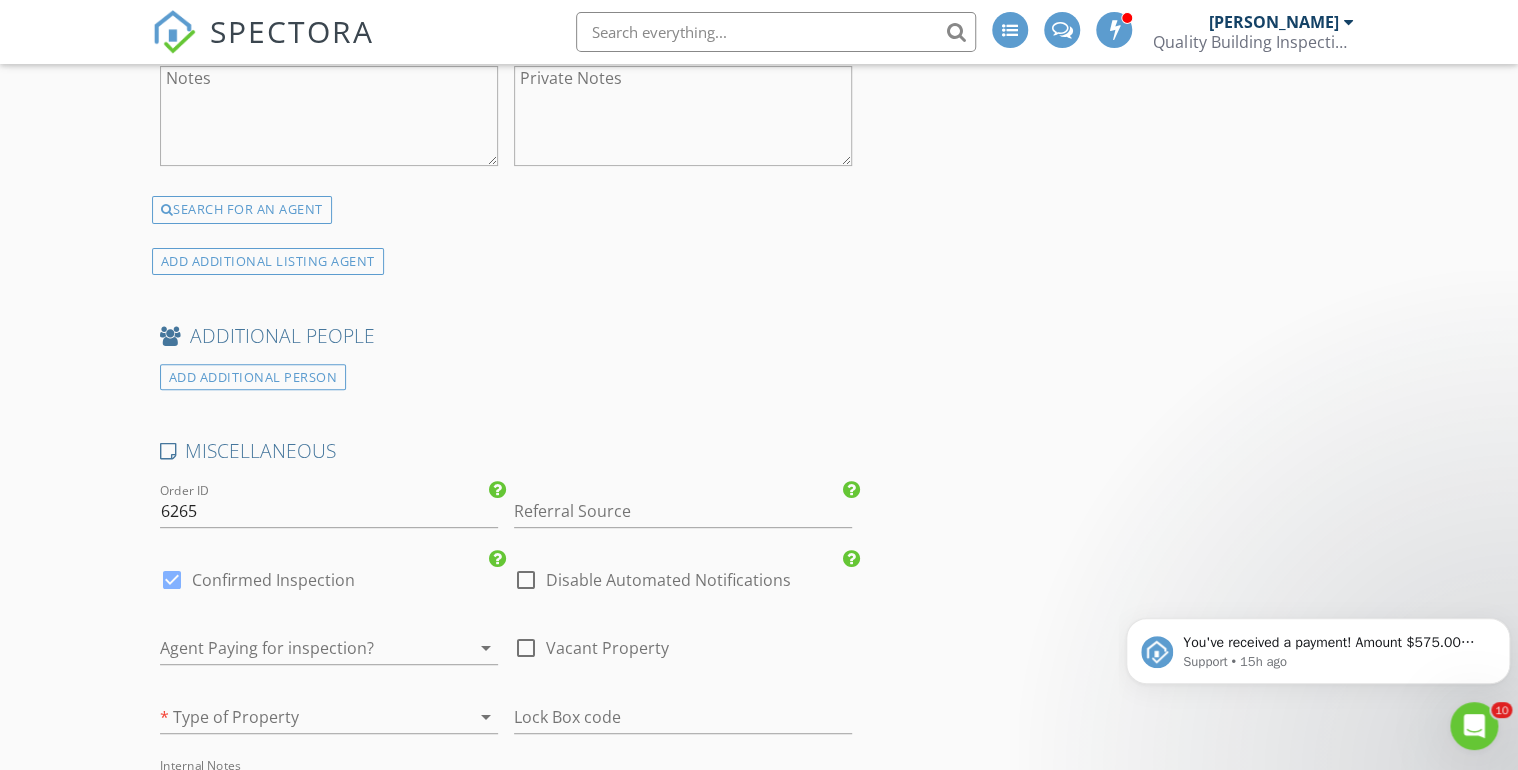 scroll, scrollTop: 4080, scrollLeft: 0, axis: vertical 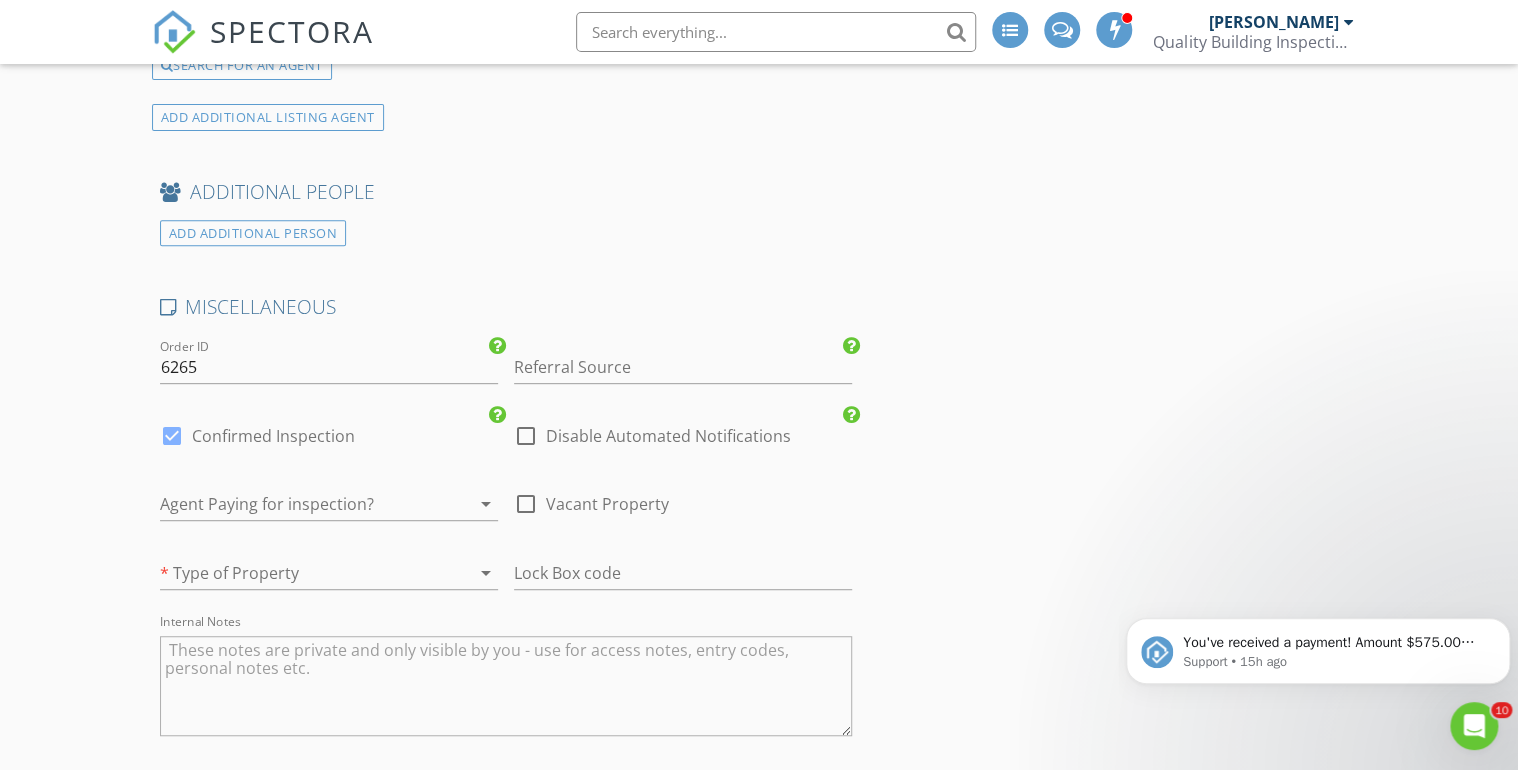 click at bounding box center (526, 504) 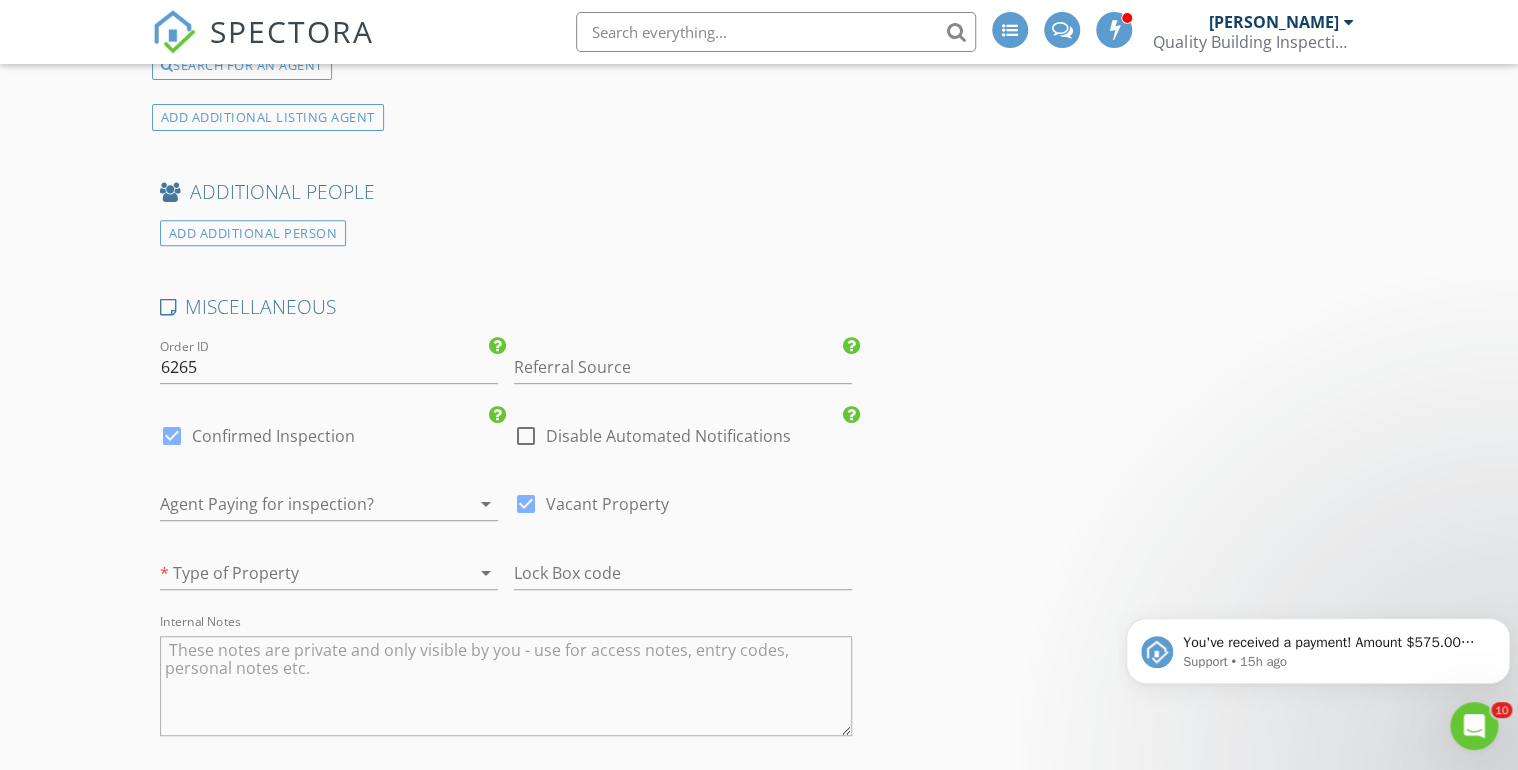 click on "arrow_drop_down" at bounding box center (486, 573) 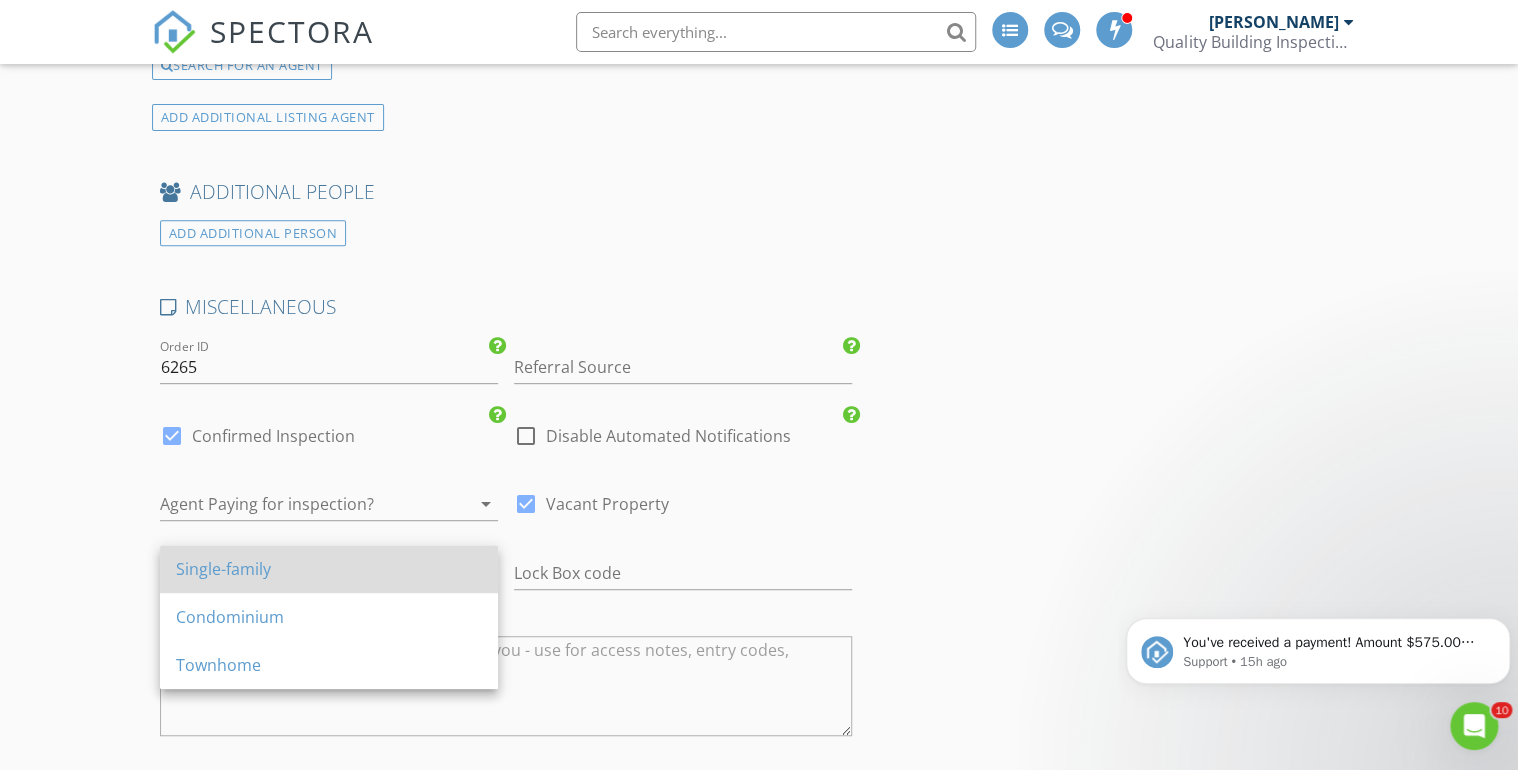 click on "Single-family" at bounding box center (329, 569) 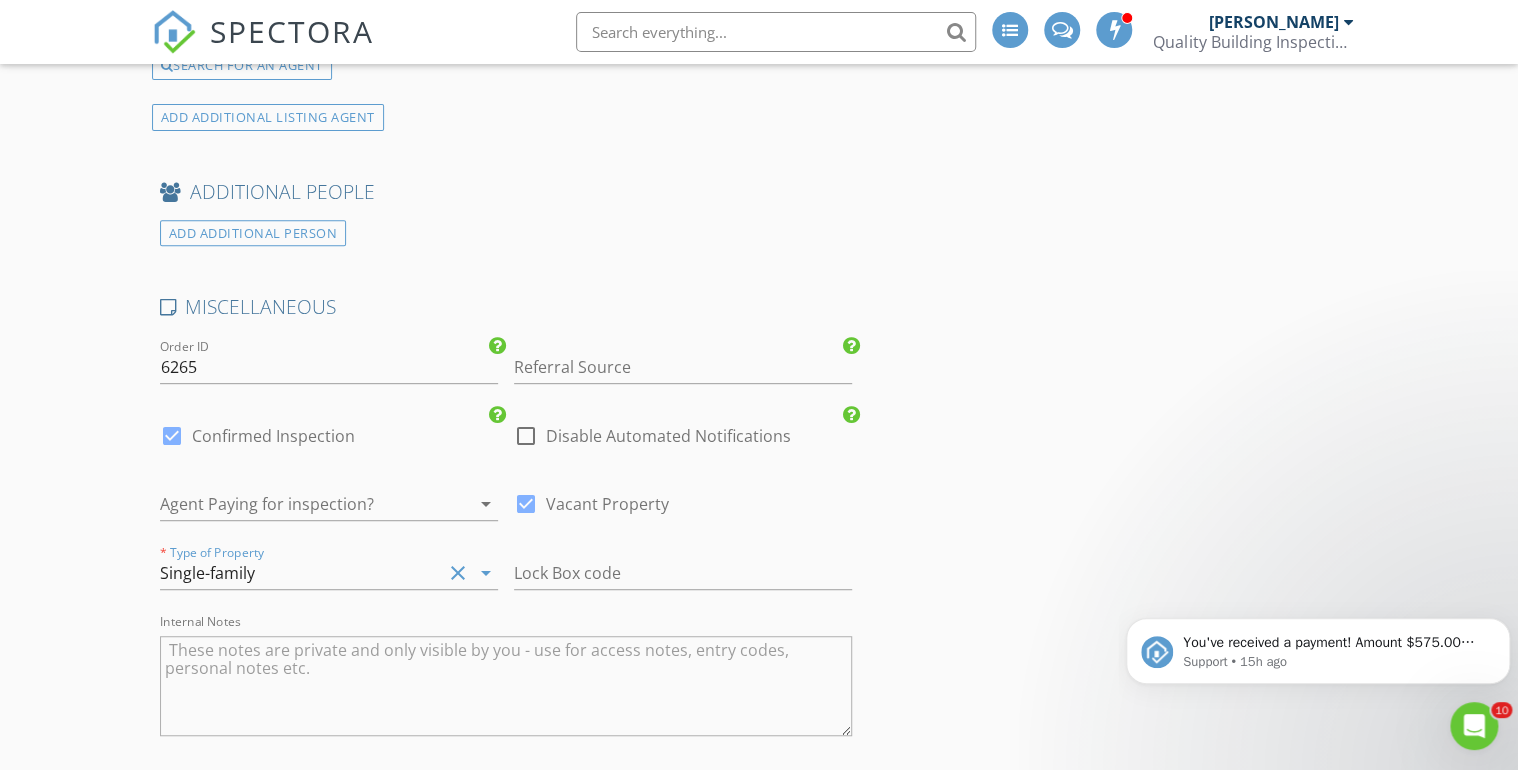 scroll, scrollTop: 4080, scrollLeft: 0, axis: vertical 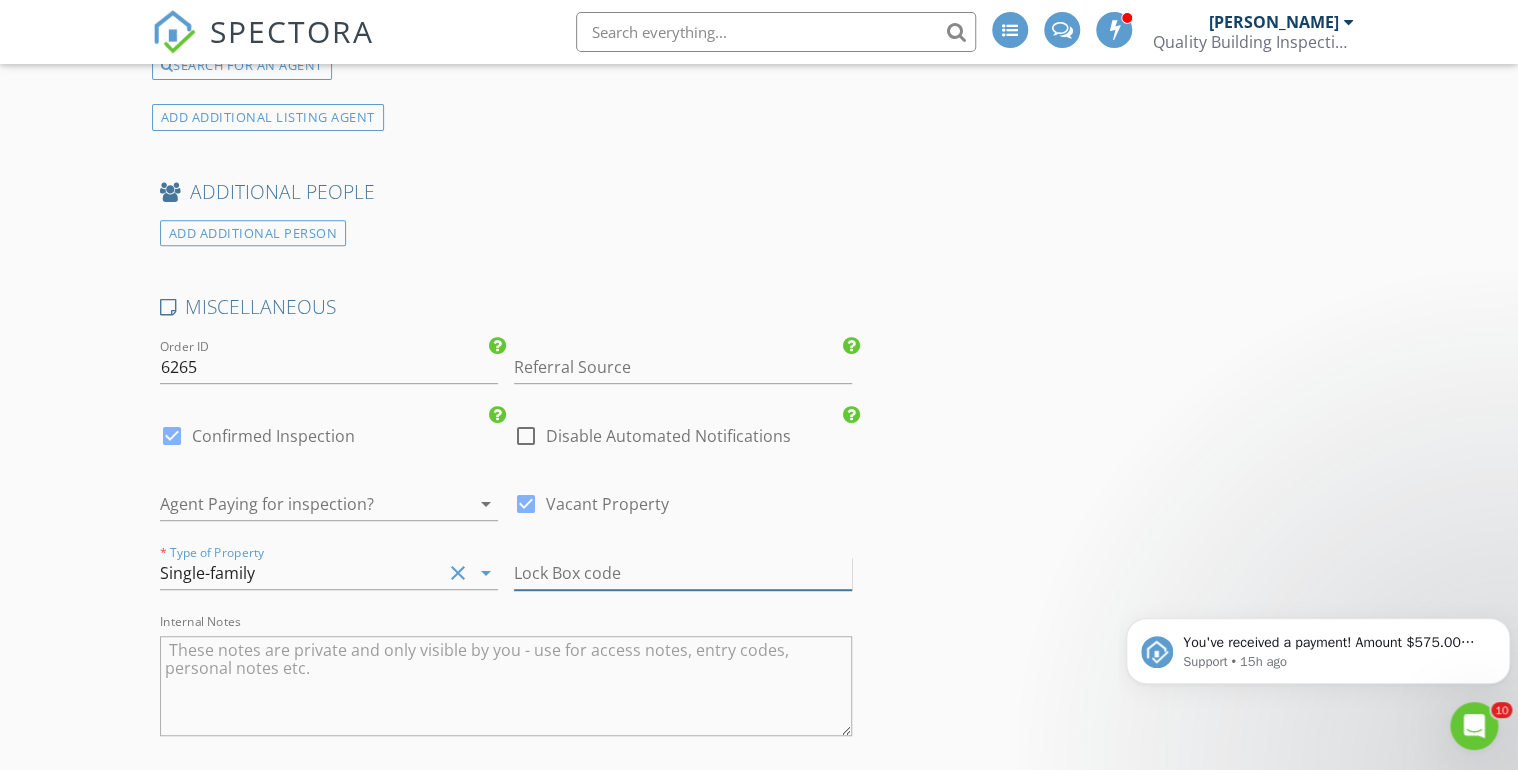 click at bounding box center [683, 573] 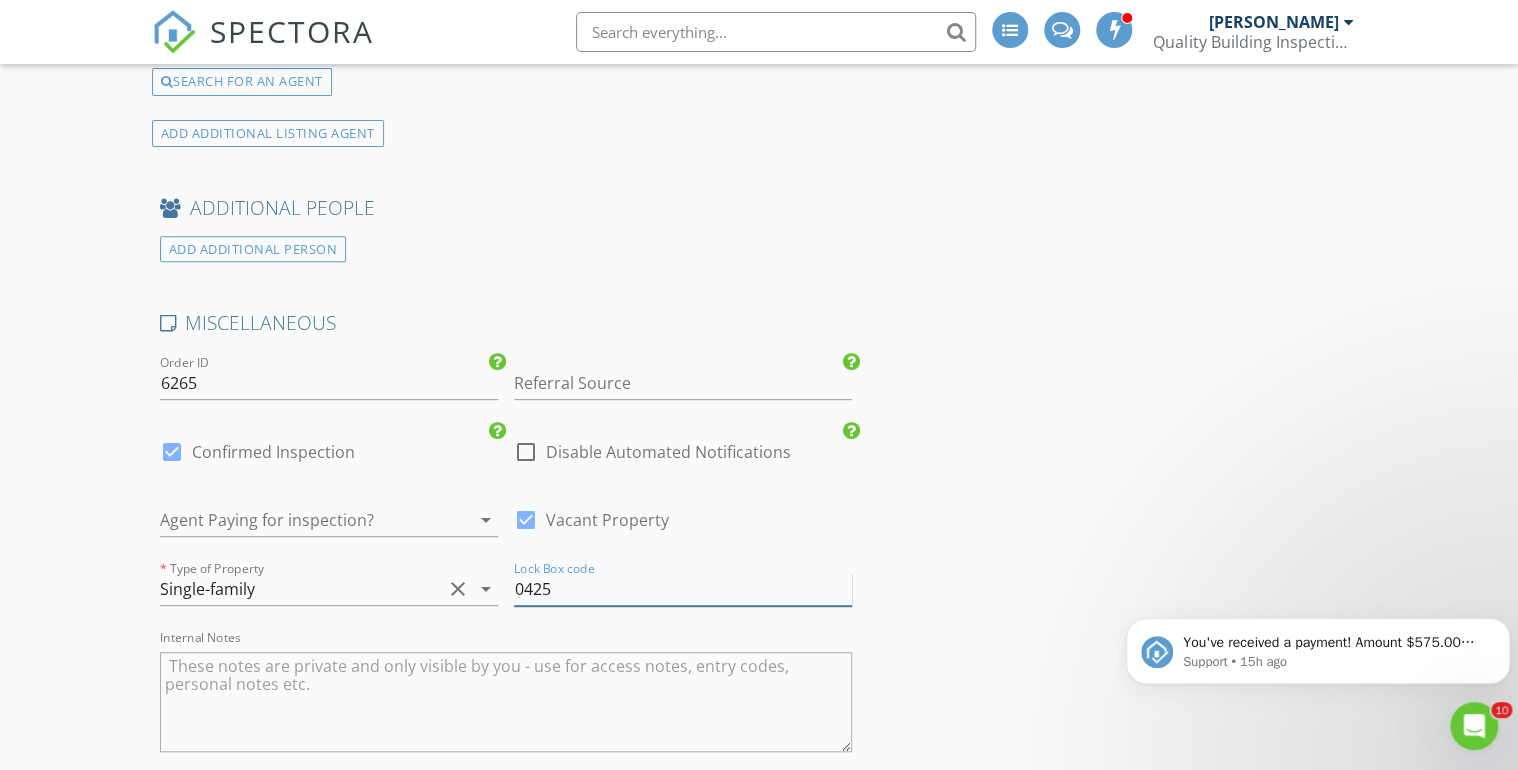 scroll, scrollTop: 4080, scrollLeft: 0, axis: vertical 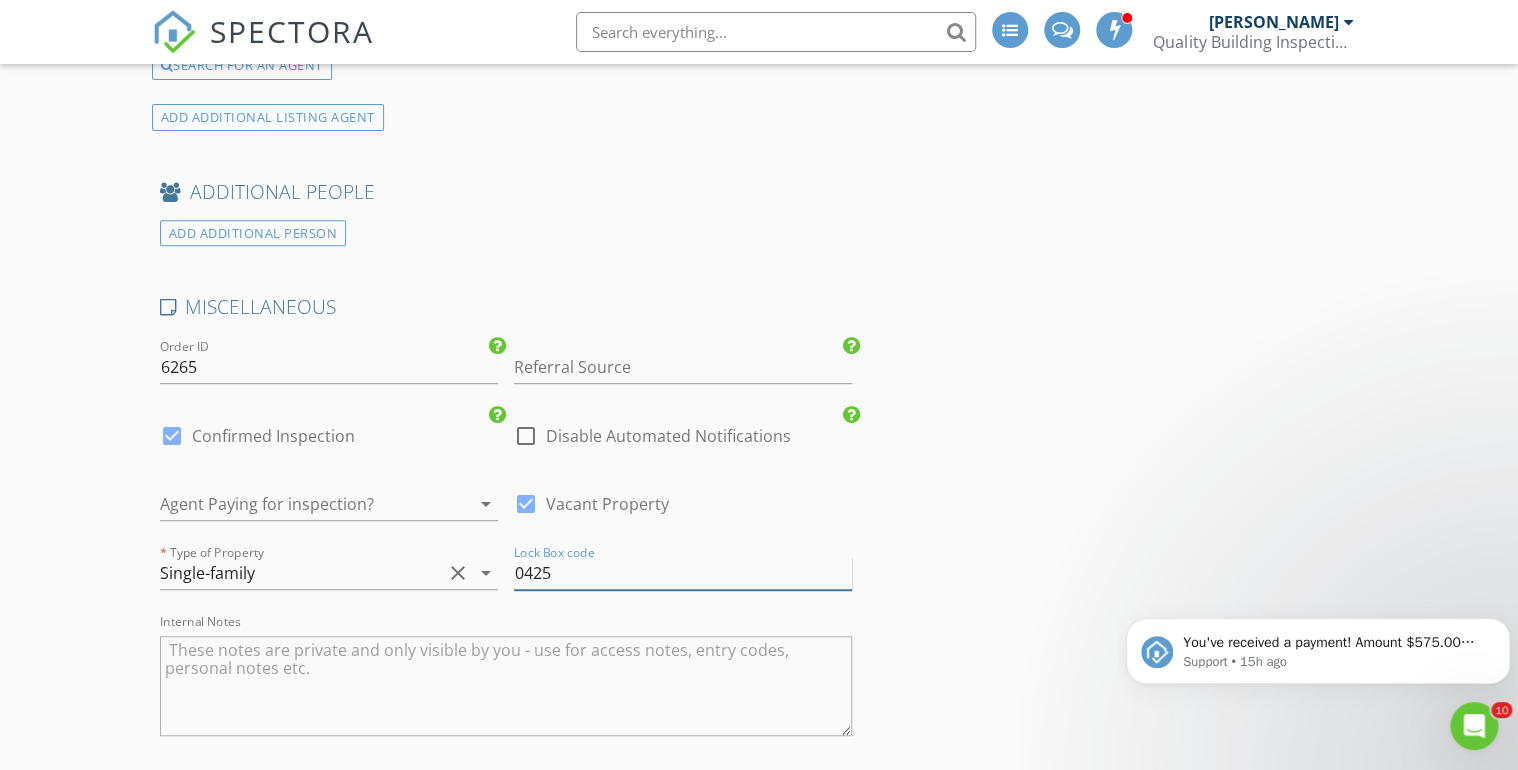 type on "0425" 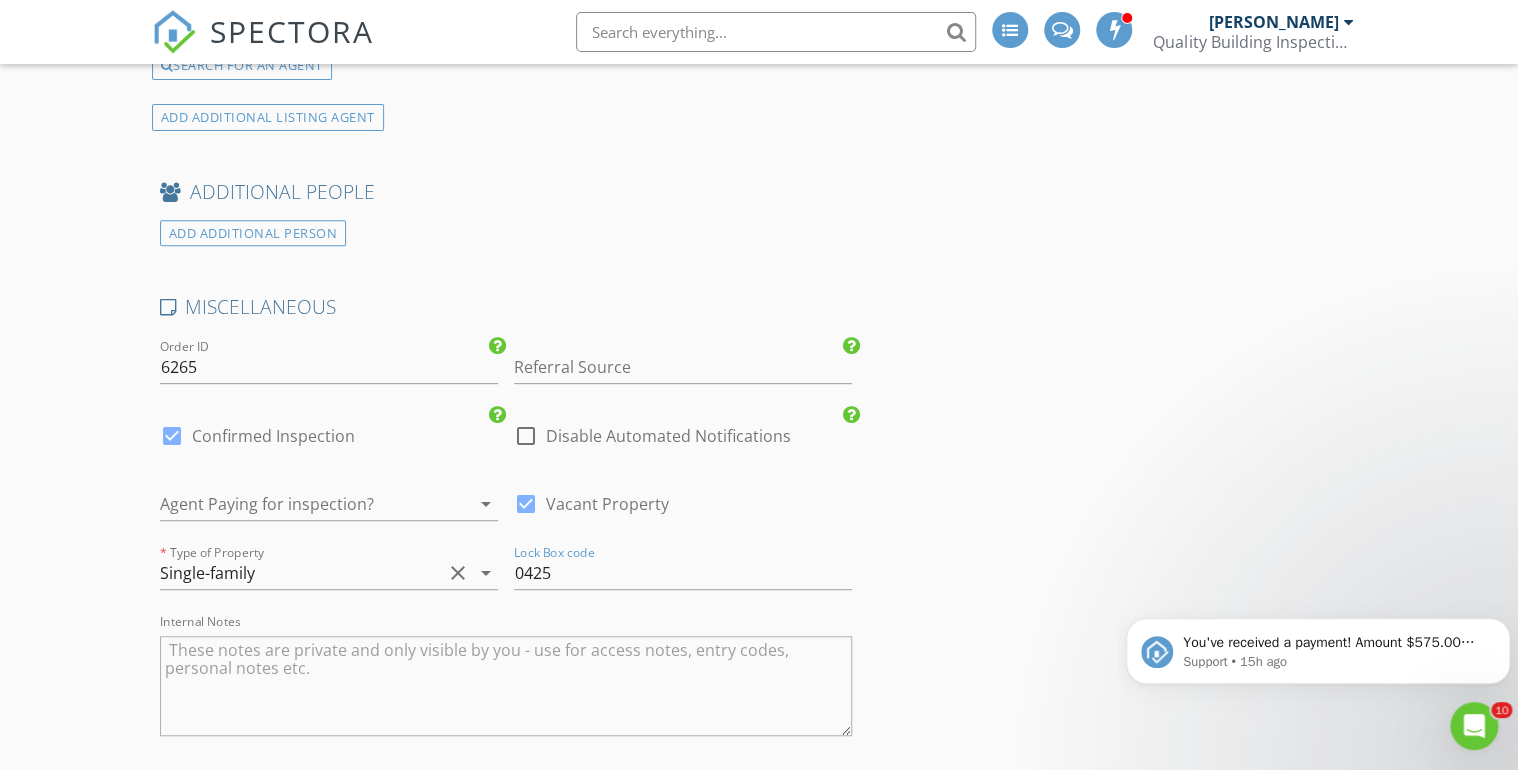 click at bounding box center [506, 686] 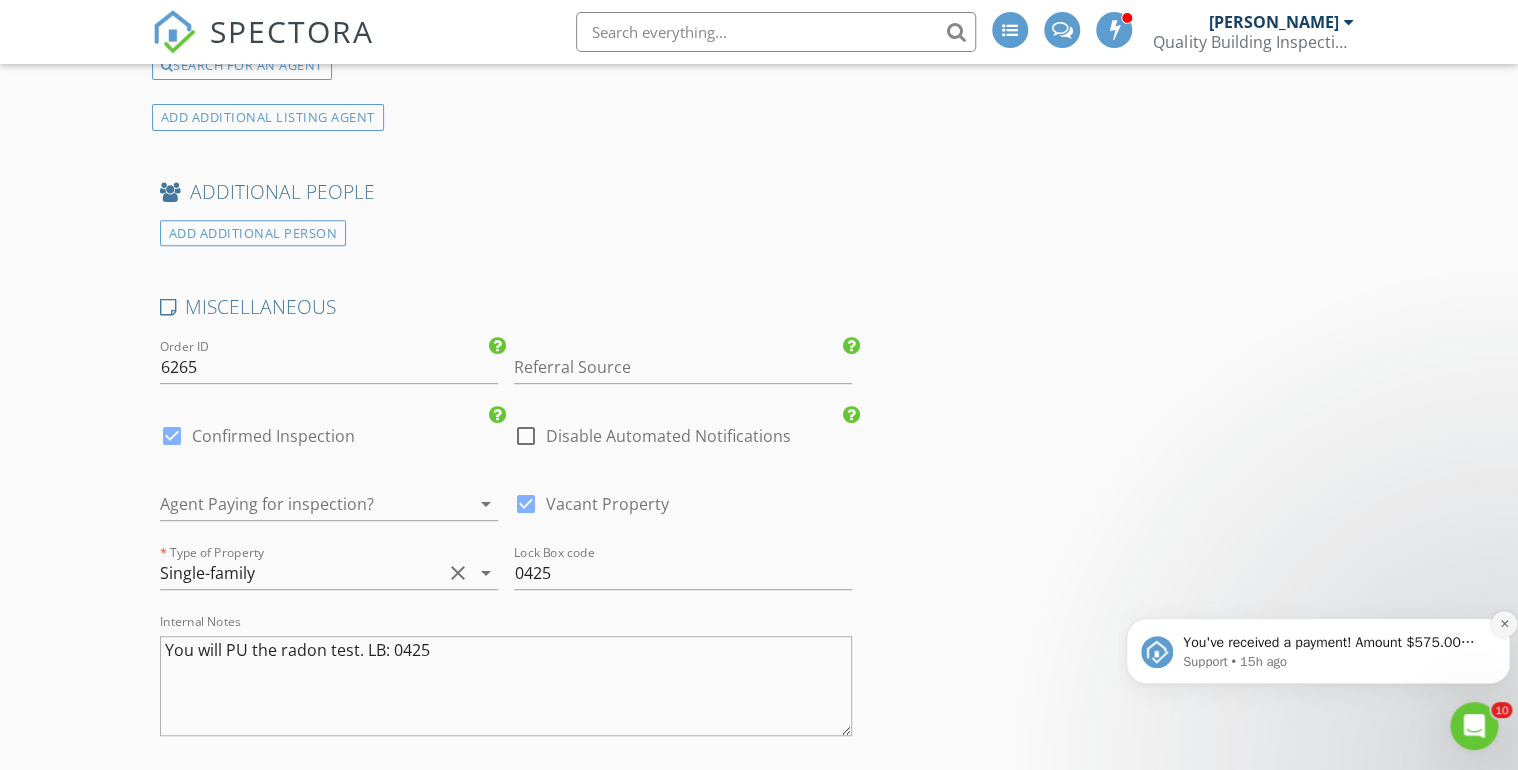 click 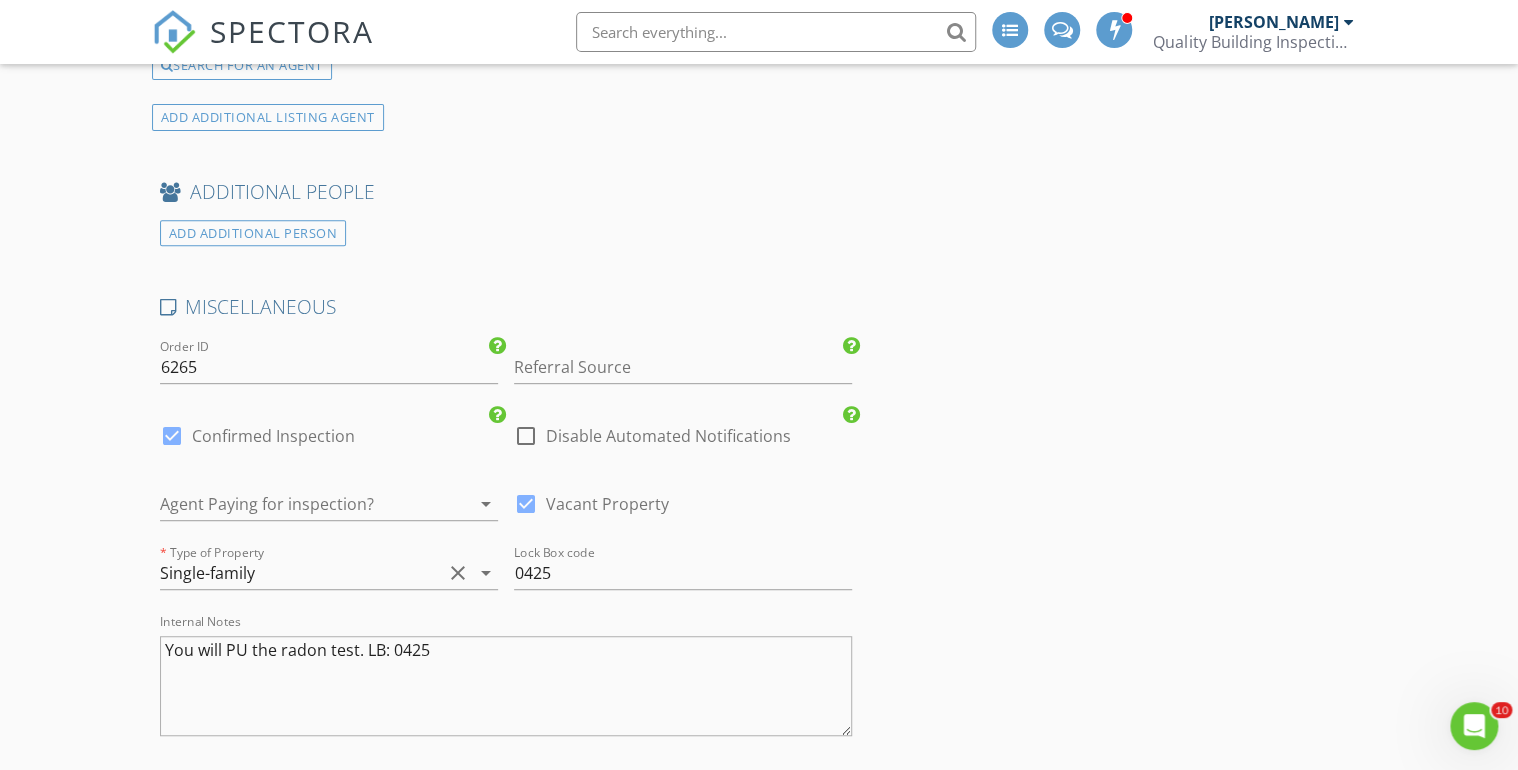 scroll, scrollTop: 4400, scrollLeft: 0, axis: vertical 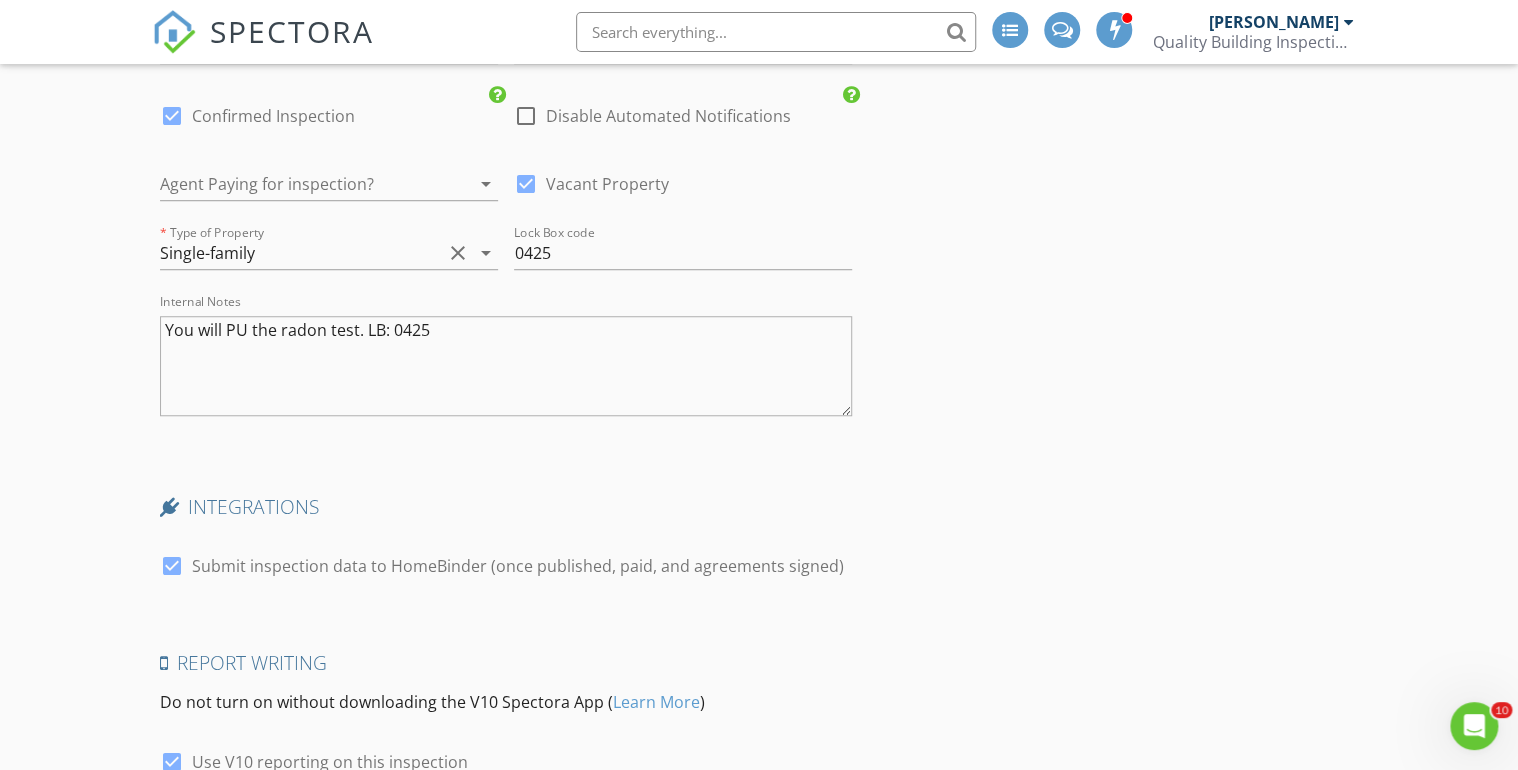 click on "You will PU the radon test. LB: 0425" at bounding box center (506, 366) 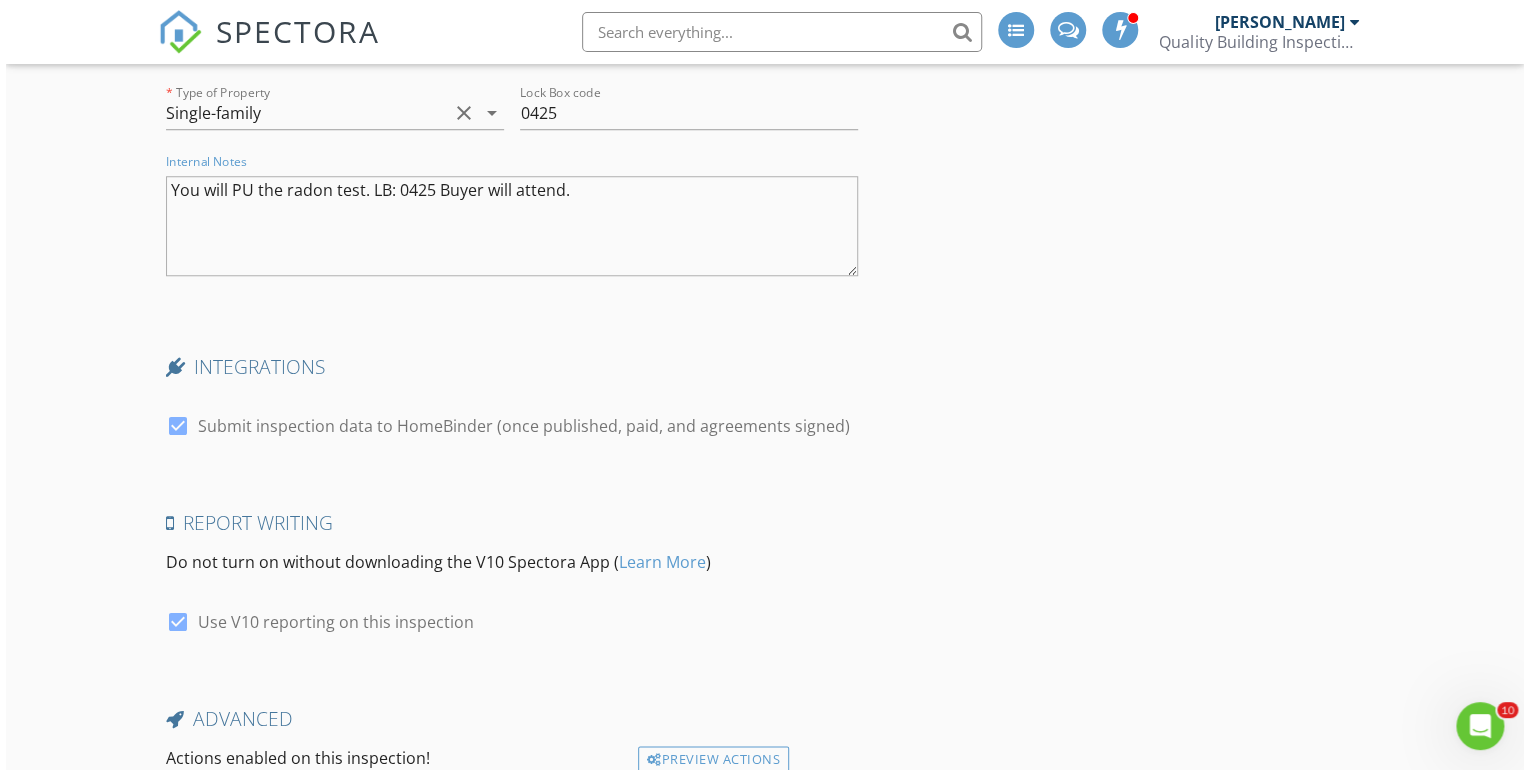 scroll, scrollTop: 4696, scrollLeft: 0, axis: vertical 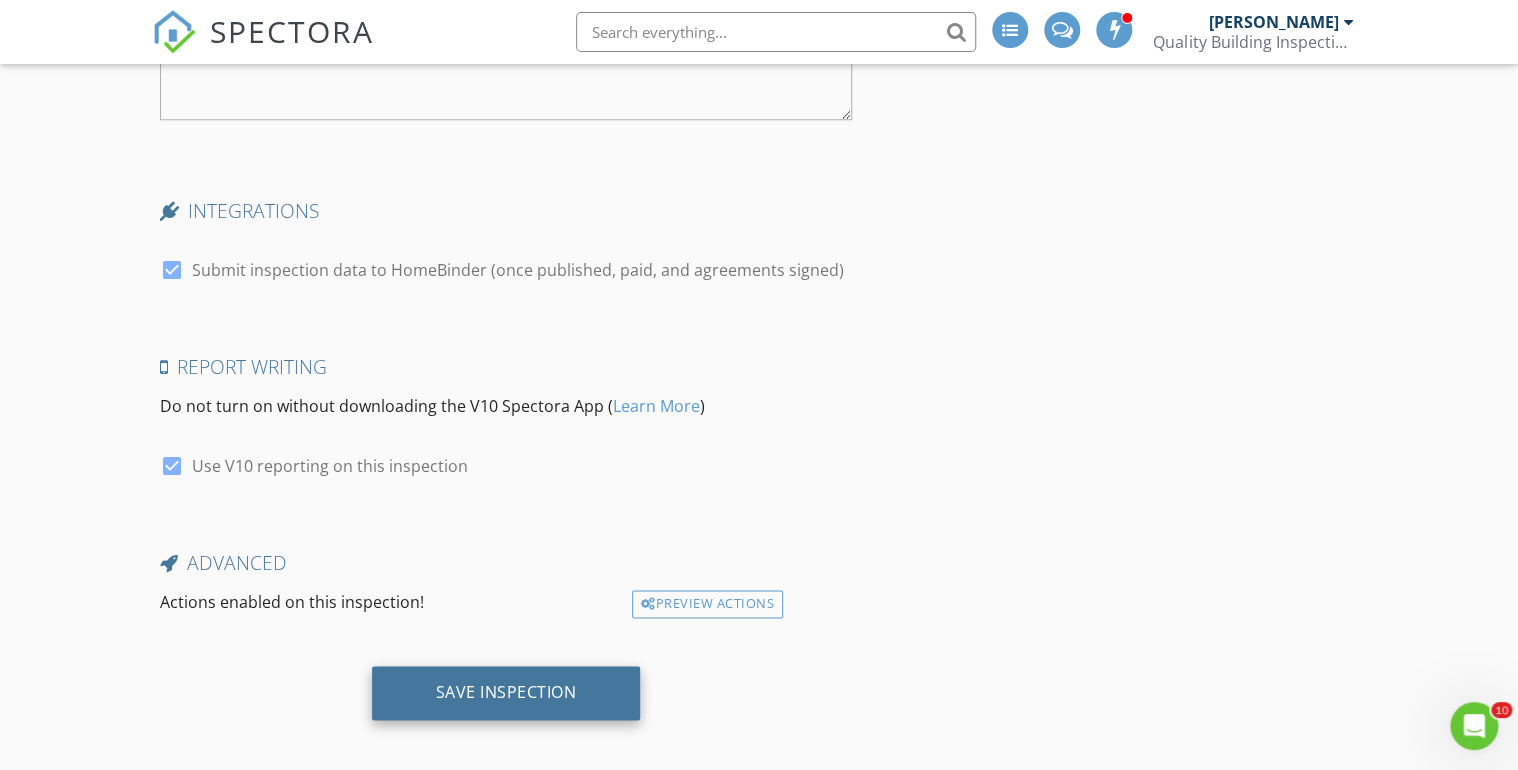 type on "You will PU the radon test. LB: 0425 Buyer will attend." 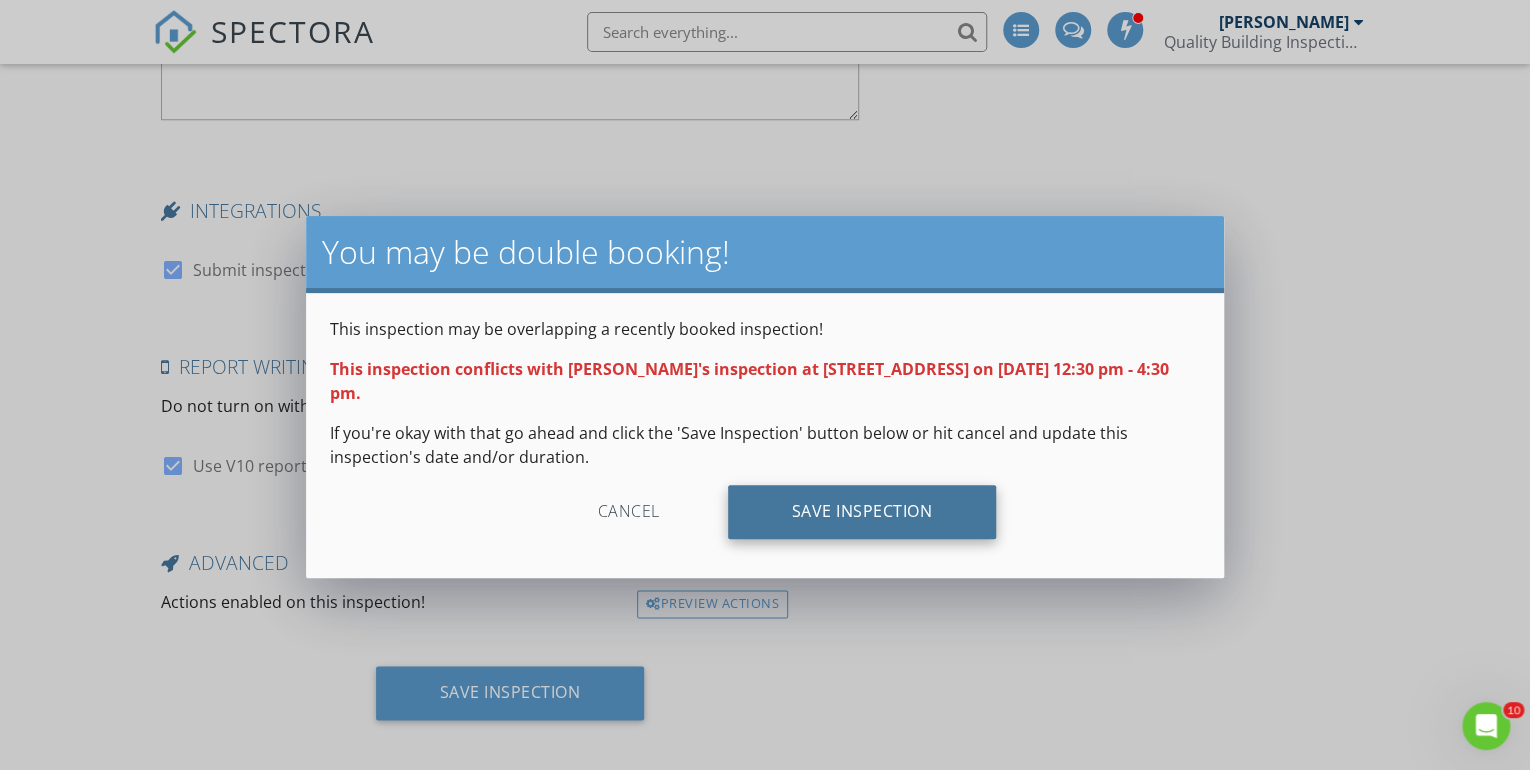 click on "Save Inspection" at bounding box center [862, 512] 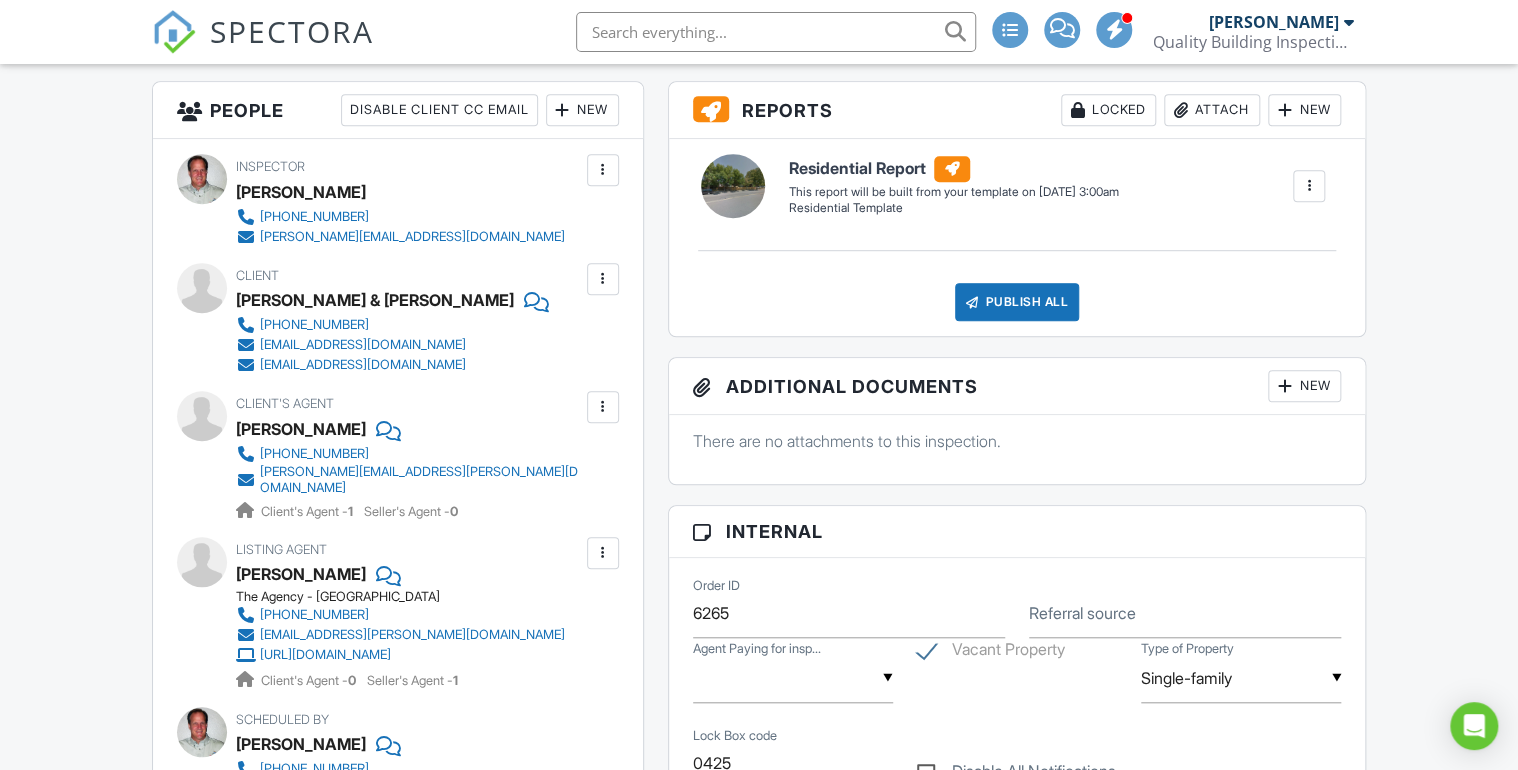 scroll, scrollTop: 640, scrollLeft: 0, axis: vertical 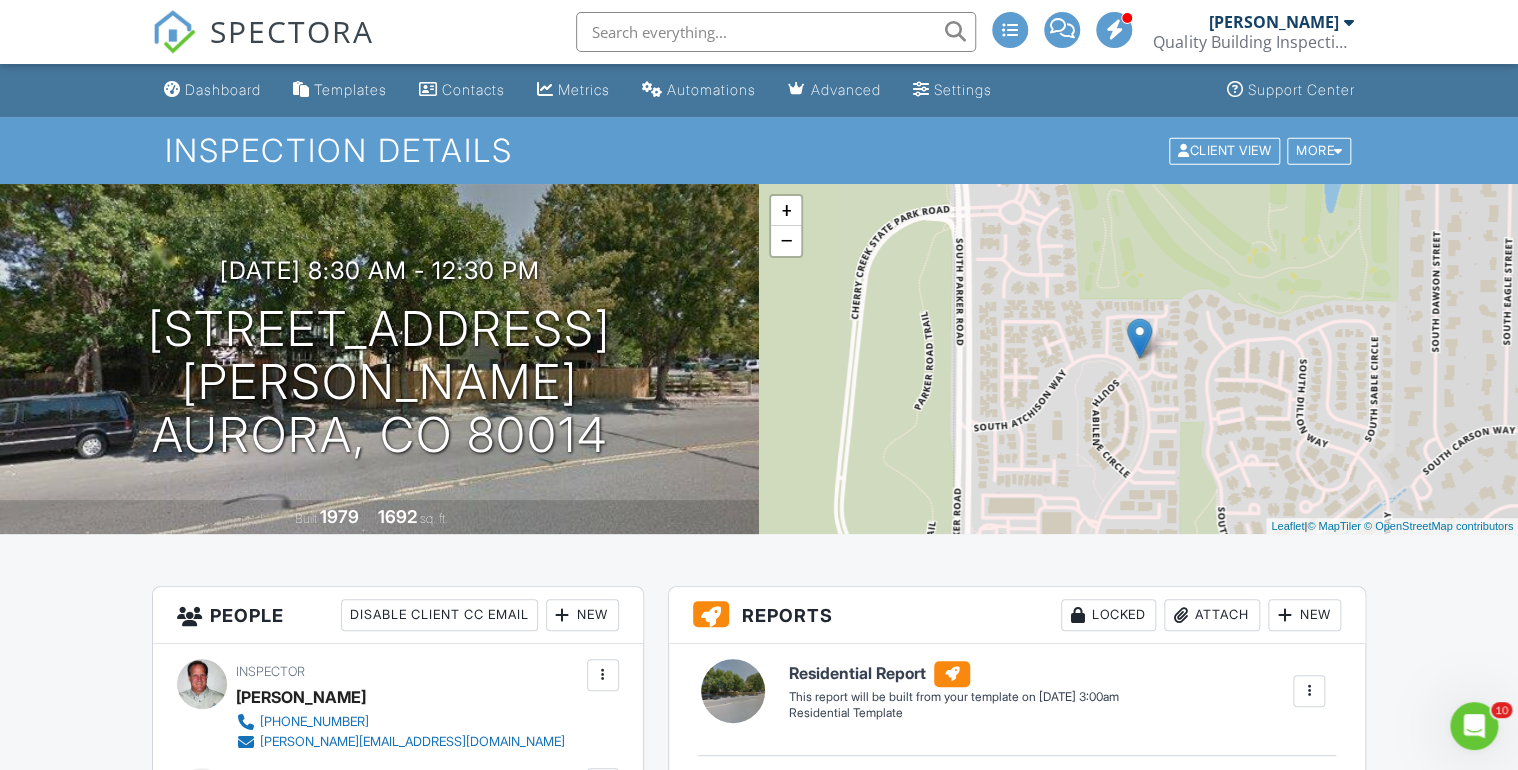 click on "SPECTORA" at bounding box center [292, 31] 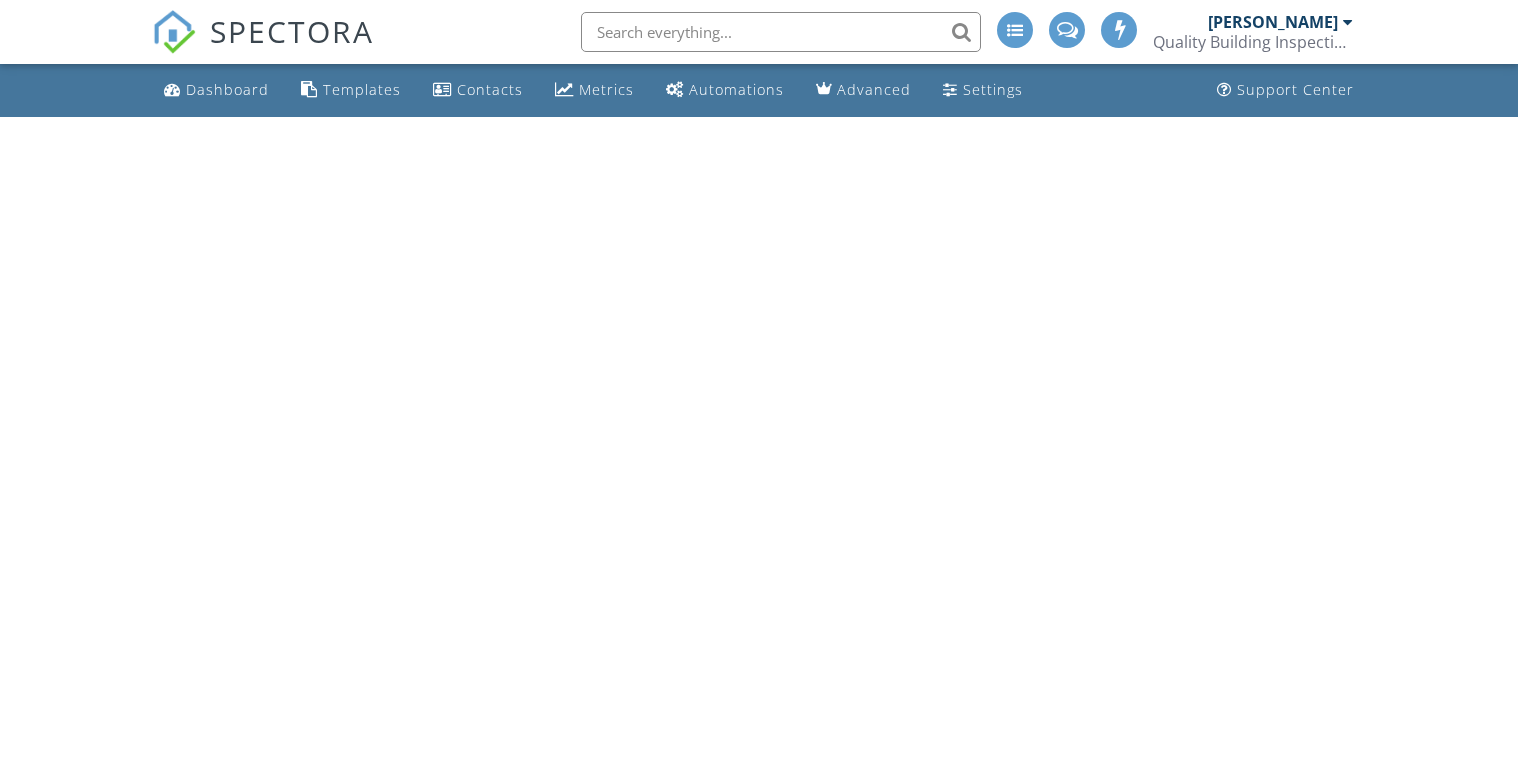 scroll, scrollTop: 0, scrollLeft: 0, axis: both 